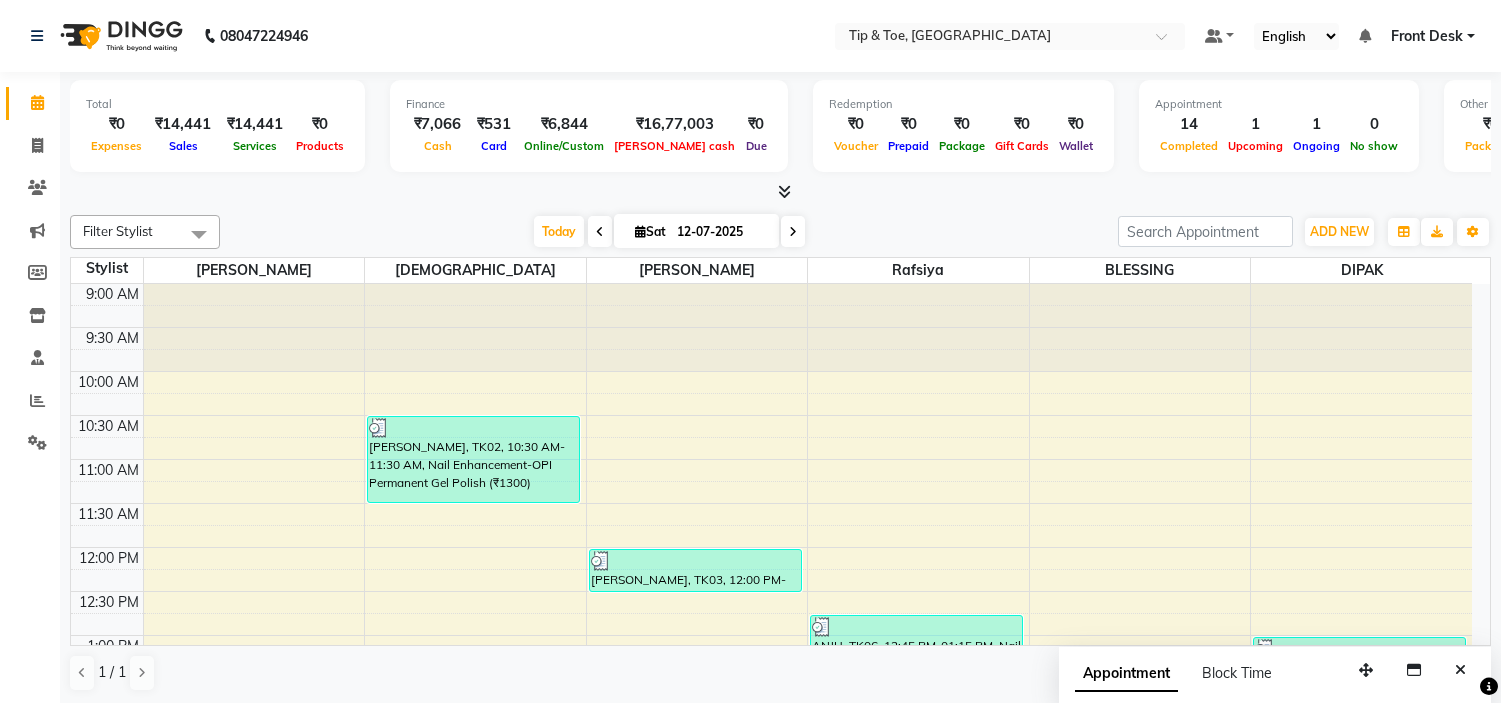 scroll, scrollTop: 0, scrollLeft: 0, axis: both 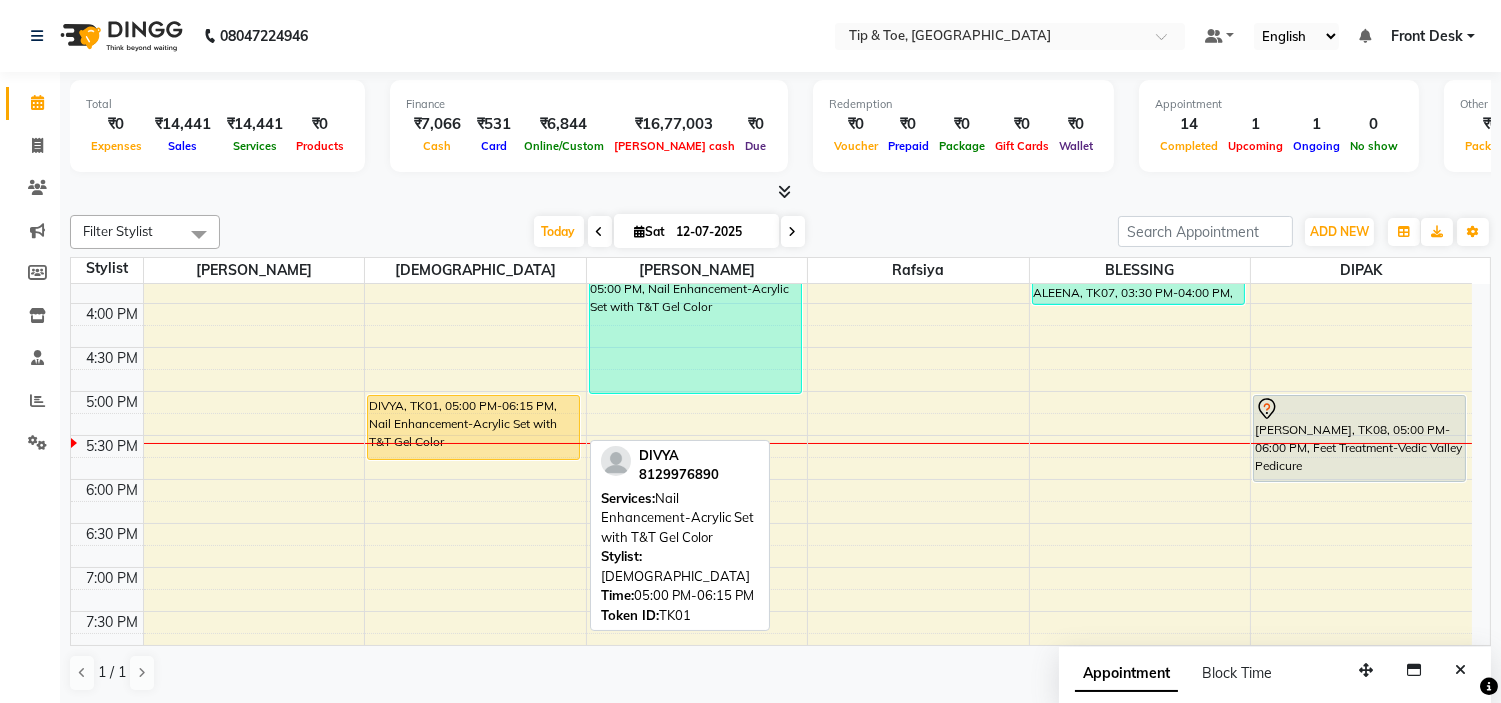 click on "[PERSON_NAME], TK02, 10:30 AM-11:30 AM, Nail Enhancement-OPI Permanent Gel Polish (₹1300)     ANJU, TK06, 01:30 PM-02:00 PM, Nail Art-Nail Cut File & Polish     ANJU, TK06, 02:00 PM-02:20 PM, Nail Art-Single Nail Design    DIVYA, TK01, 05:00 PM-06:15 PM, Nail Enhancement-Acrylic Set with T&T Gel Color    DIVYA, TK01, 05:00 PM-06:15 PM, Nail Enhancement-Acrylic Set with T&T Gel Color" at bounding box center [475, 259] 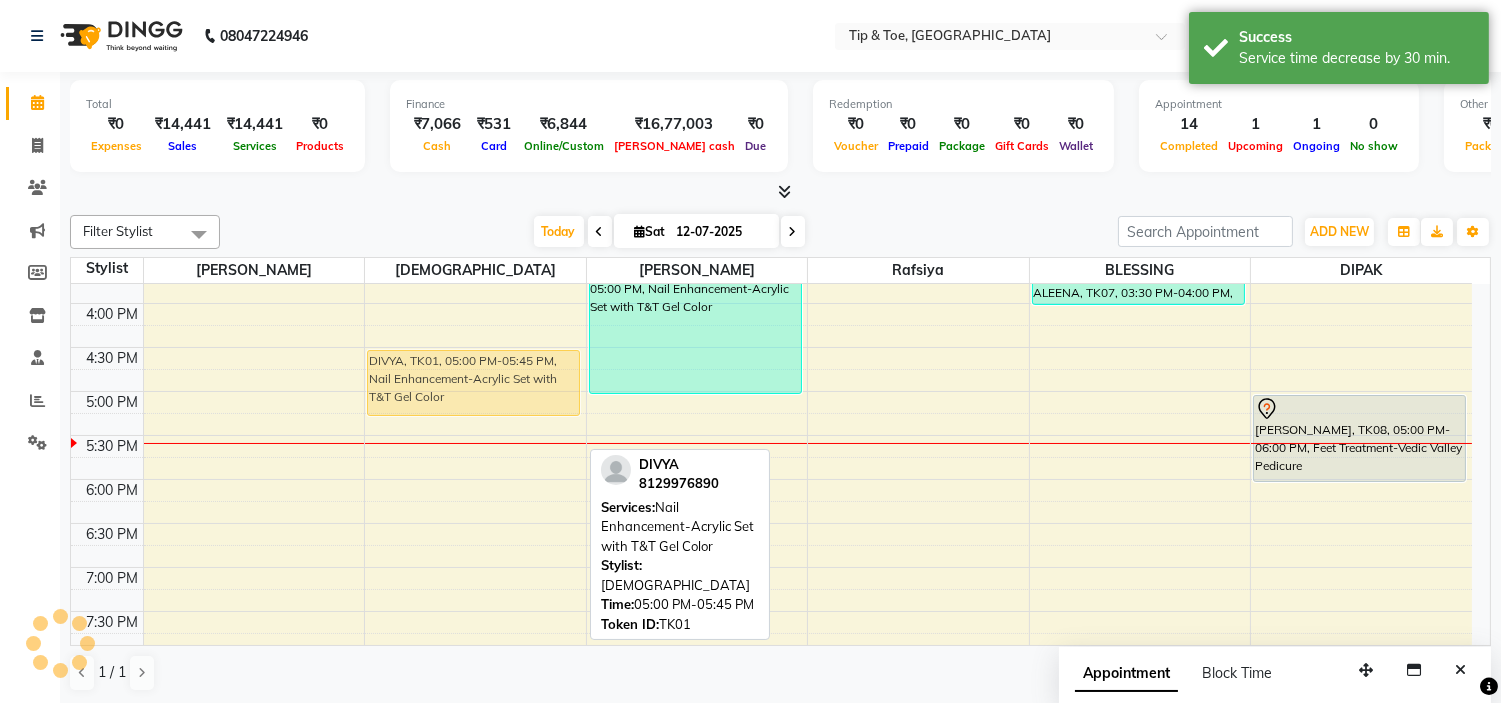 drag, startPoint x: 505, startPoint y: 417, endPoint x: 522, endPoint y: 365, distance: 54.708317 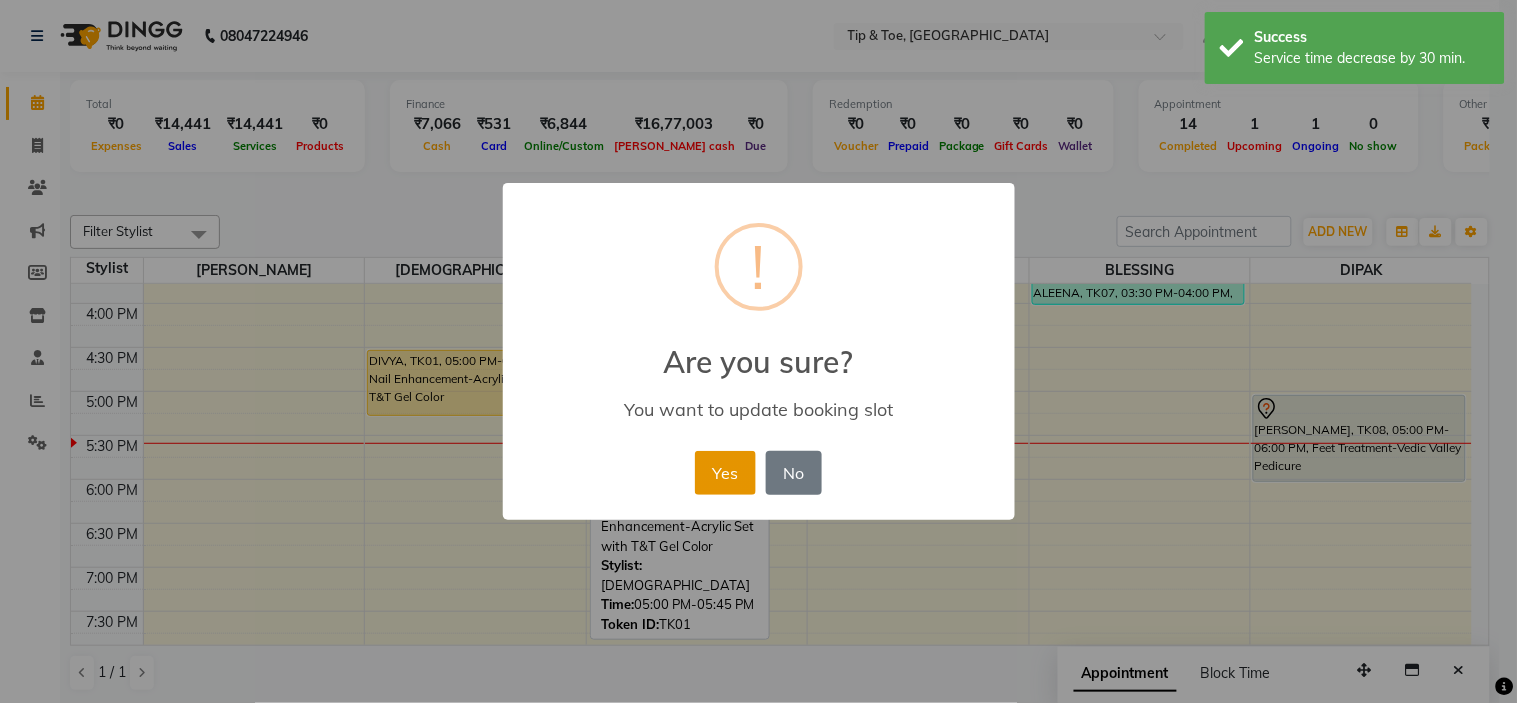 click on "Yes" at bounding box center (725, 473) 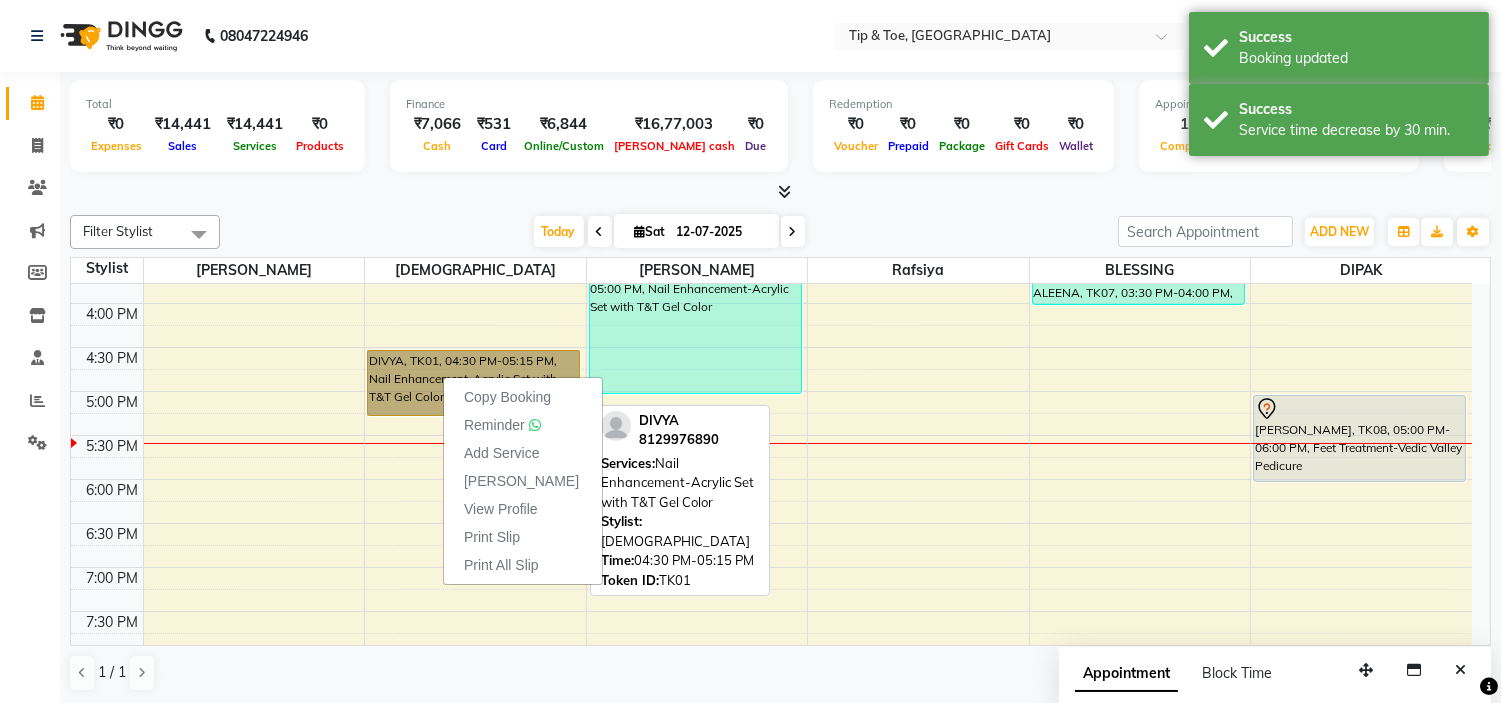 click on "DIVYA, TK01, 04:30 PM-05:15 PM, Nail Enhancement-Acrylic Set with T&T Gel Color" at bounding box center (473, 383) 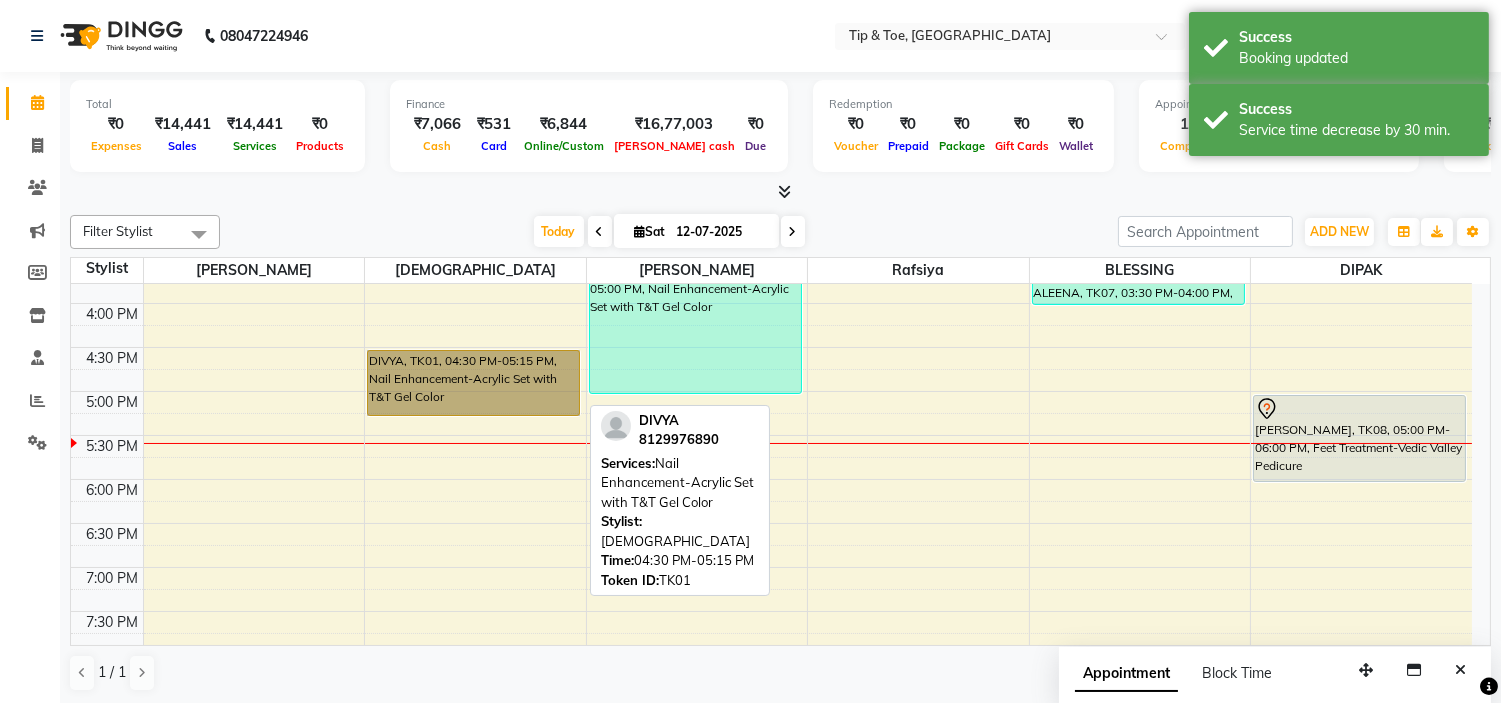 click on "DIVYA, TK01, 04:30 PM-05:15 PM, Nail Enhancement-Acrylic Set with T&T Gel Color" at bounding box center (473, 383) 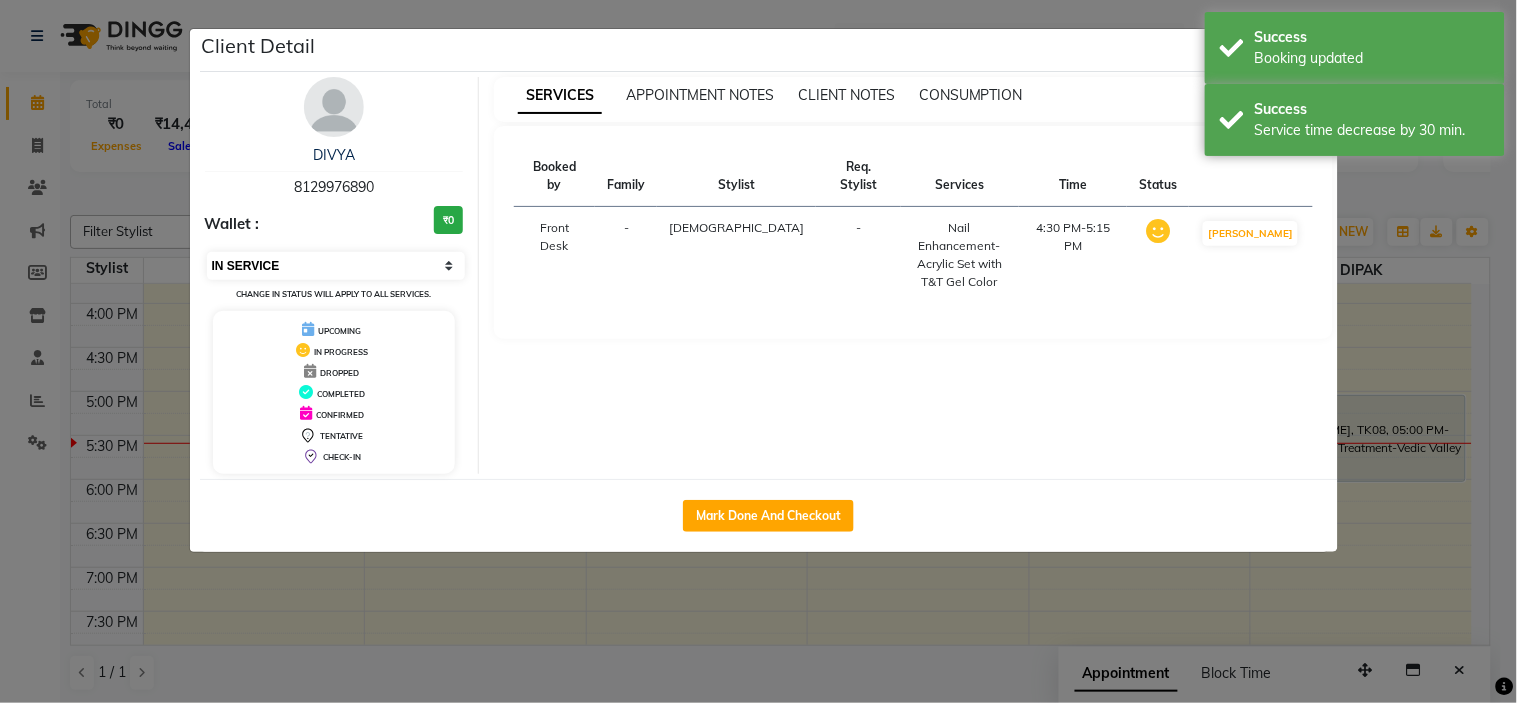 click on "Select IN SERVICE CONFIRMED TENTATIVE CHECK IN MARK DONE DROPPED UPCOMING" at bounding box center [336, 266] 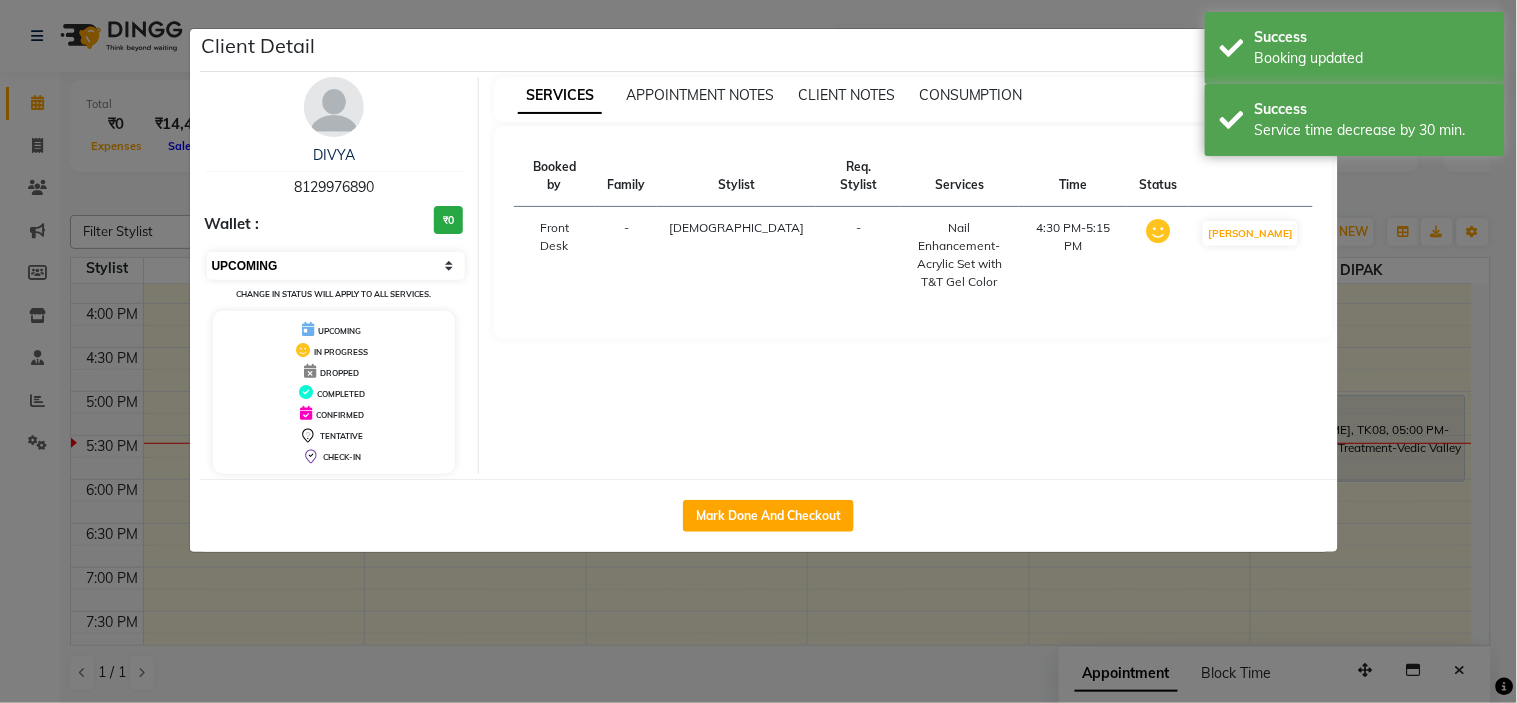 click on "Select IN SERVICE CONFIRMED TENTATIVE CHECK IN MARK DONE DROPPED UPCOMING" at bounding box center [336, 266] 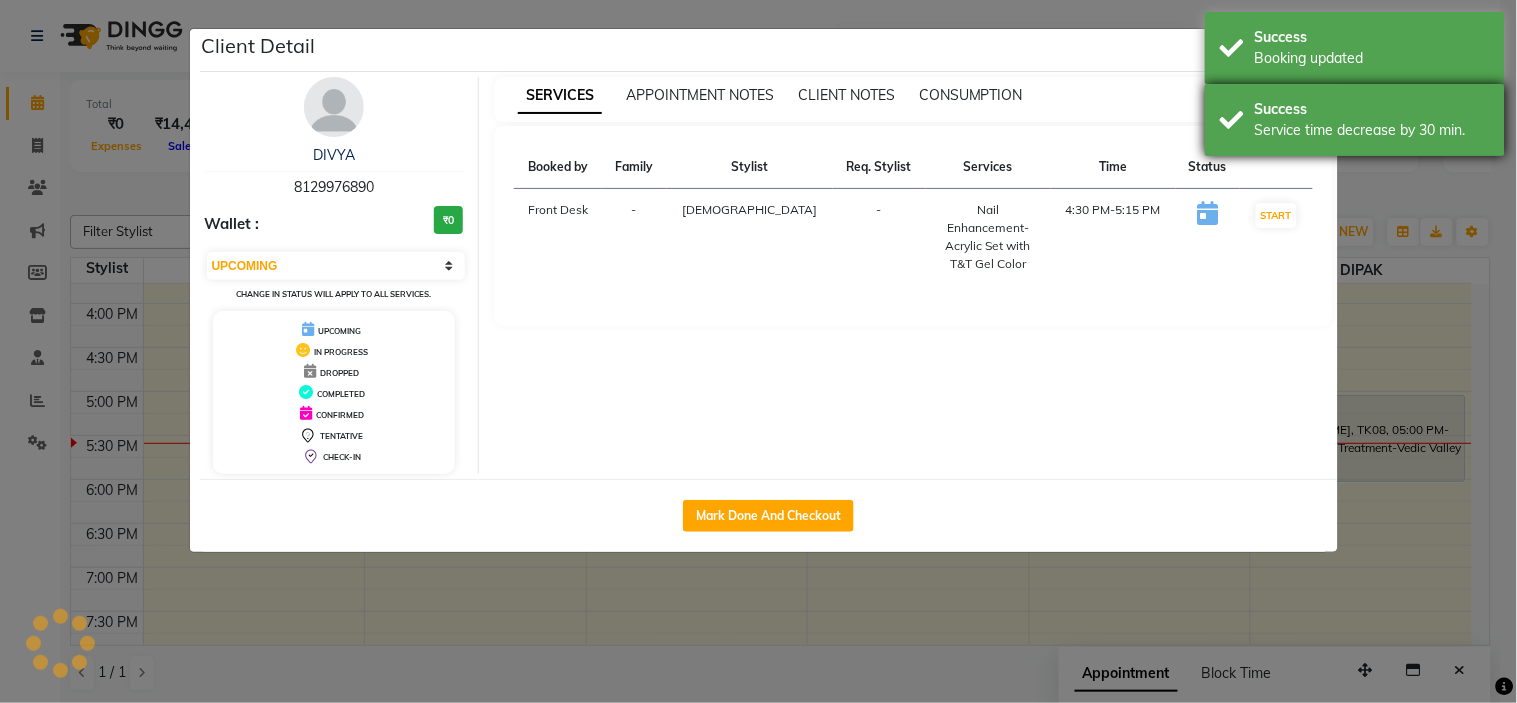click on "Success   Service time decrease by 30 min." at bounding box center (1355, 120) 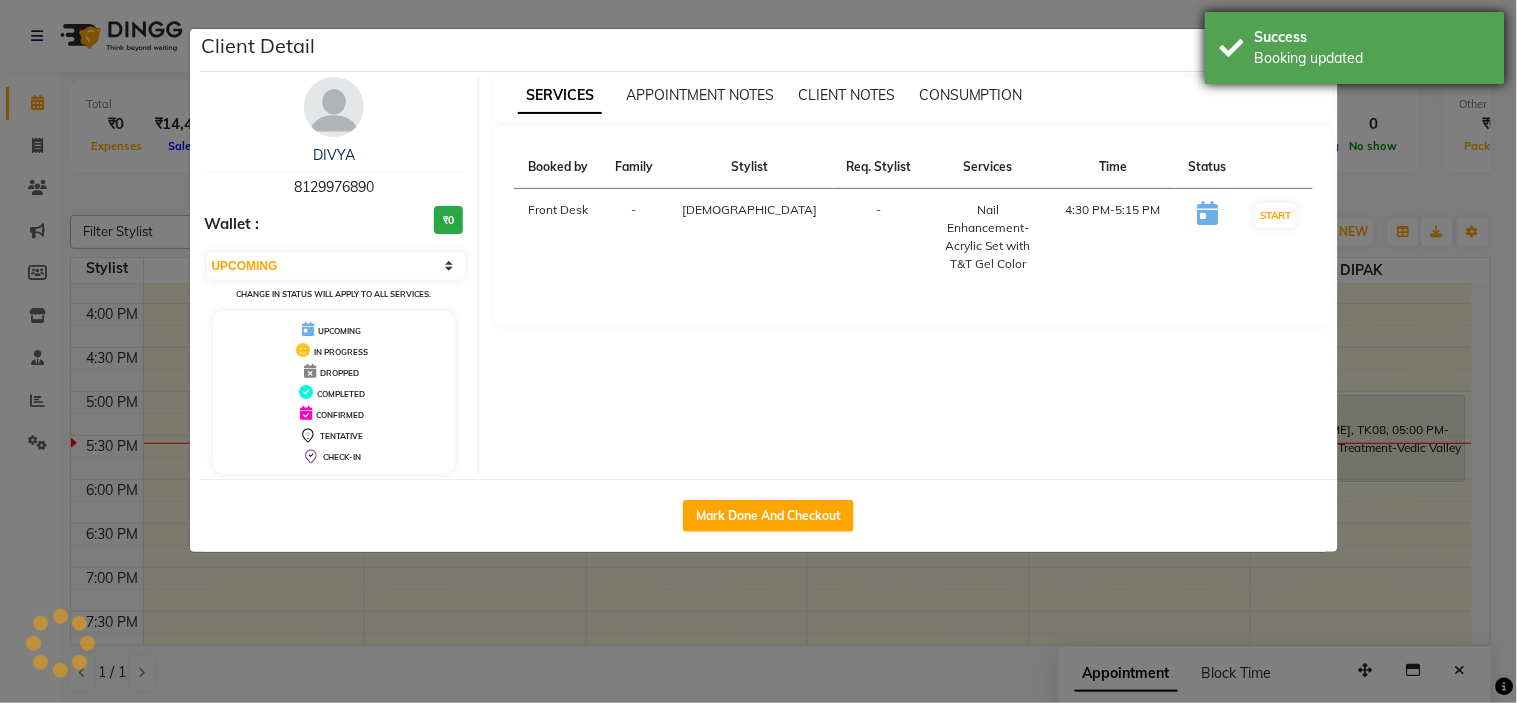 click on "Success   Booking updated" at bounding box center [1355, 48] 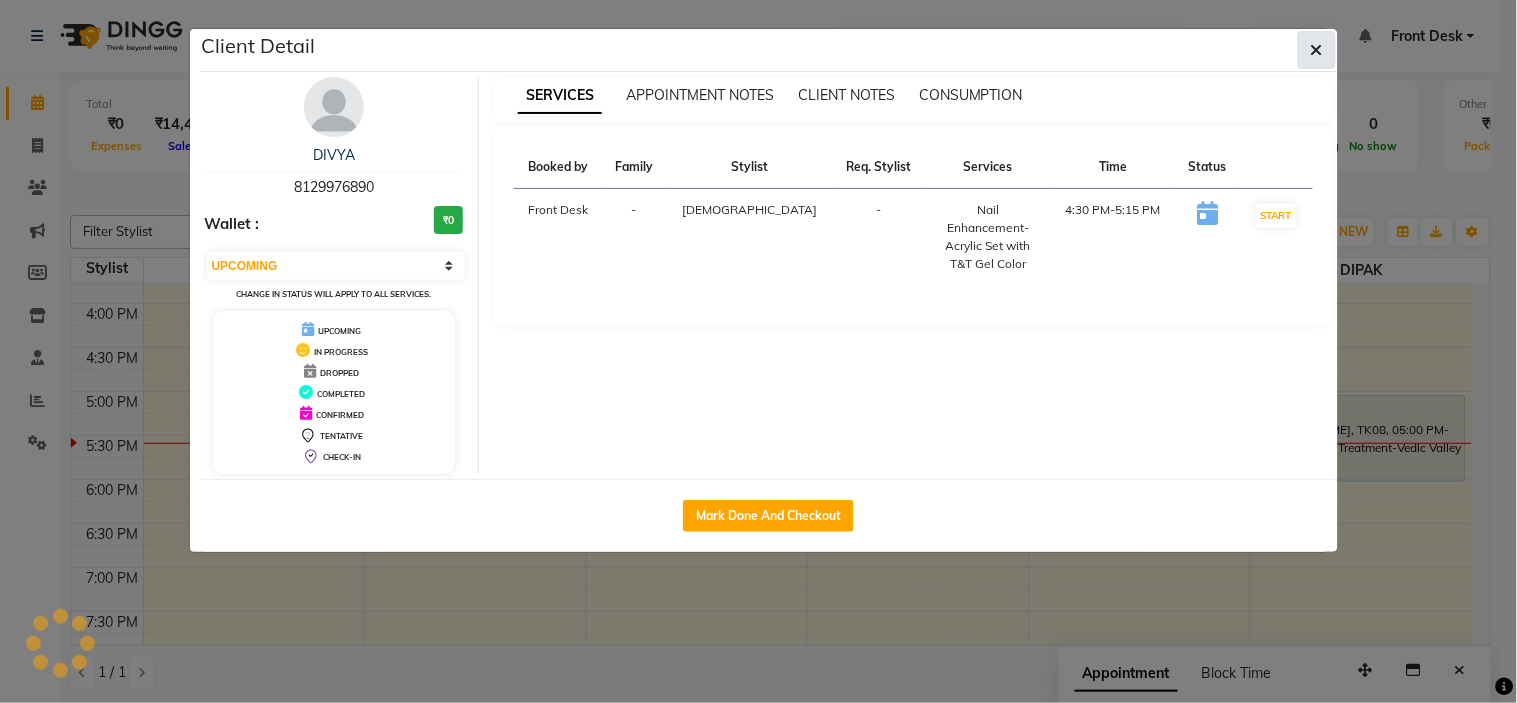 click 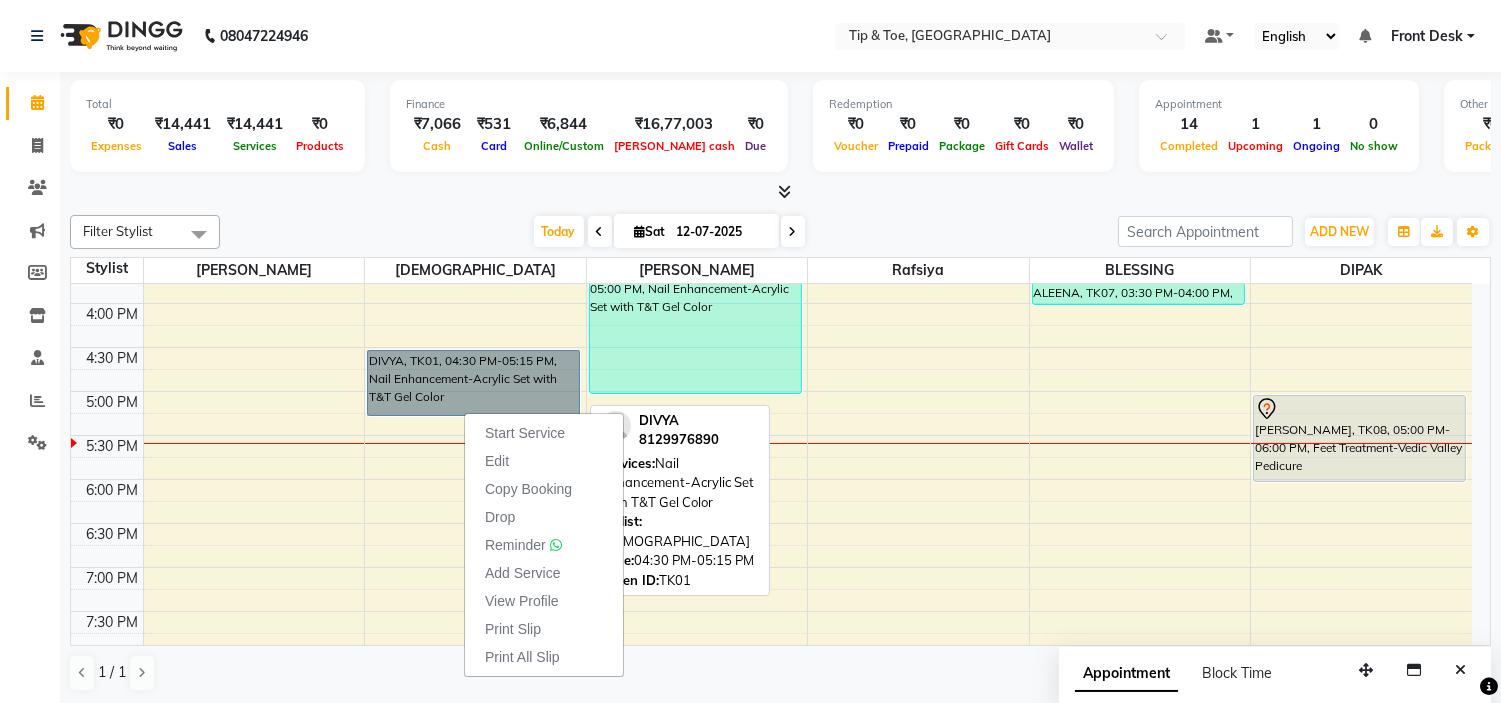 click on "DIVYA, TK01, 04:30 PM-05:15 PM, Nail Enhancement-Acrylic Set with T&T Gel Color" at bounding box center [473, 383] 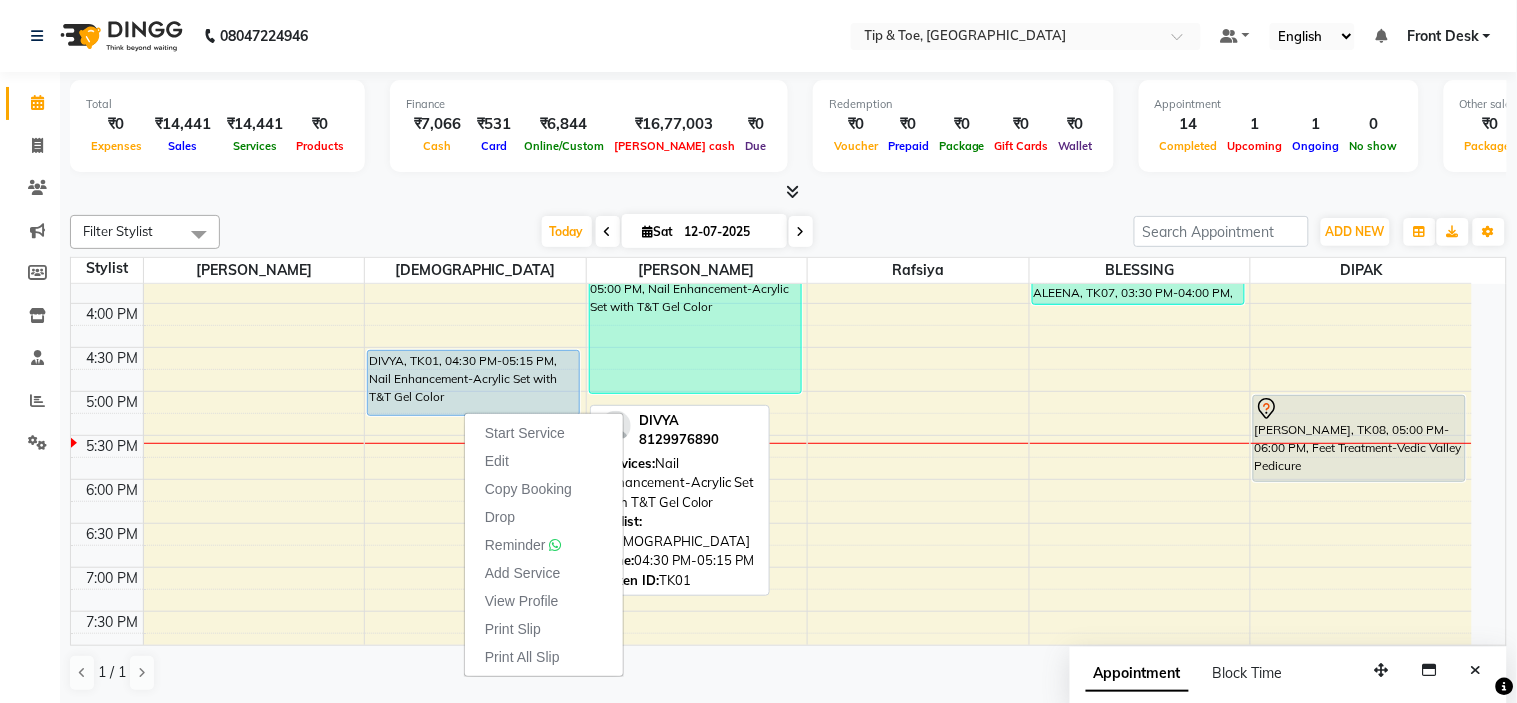 select on "5" 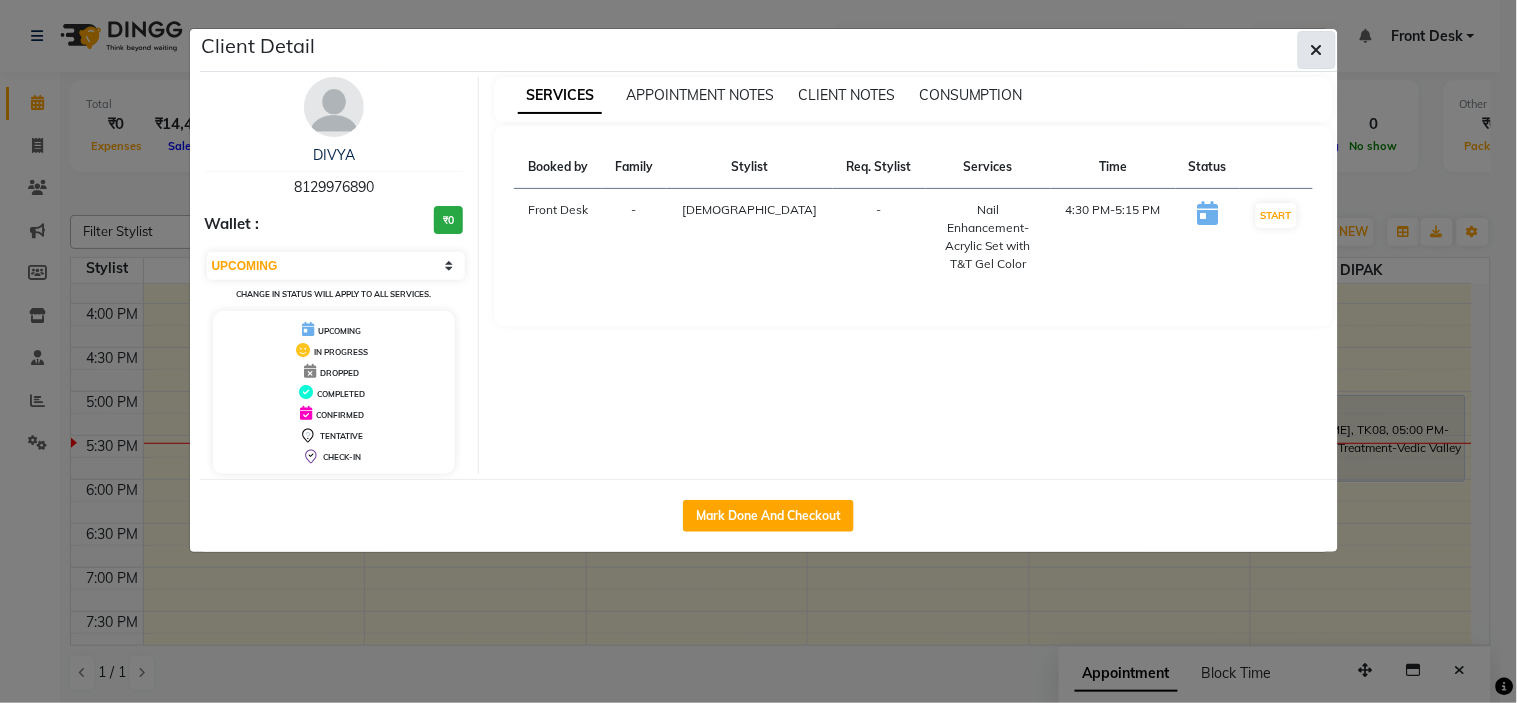 click 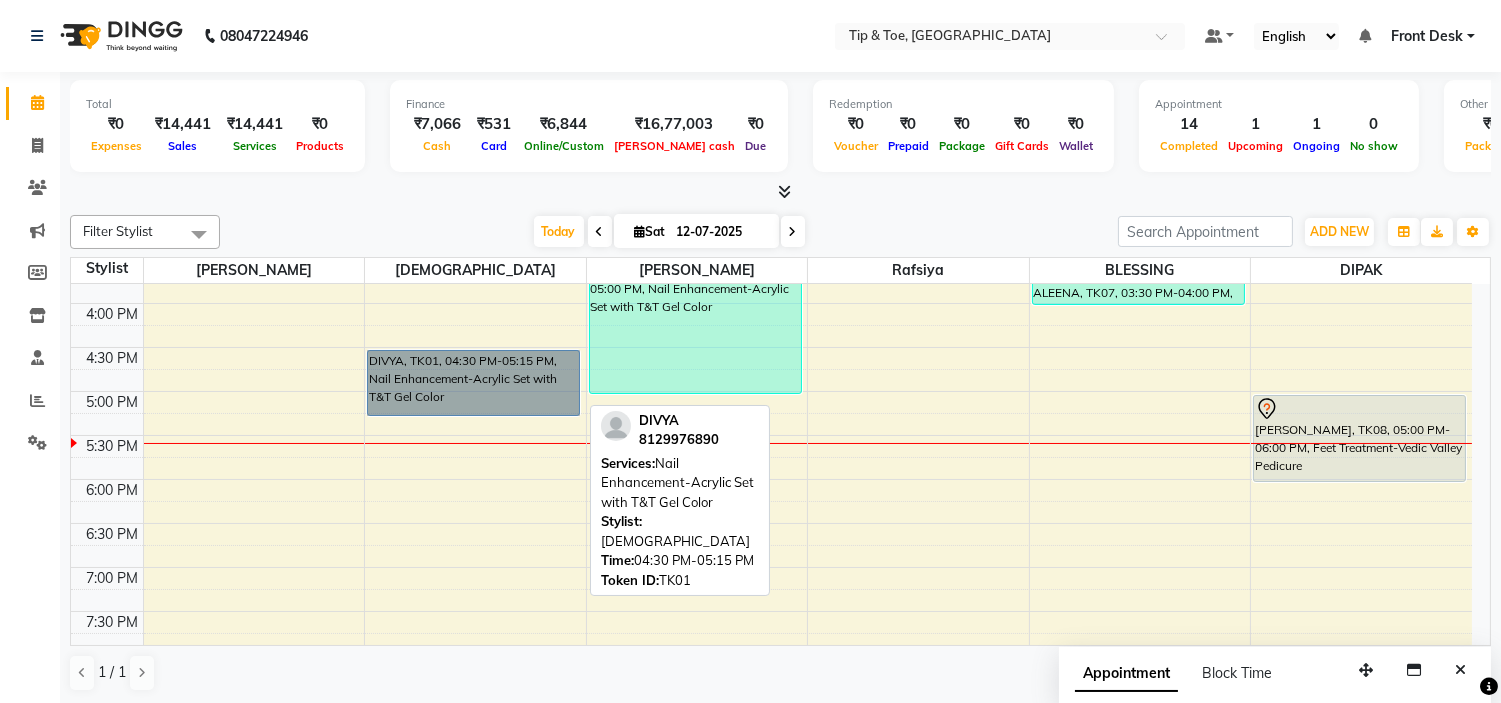 click on "DIVYA, TK01, 04:30 PM-05:15 PM, Nail Enhancement-Acrylic Set with T&T Gel Color" at bounding box center (473, 383) 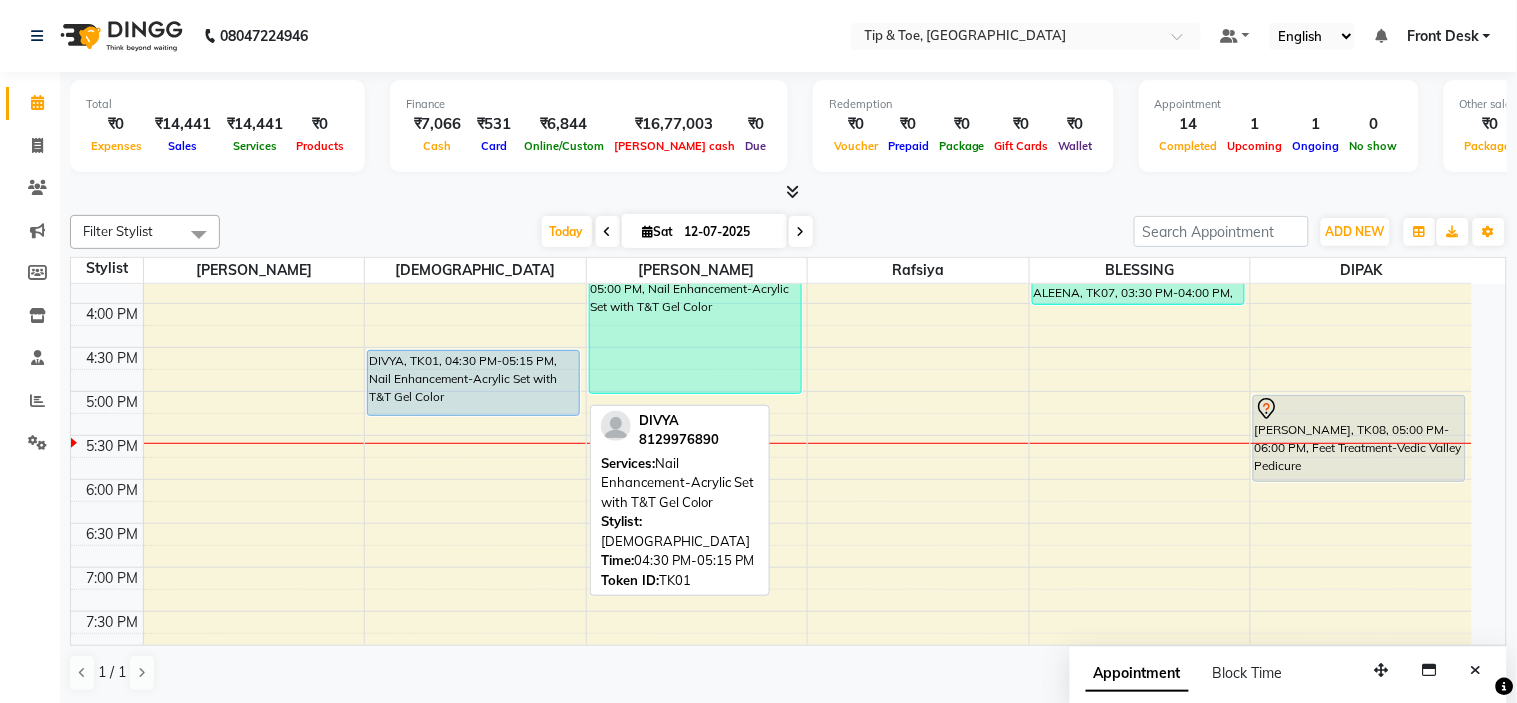 select on "5" 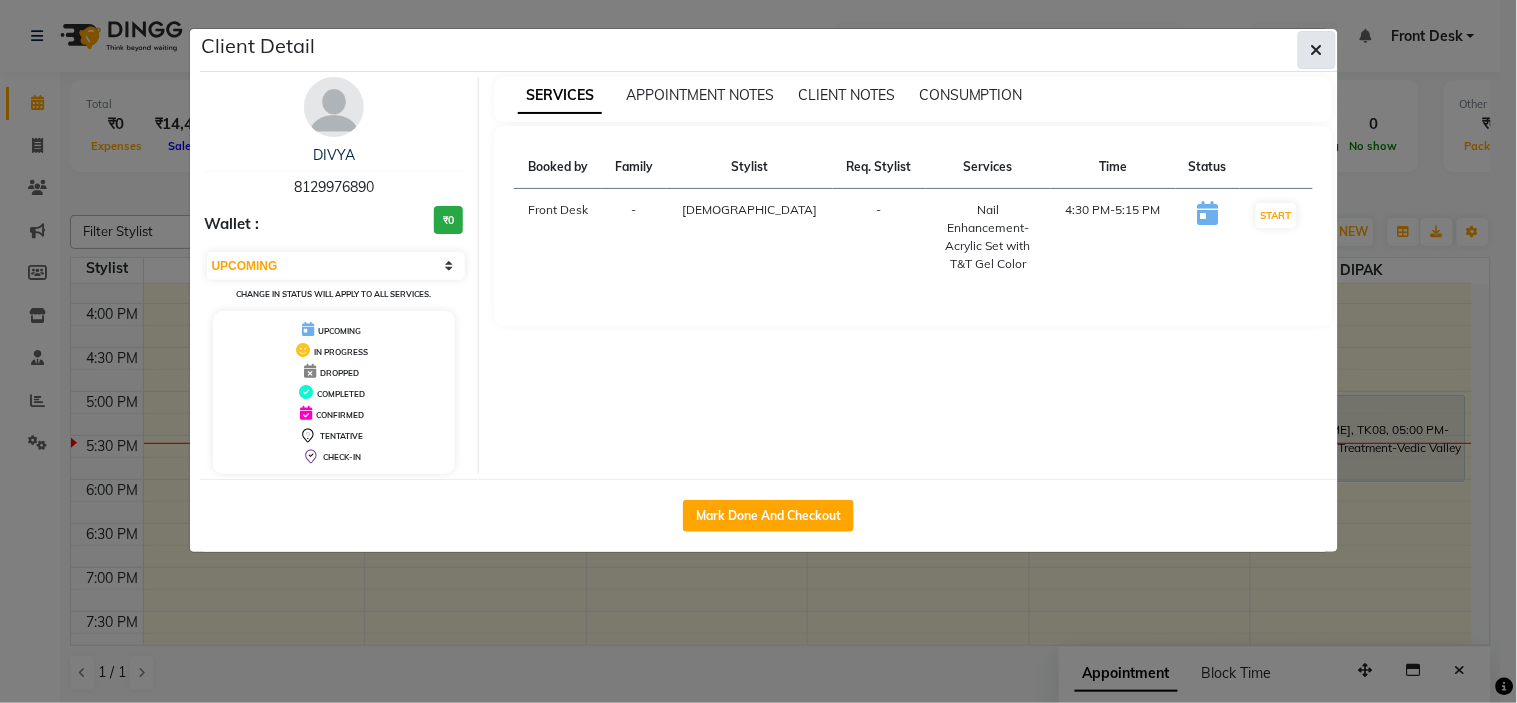click 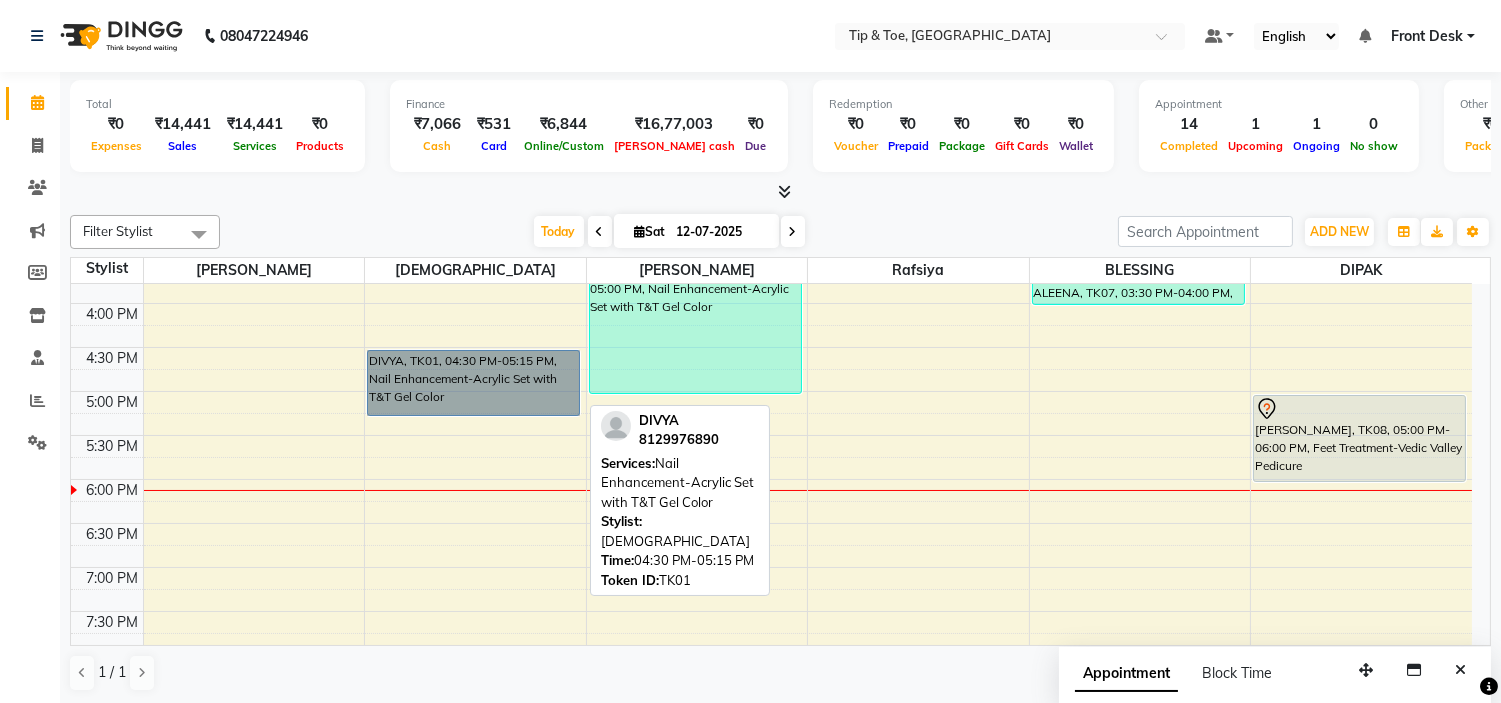 click on "DIVYA, TK01, 04:30 PM-05:15 PM, Nail Enhancement-Acrylic Set with T&T Gel Color" at bounding box center (473, 383) 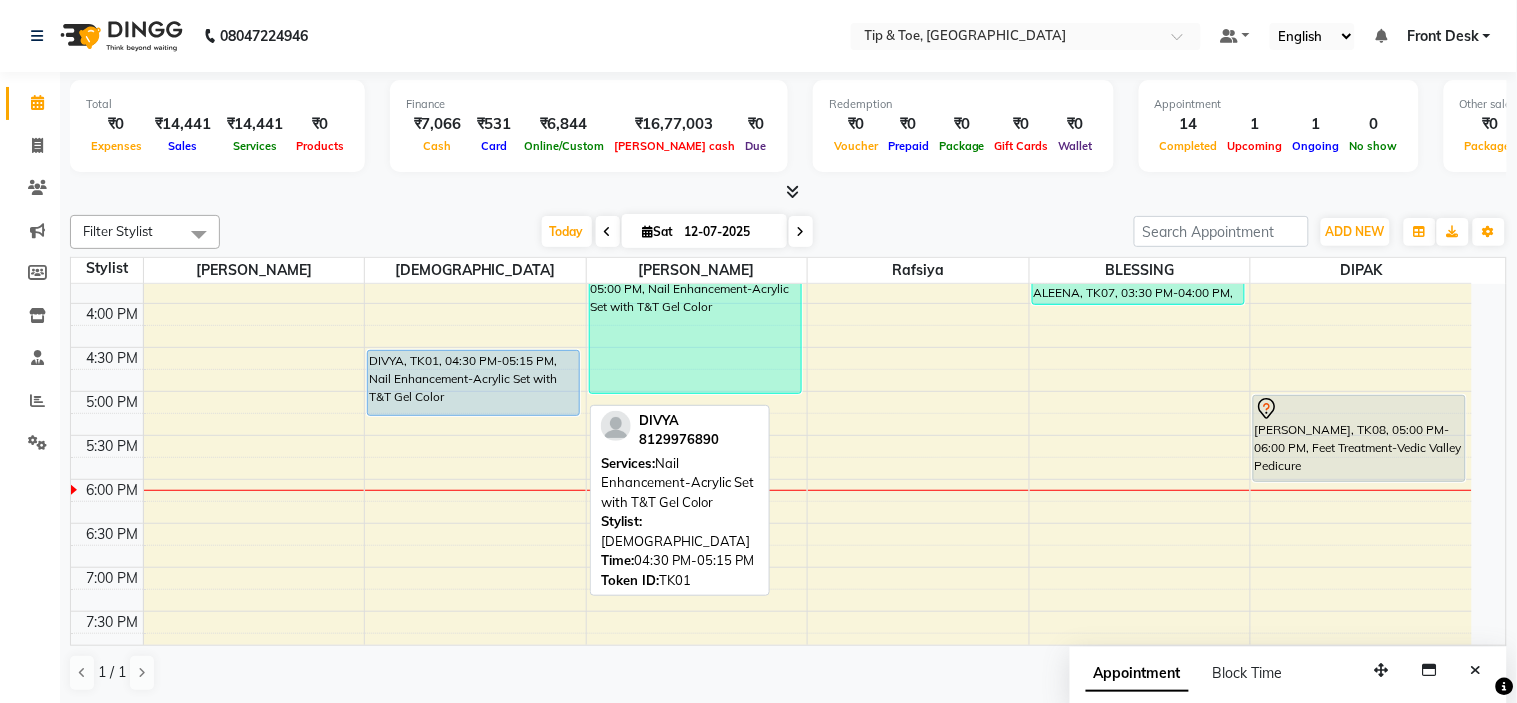 select on "5" 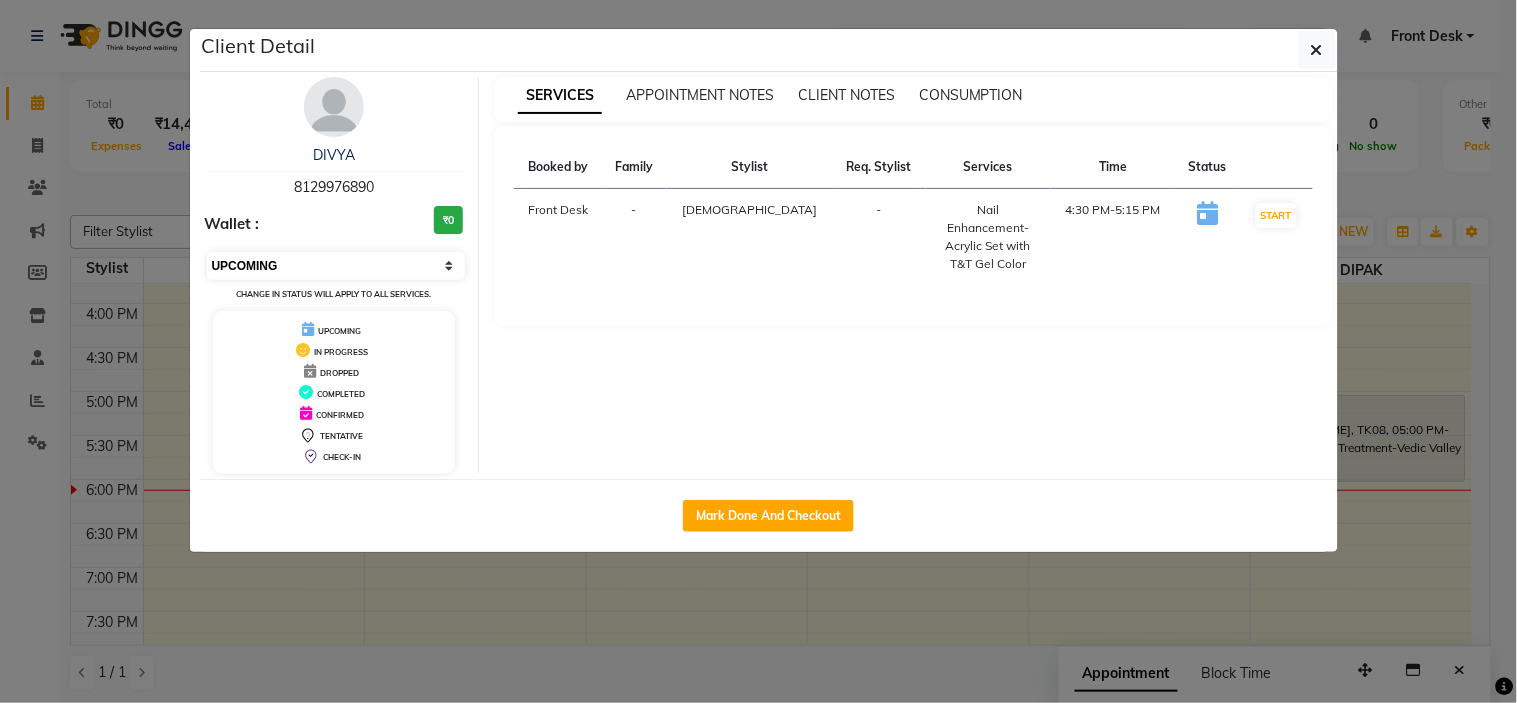 click on "Select IN SERVICE CONFIRMED TENTATIVE CHECK IN MARK DONE DROPPED UPCOMING" at bounding box center (336, 266) 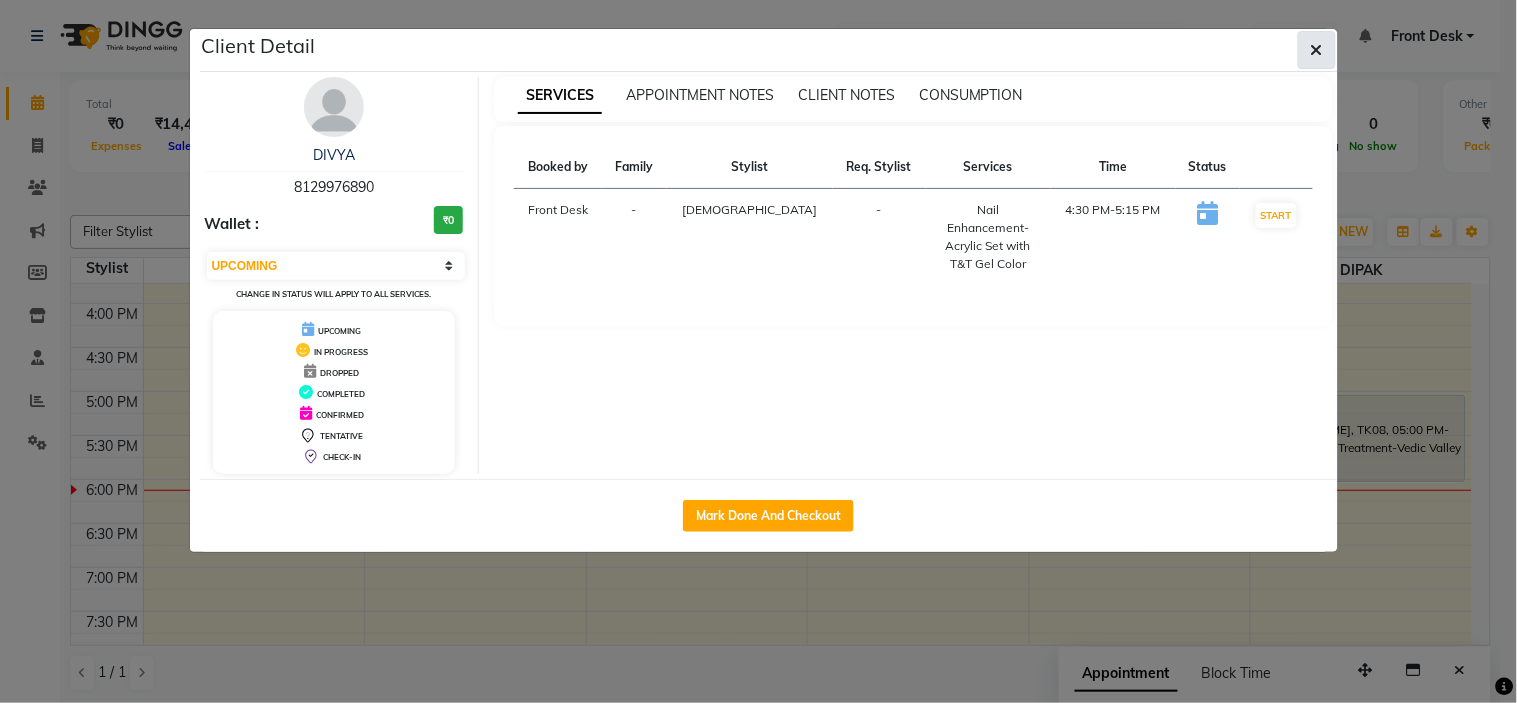 click 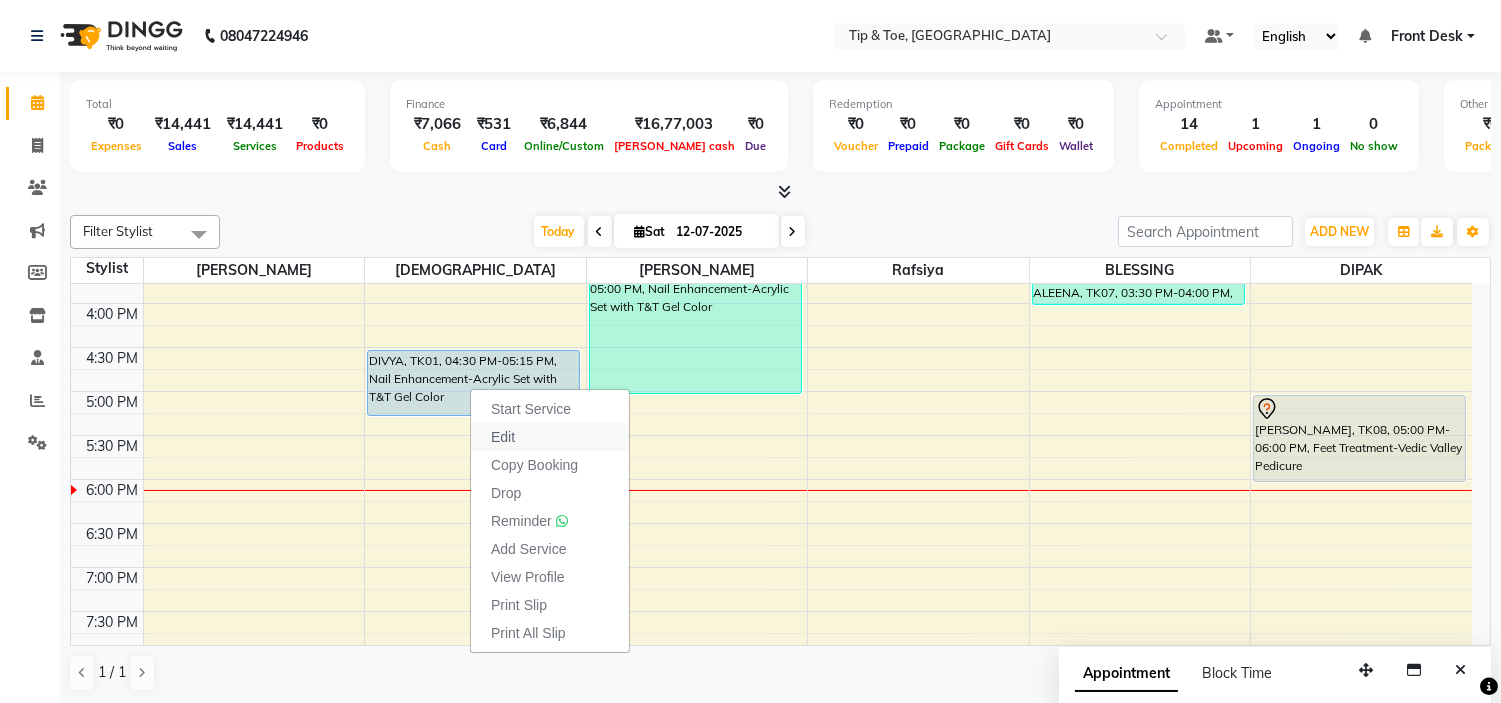 click on "Edit" at bounding box center (550, 437) 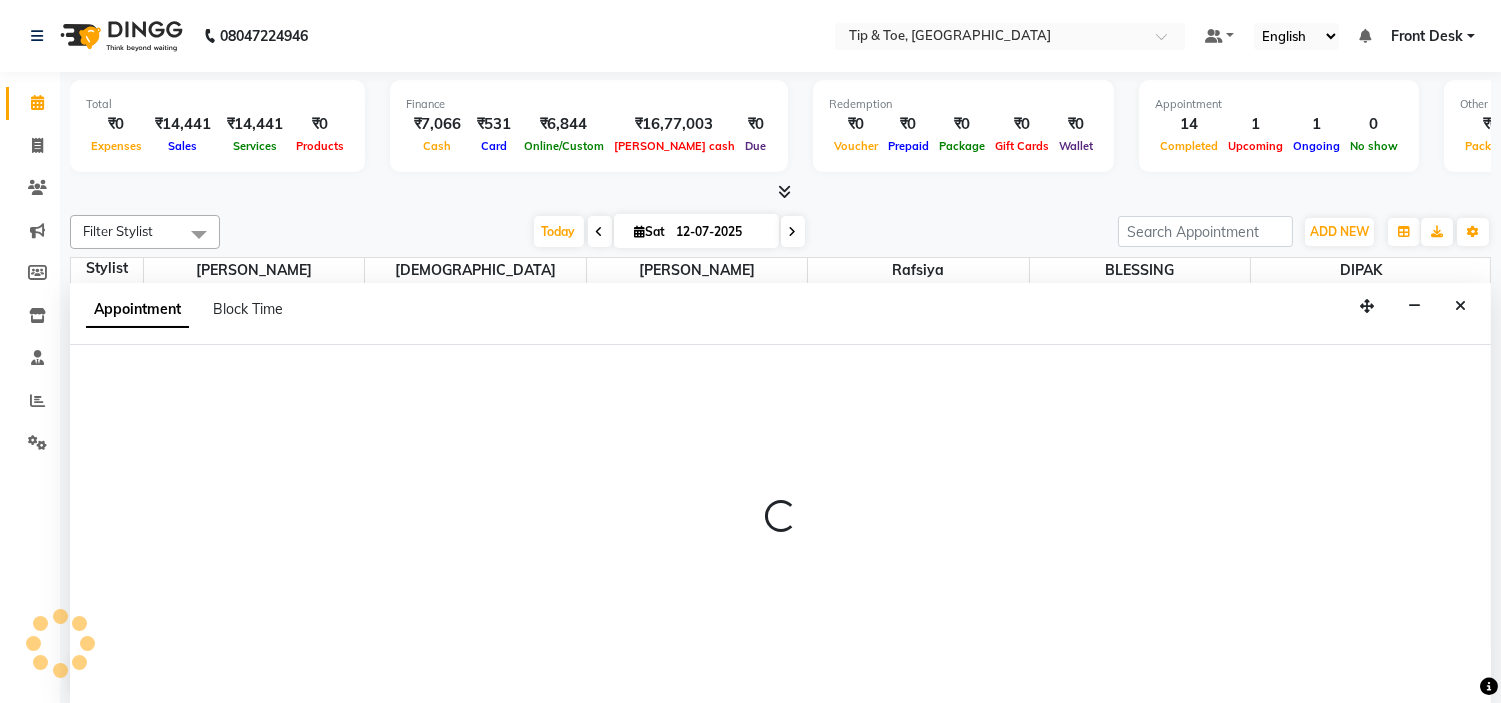 scroll, scrollTop: 1, scrollLeft: 0, axis: vertical 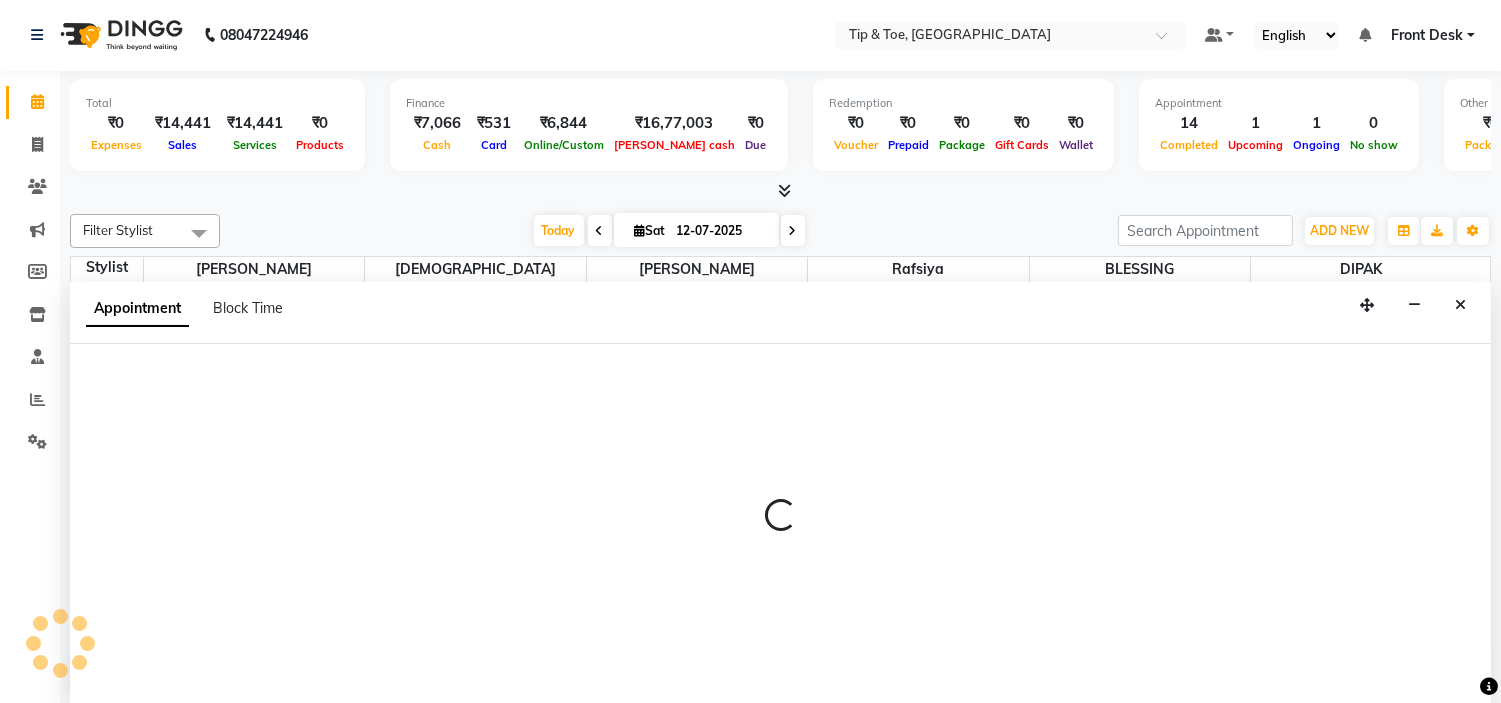select on "upcoming" 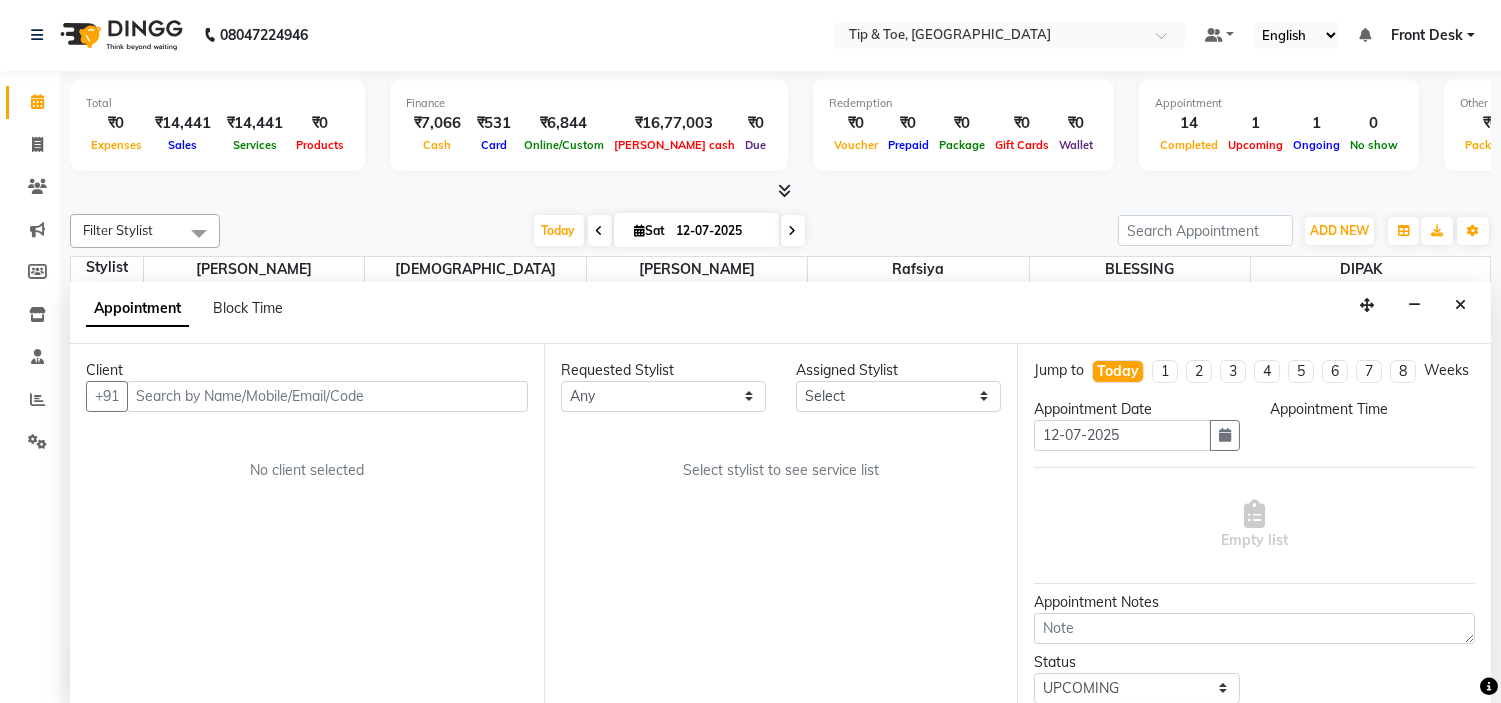 scroll, scrollTop: 0, scrollLeft: 0, axis: both 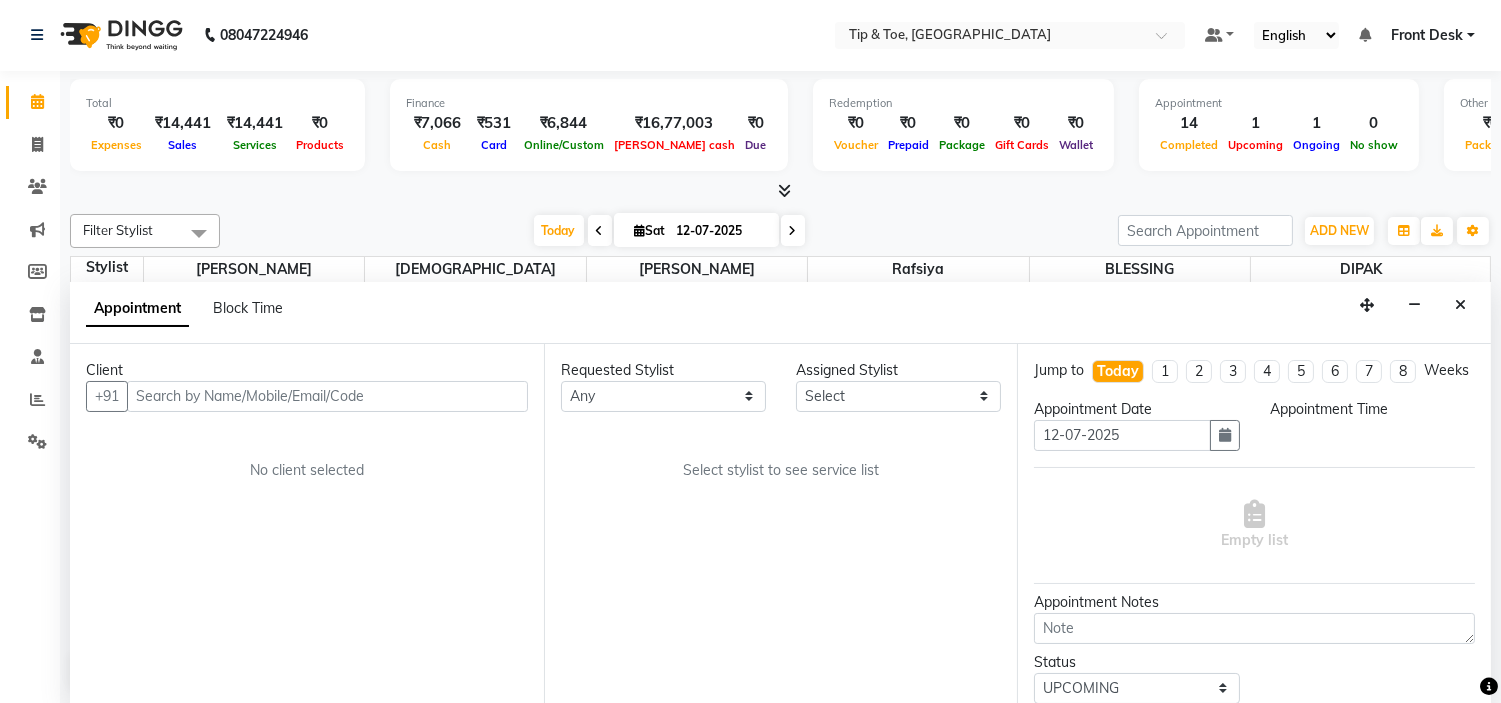 select on "990" 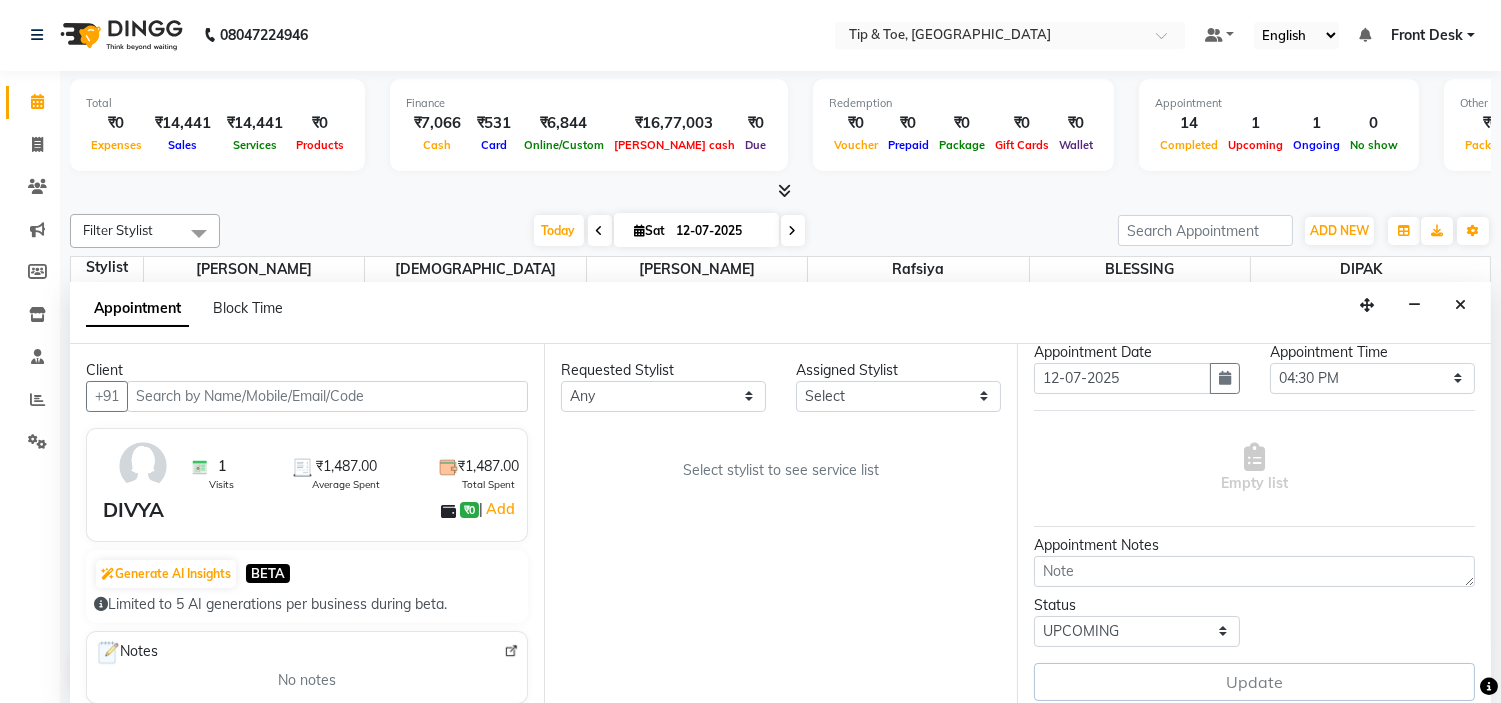 scroll, scrollTop: 88, scrollLeft: 0, axis: vertical 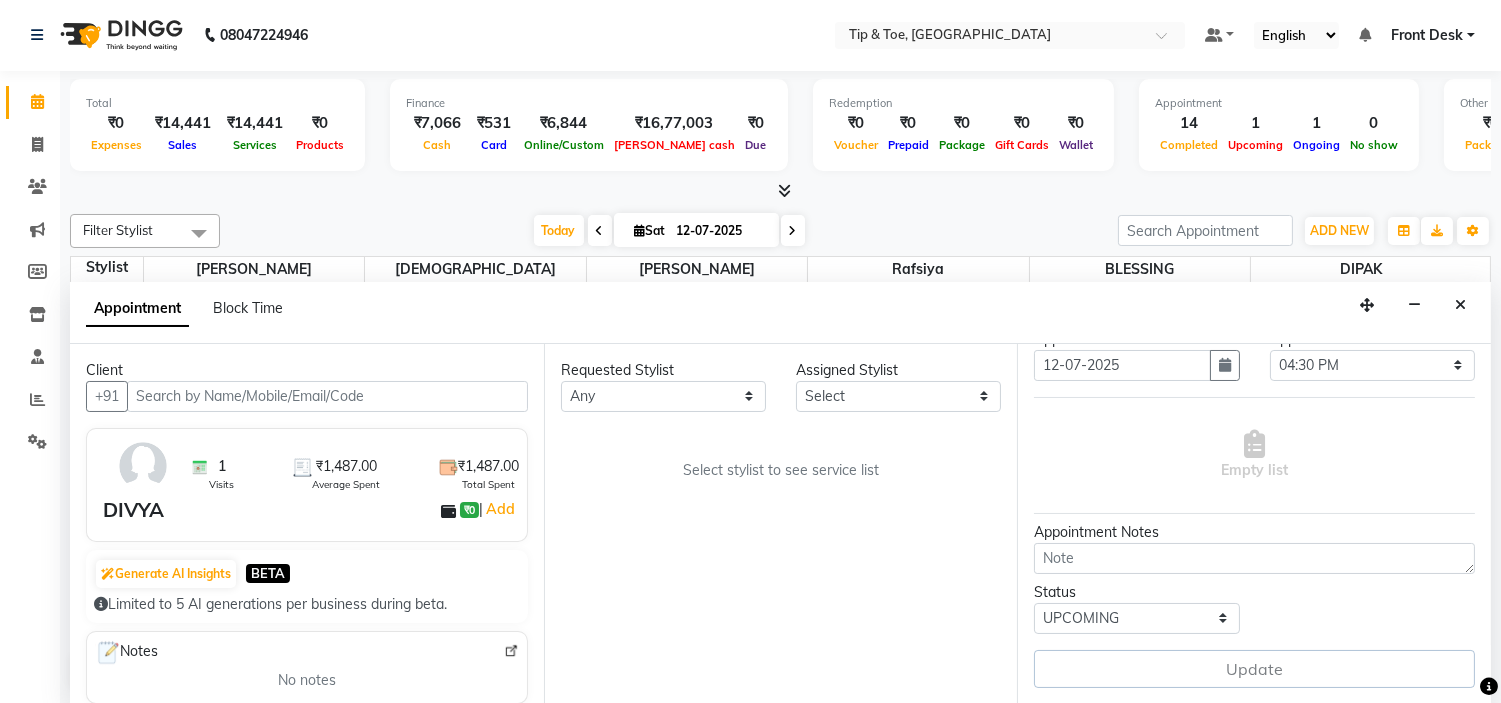 select on "37611" 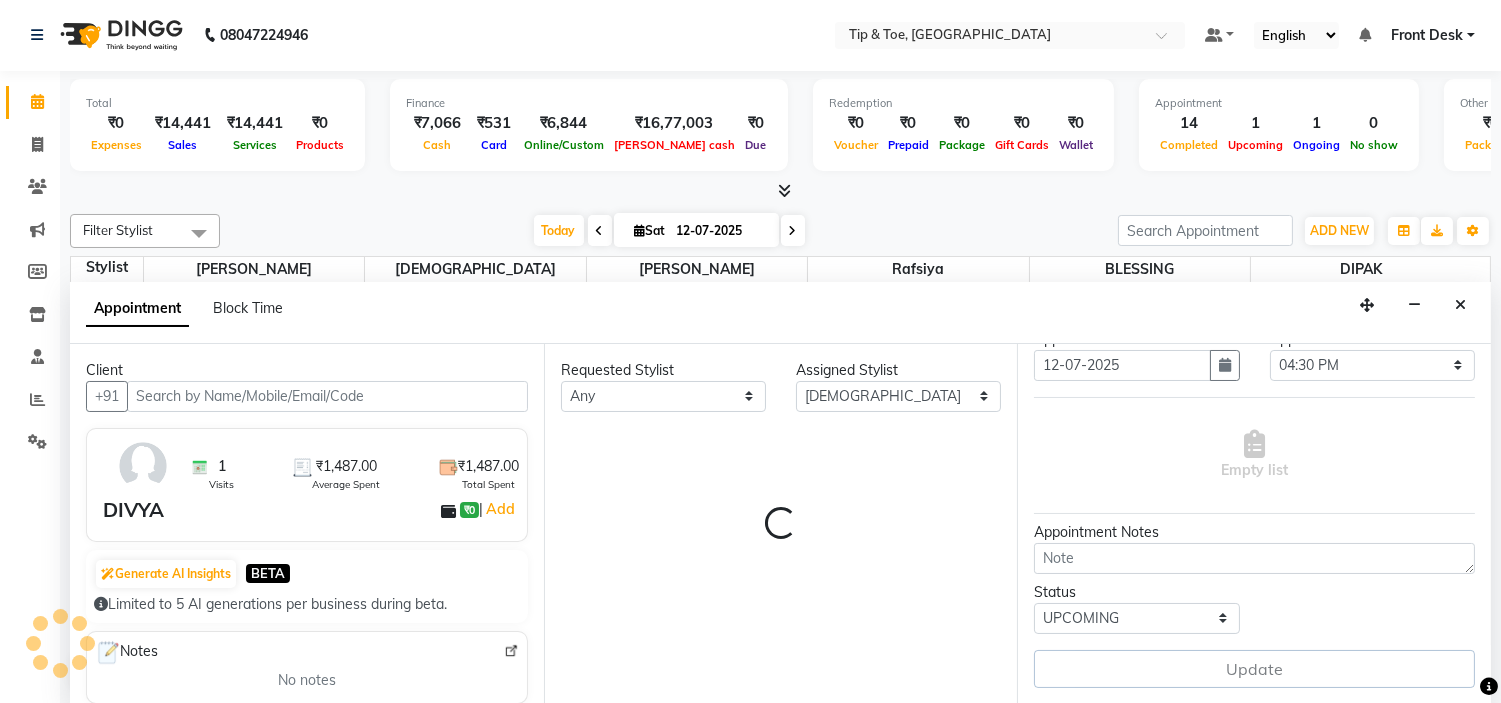 scroll, scrollTop: 787, scrollLeft: 0, axis: vertical 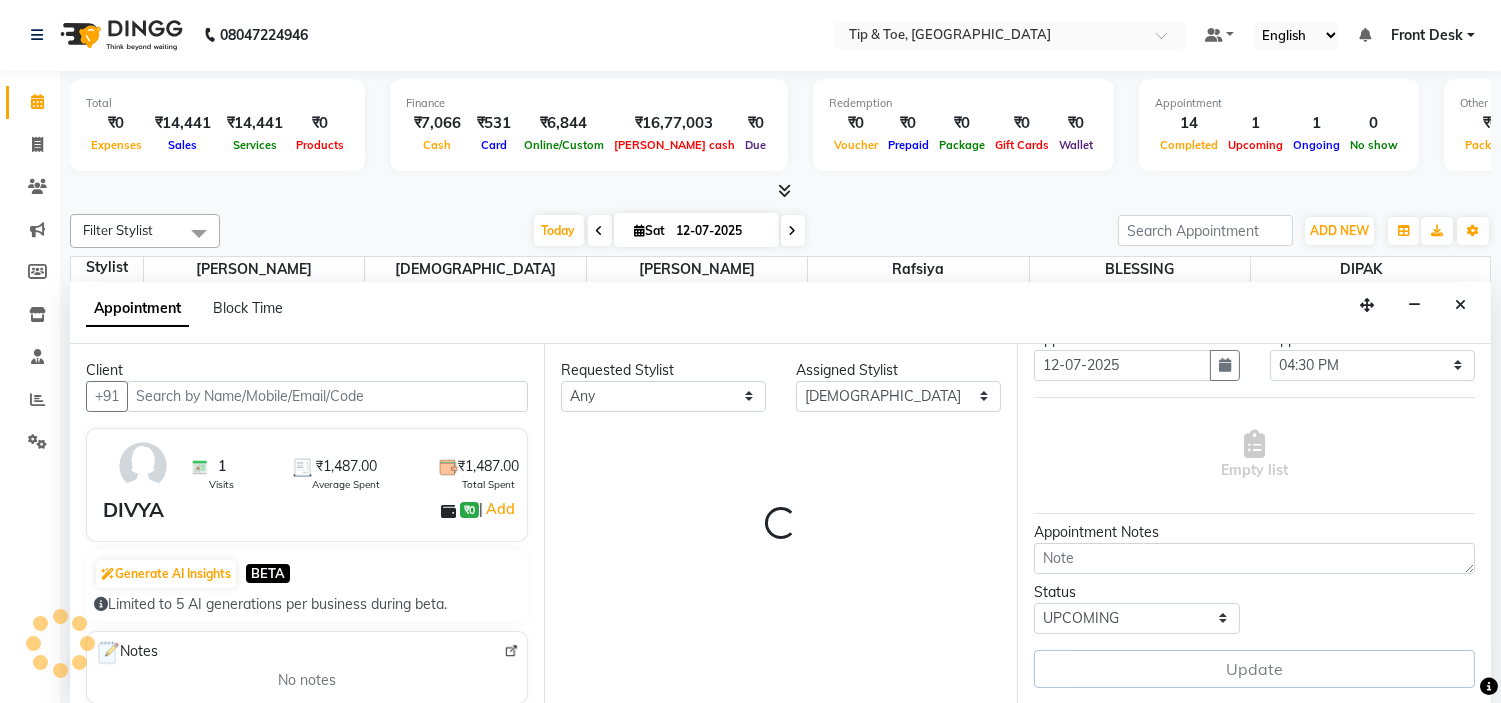 select on "2436" 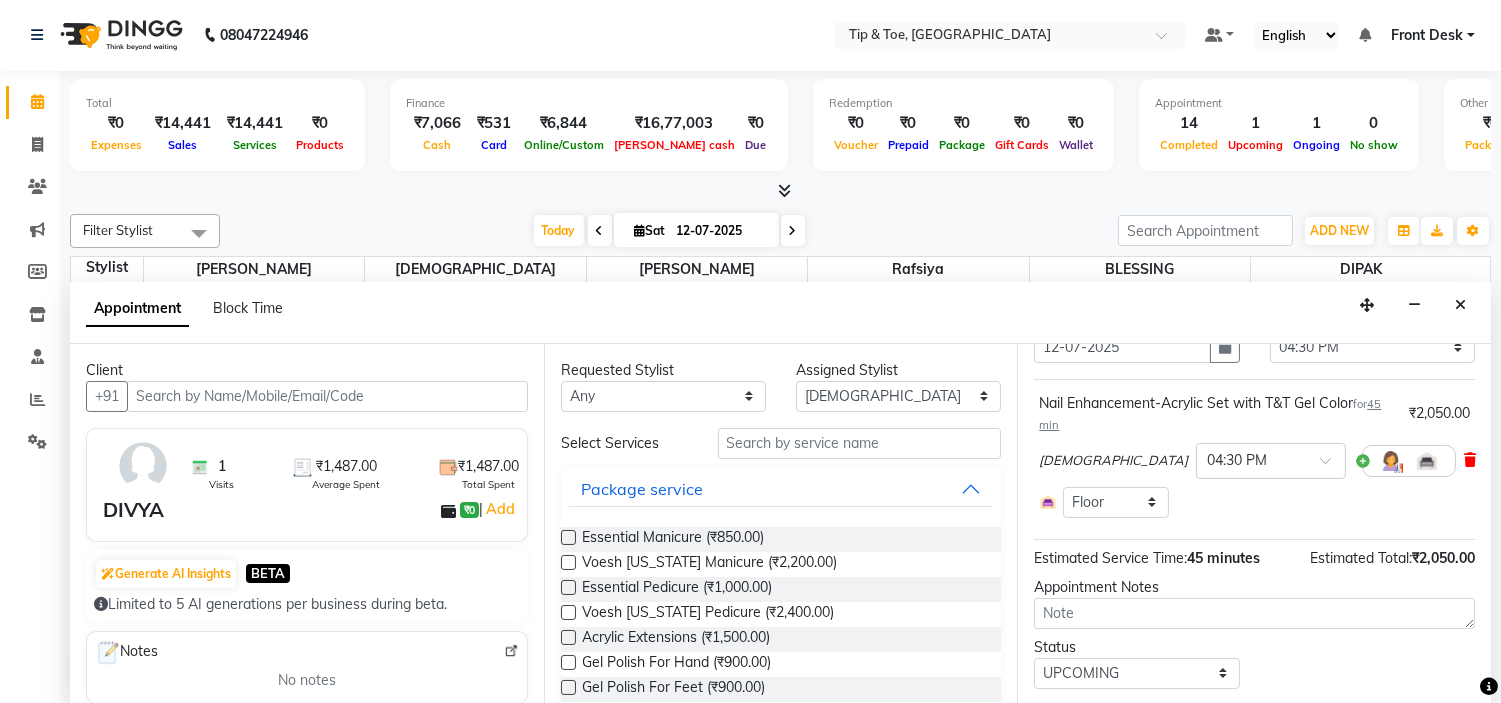 click at bounding box center (1470, 460) 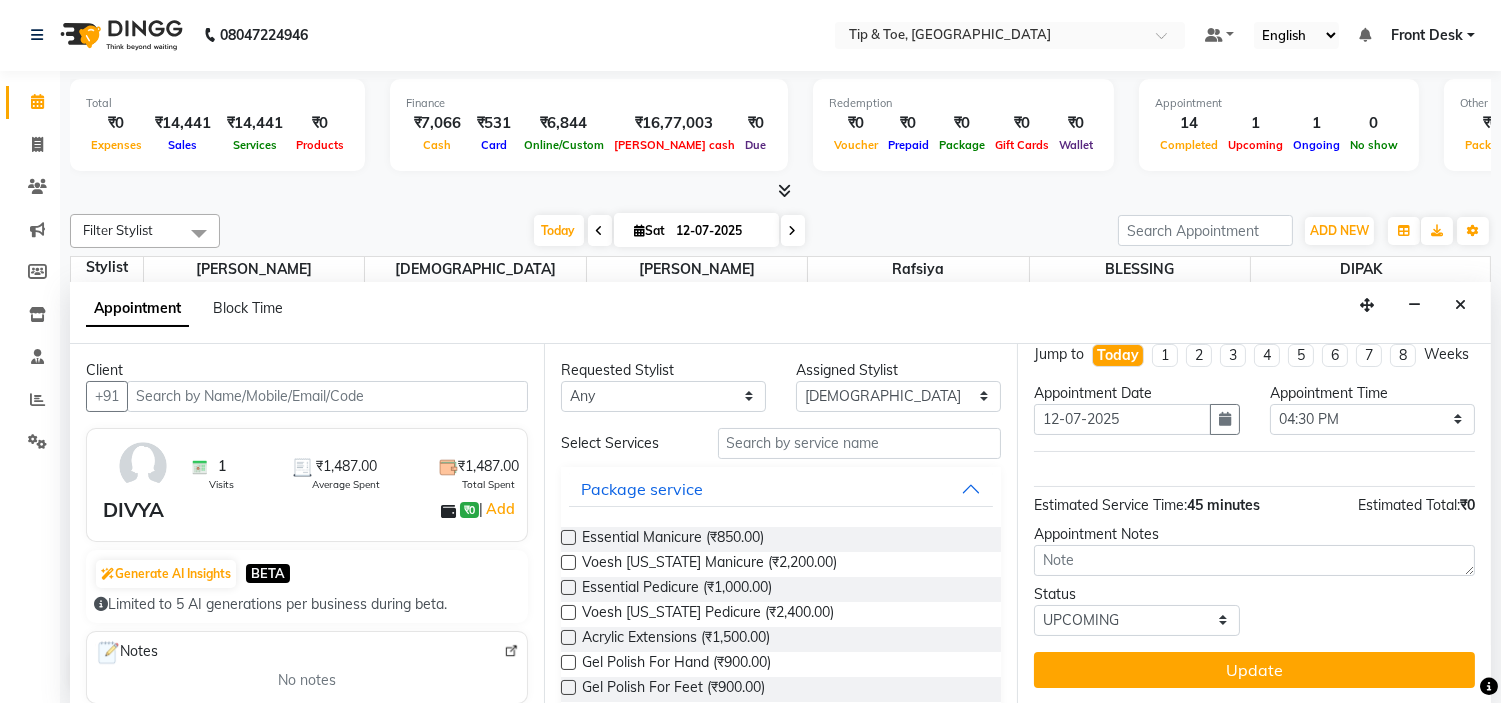 scroll, scrollTop: 34, scrollLeft: 0, axis: vertical 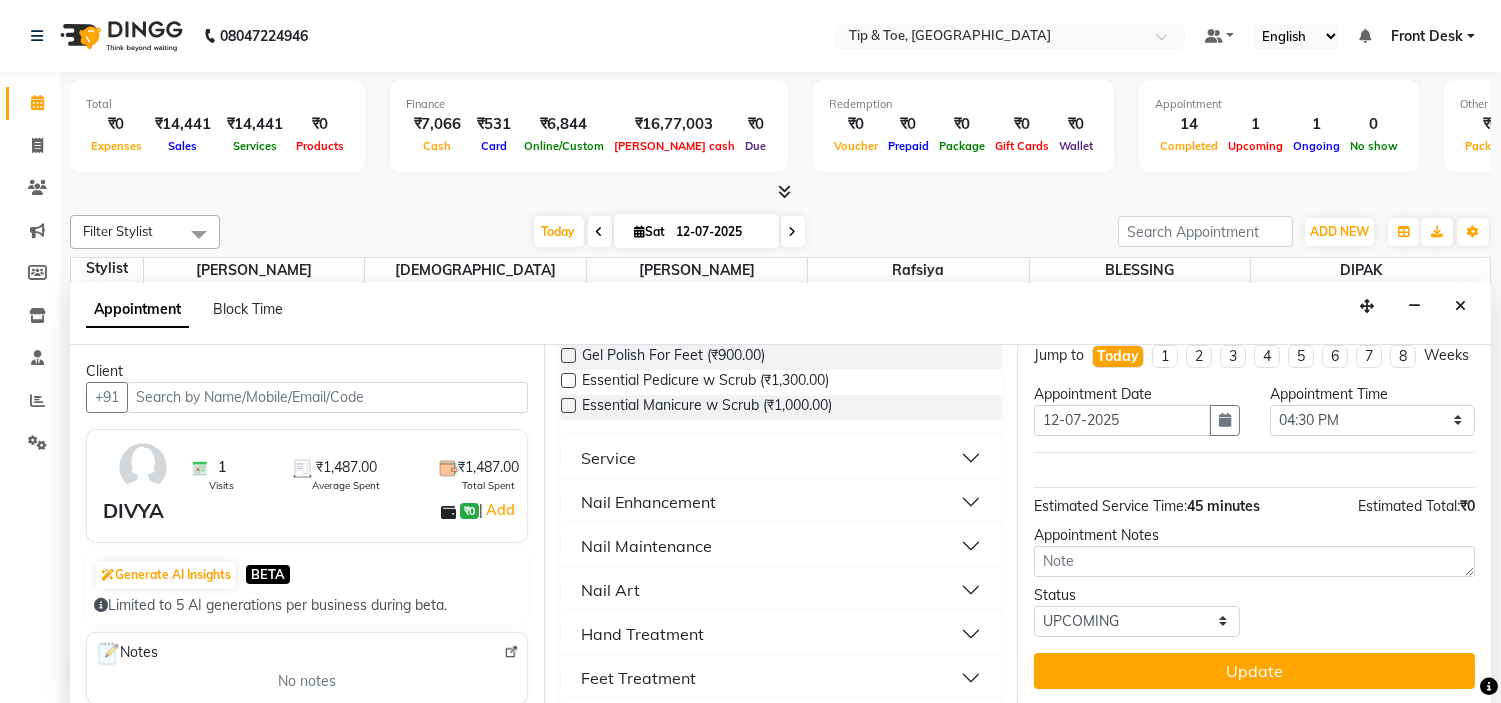 click on "Nail Maintenance" at bounding box center [781, 546] 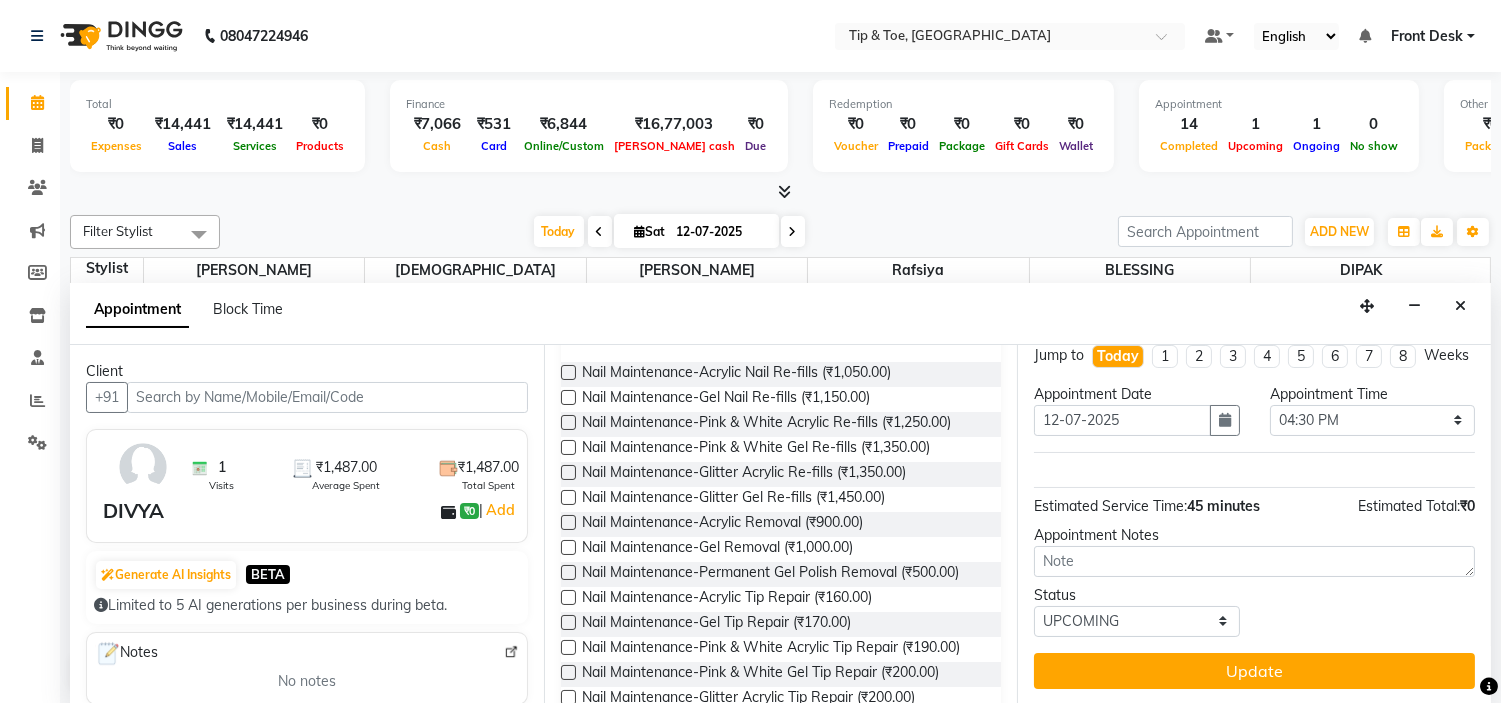 scroll, scrollTop: 666, scrollLeft: 0, axis: vertical 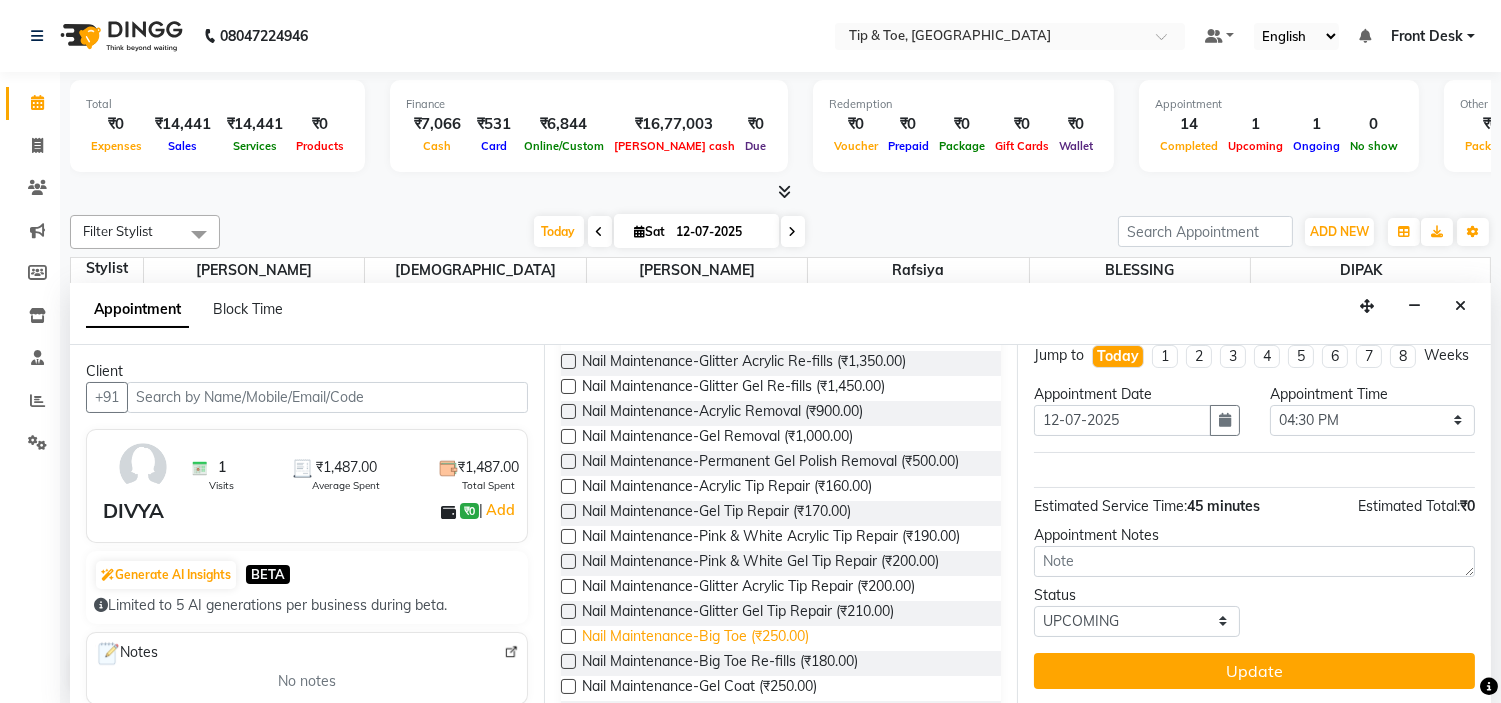 click on "Nail Maintenance-Big Toe (₹250.00)" at bounding box center (695, 638) 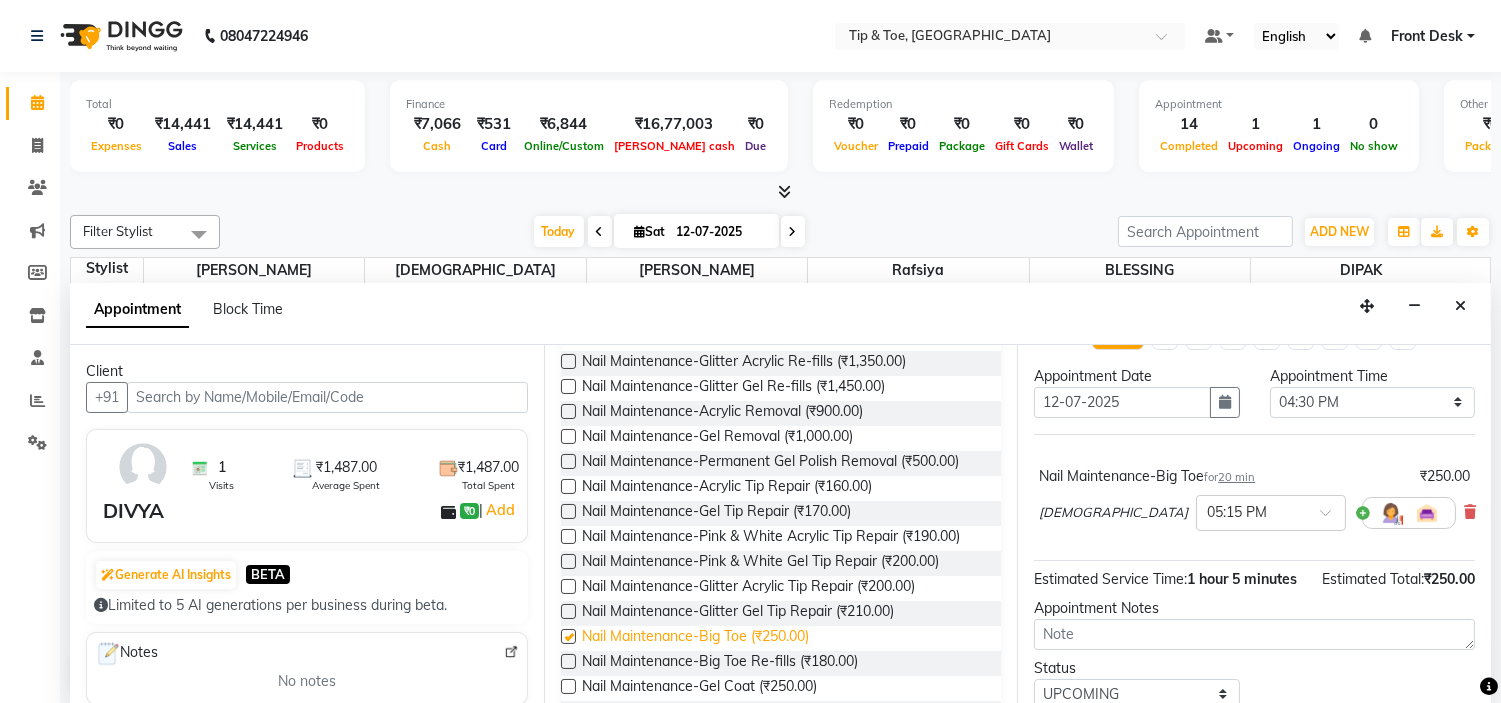 checkbox on "false" 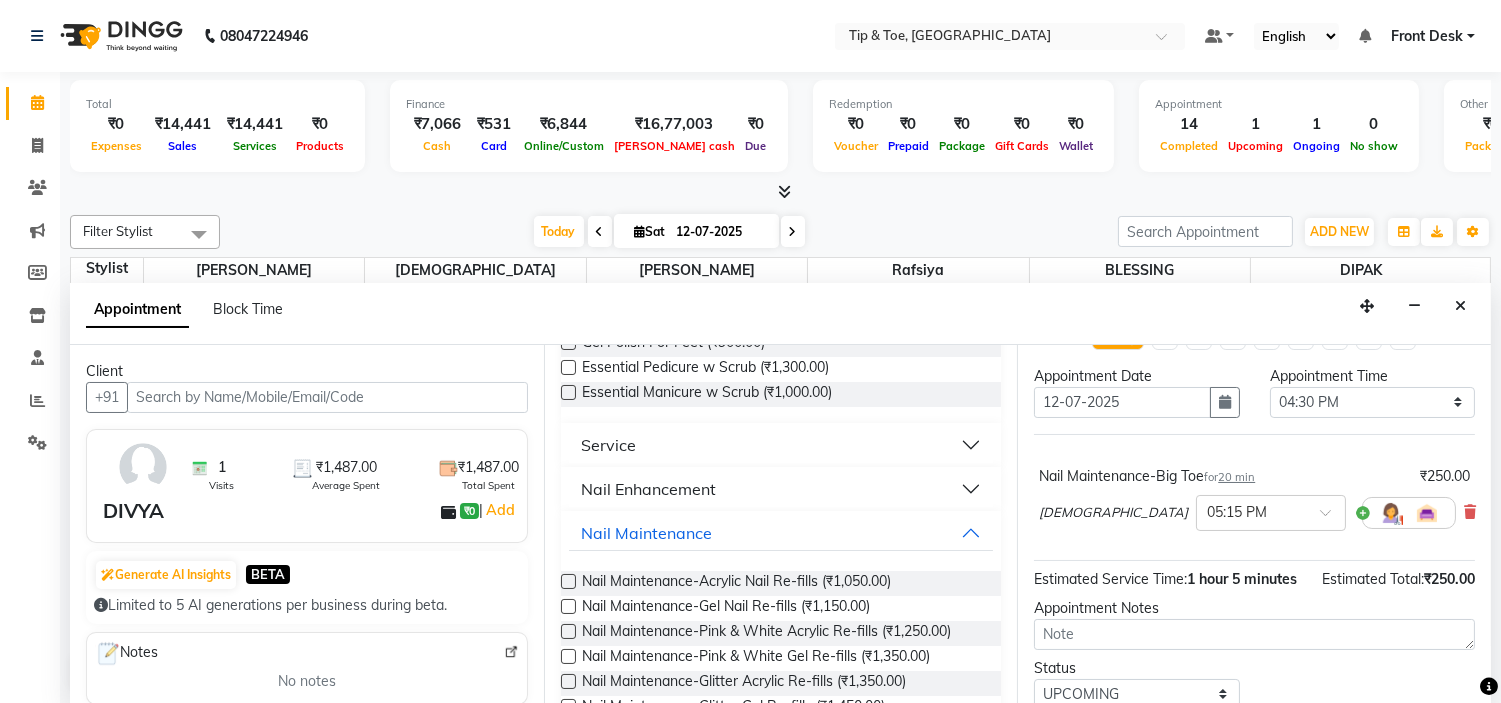 scroll, scrollTop: 290, scrollLeft: 0, axis: vertical 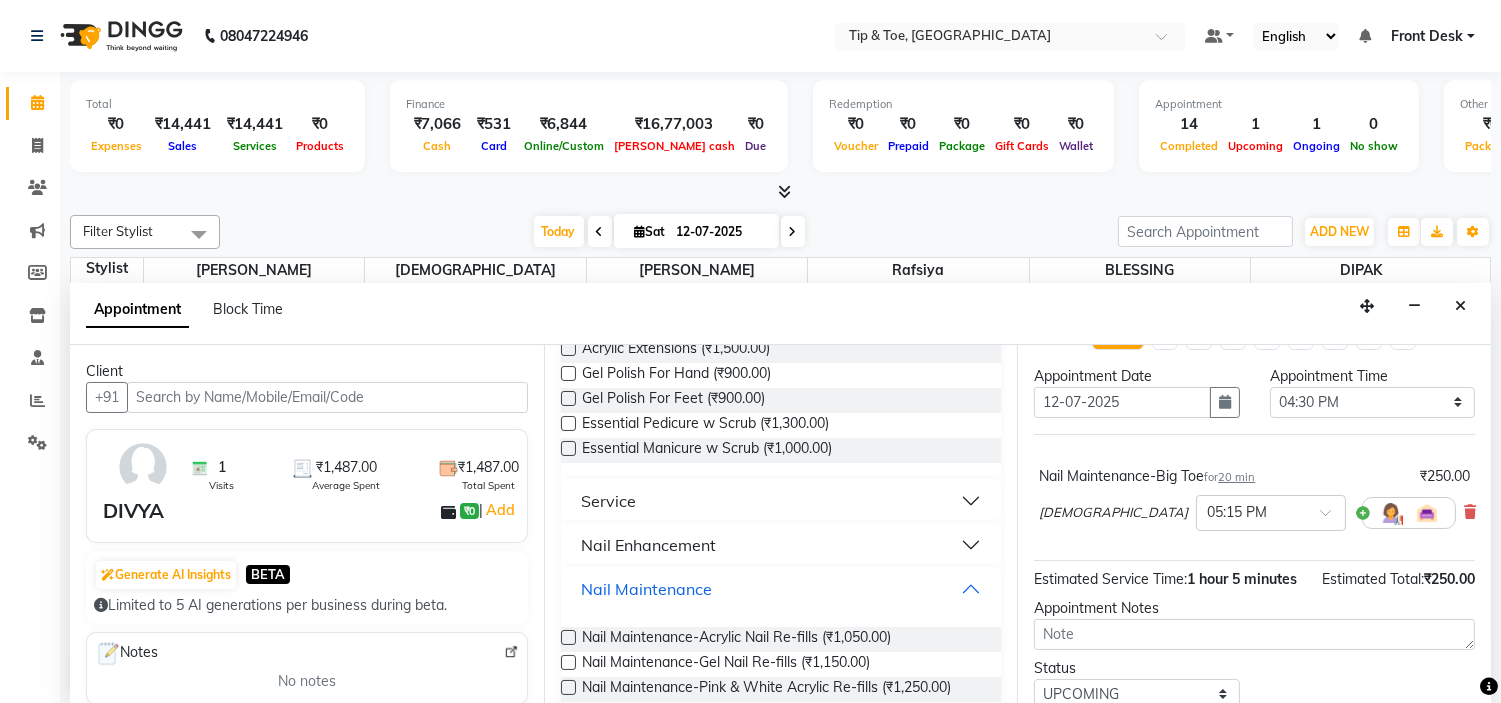 click on "Nail Maintenance" at bounding box center (646, 589) 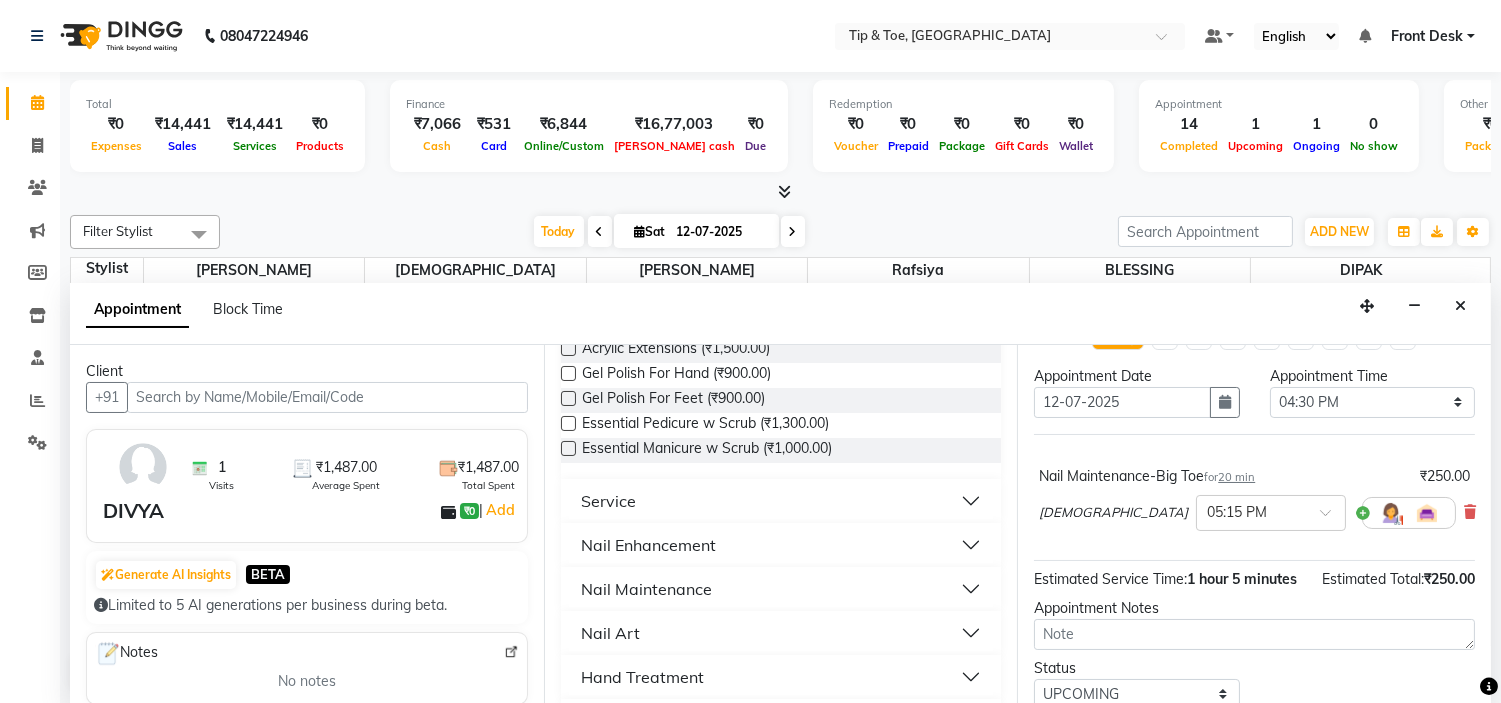 click on "Nail Enhancement" at bounding box center (648, 545) 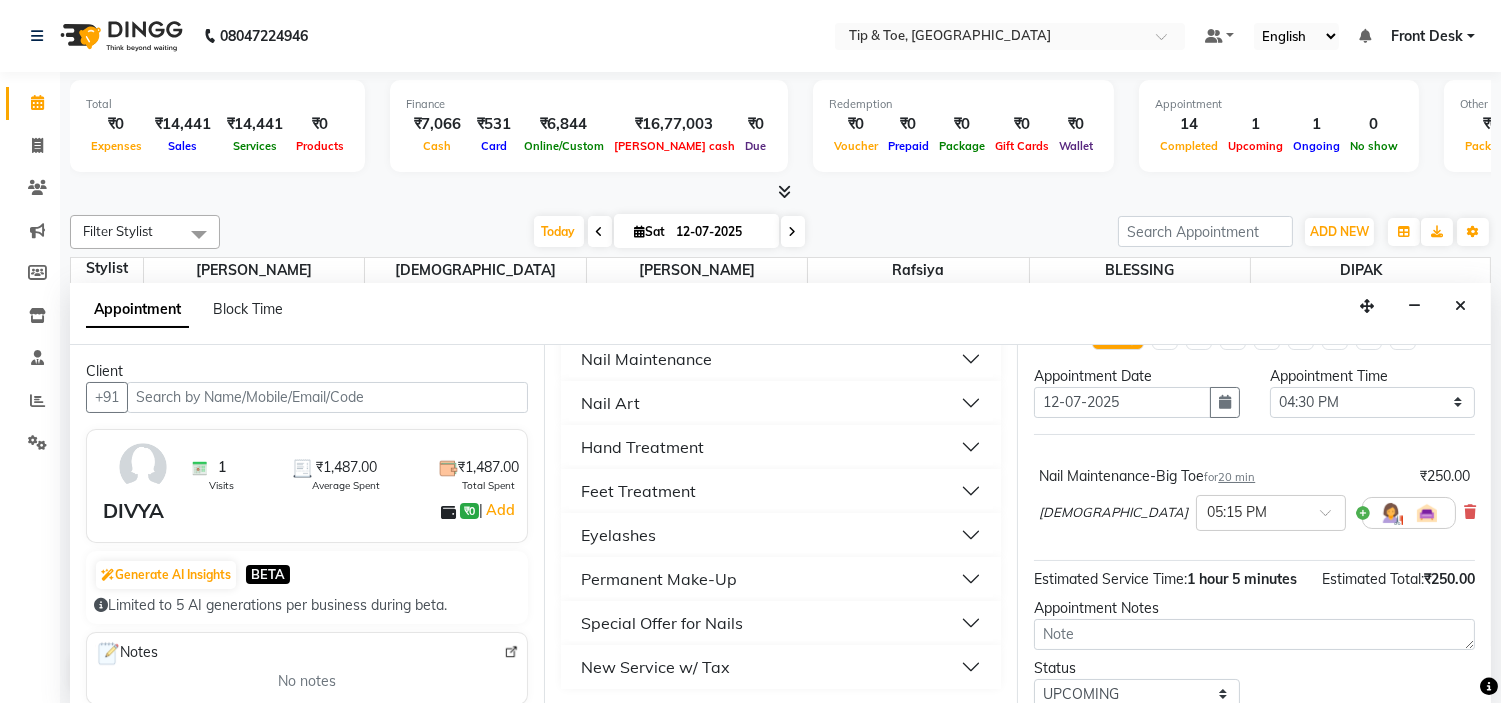 scroll, scrollTop: 1178, scrollLeft: 0, axis: vertical 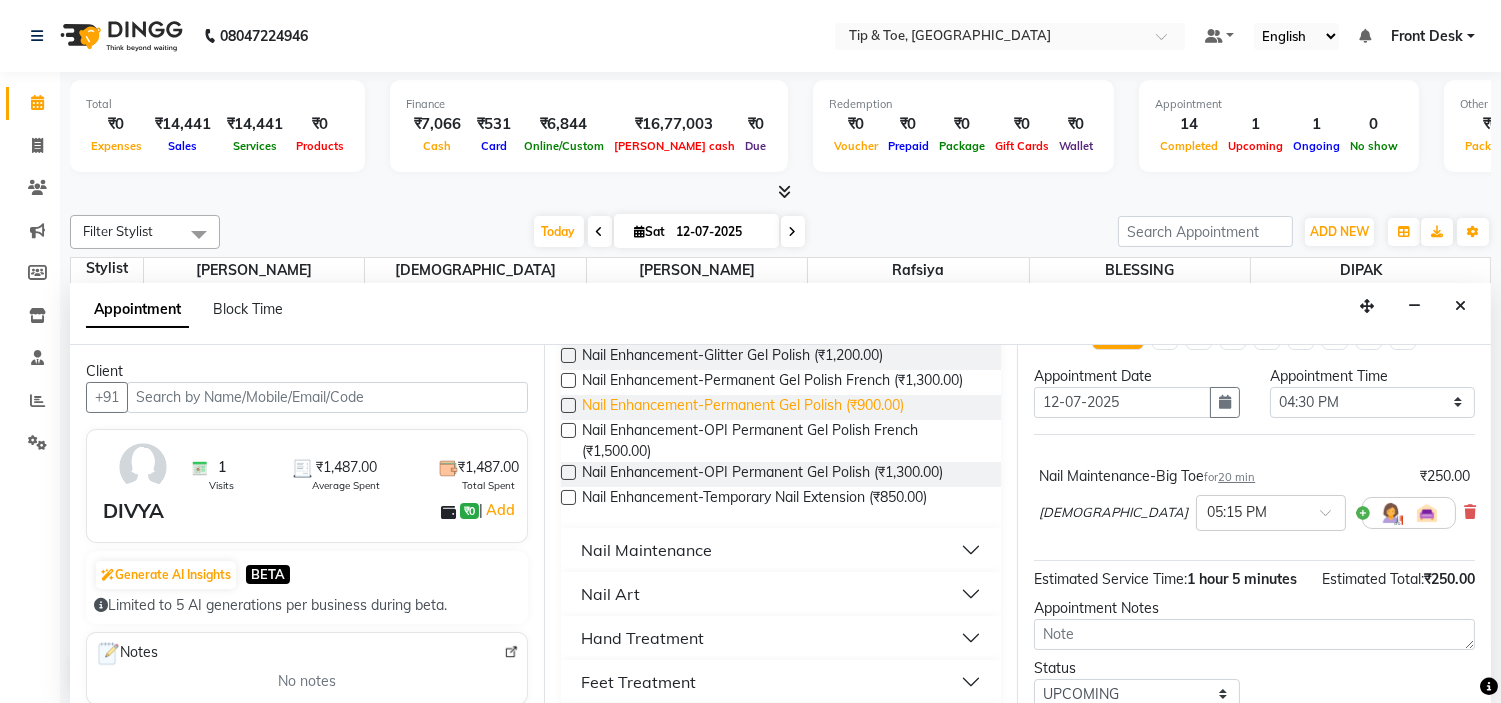 click on "Nail Enhancement-Permanent Gel Polish (₹900.00)" at bounding box center (743, 407) 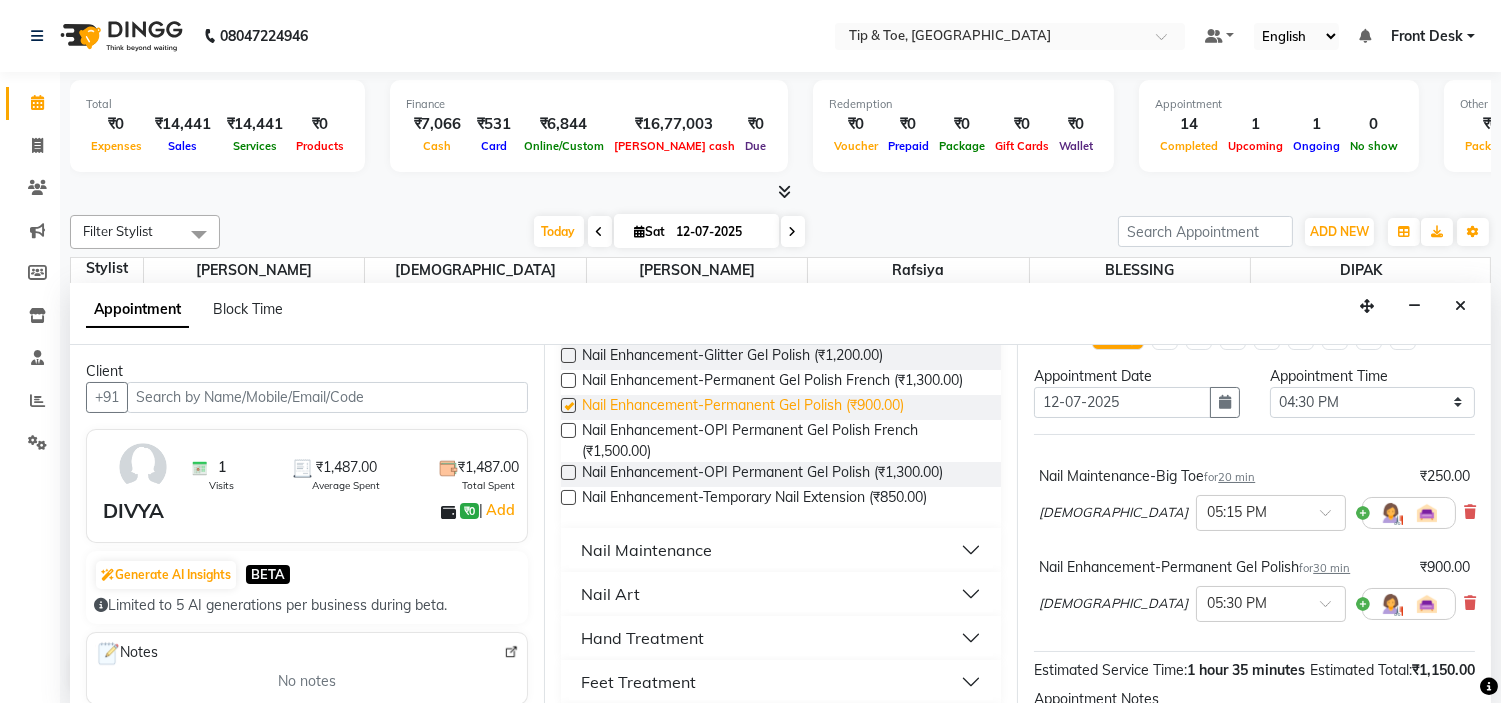 checkbox on "false" 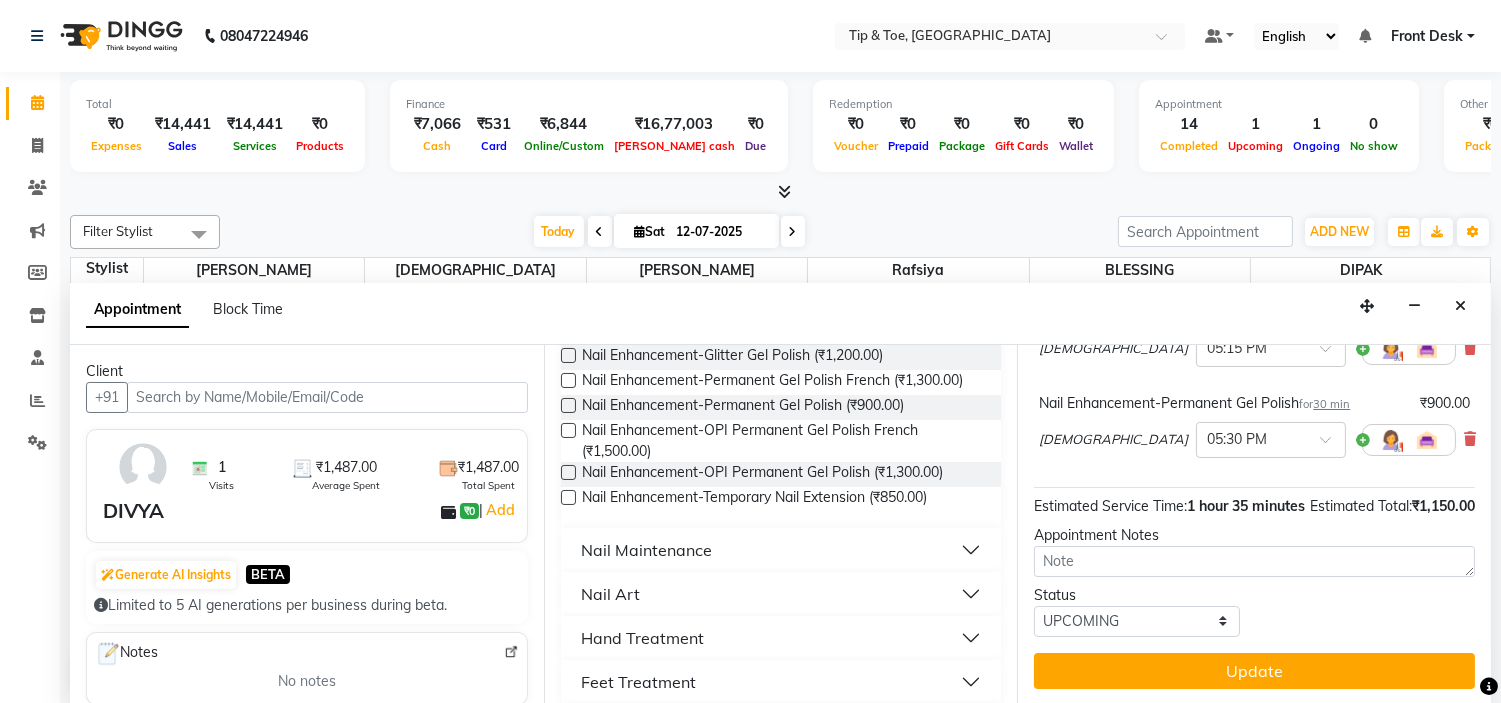 scroll, scrollTop: 237, scrollLeft: 0, axis: vertical 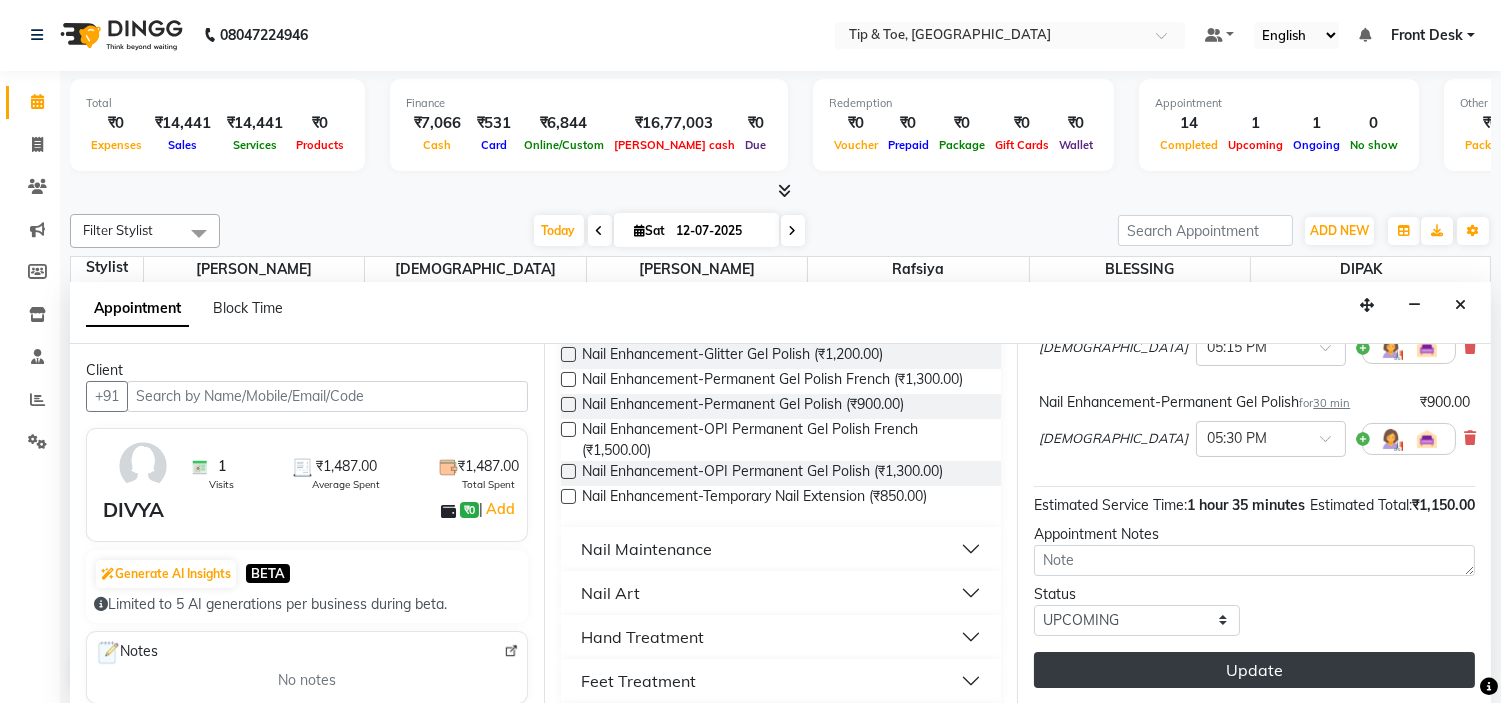 click on "Update" at bounding box center (1254, 670) 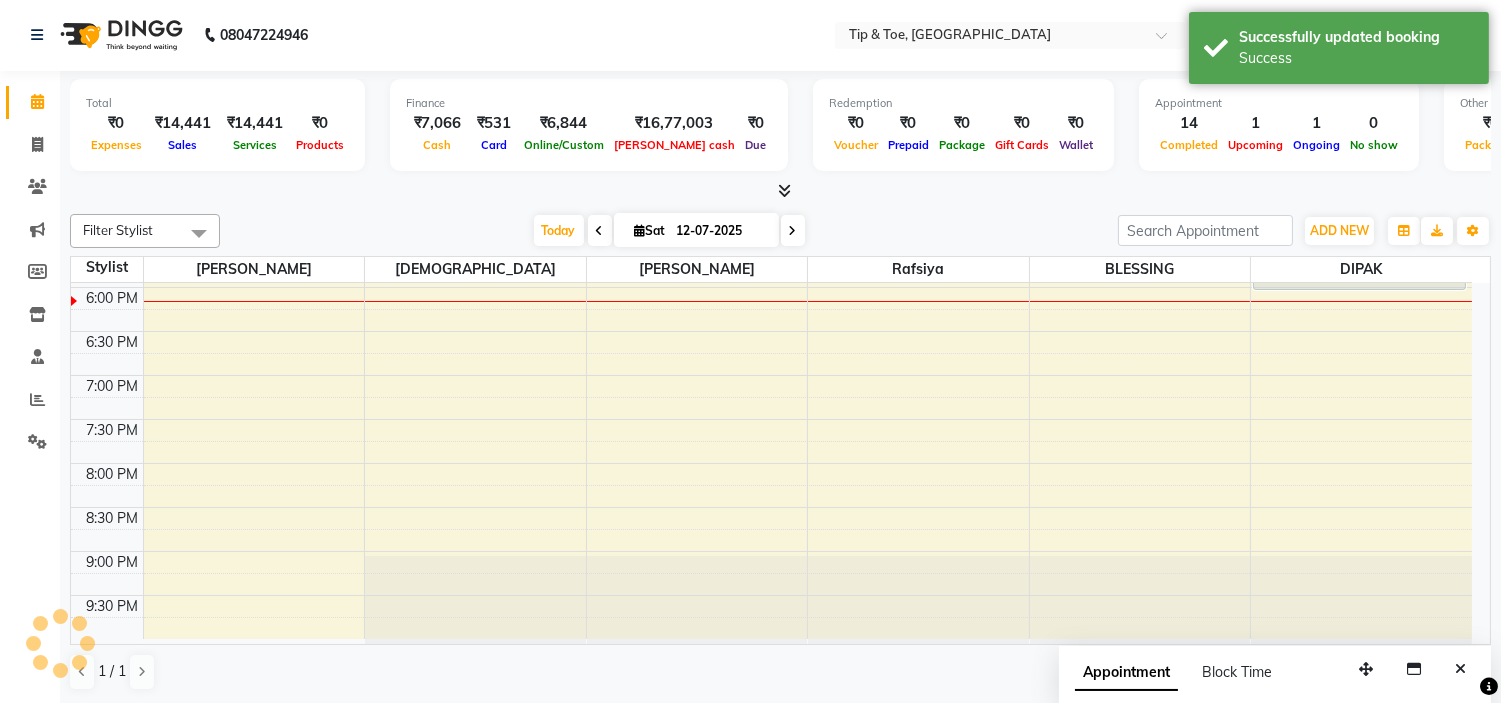scroll, scrollTop: 0, scrollLeft: 0, axis: both 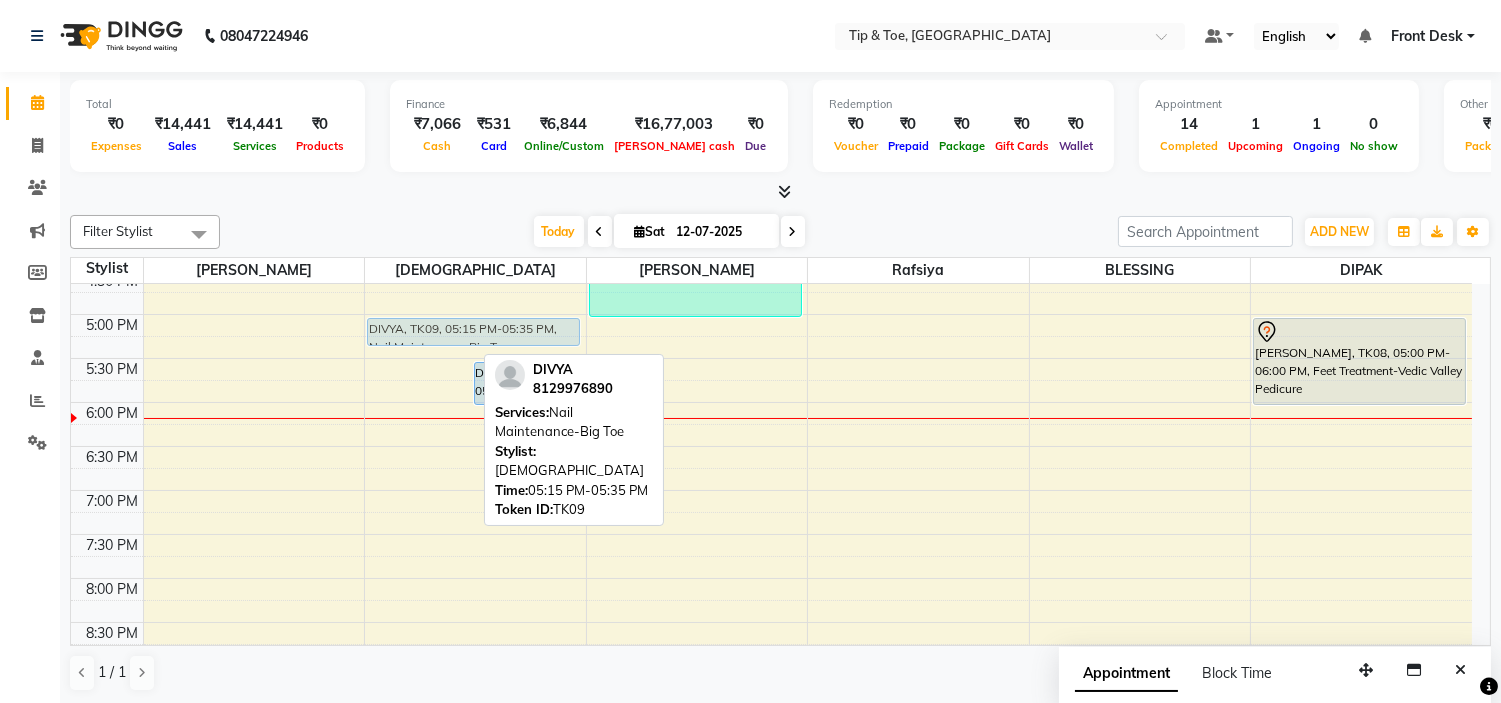 drag, startPoint x: 447, startPoint y: 347, endPoint x: 454, endPoint y: 320, distance: 27.89265 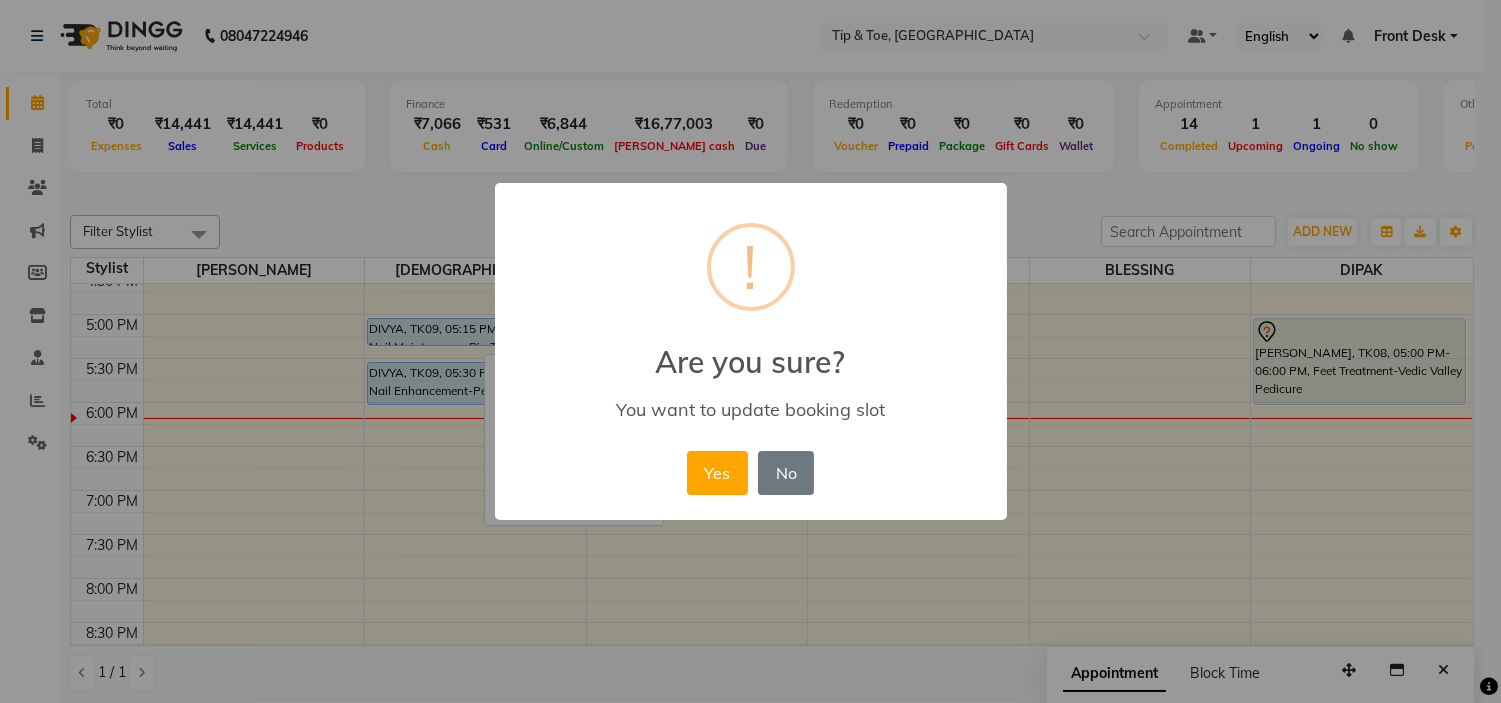 scroll, scrollTop: 672, scrollLeft: 0, axis: vertical 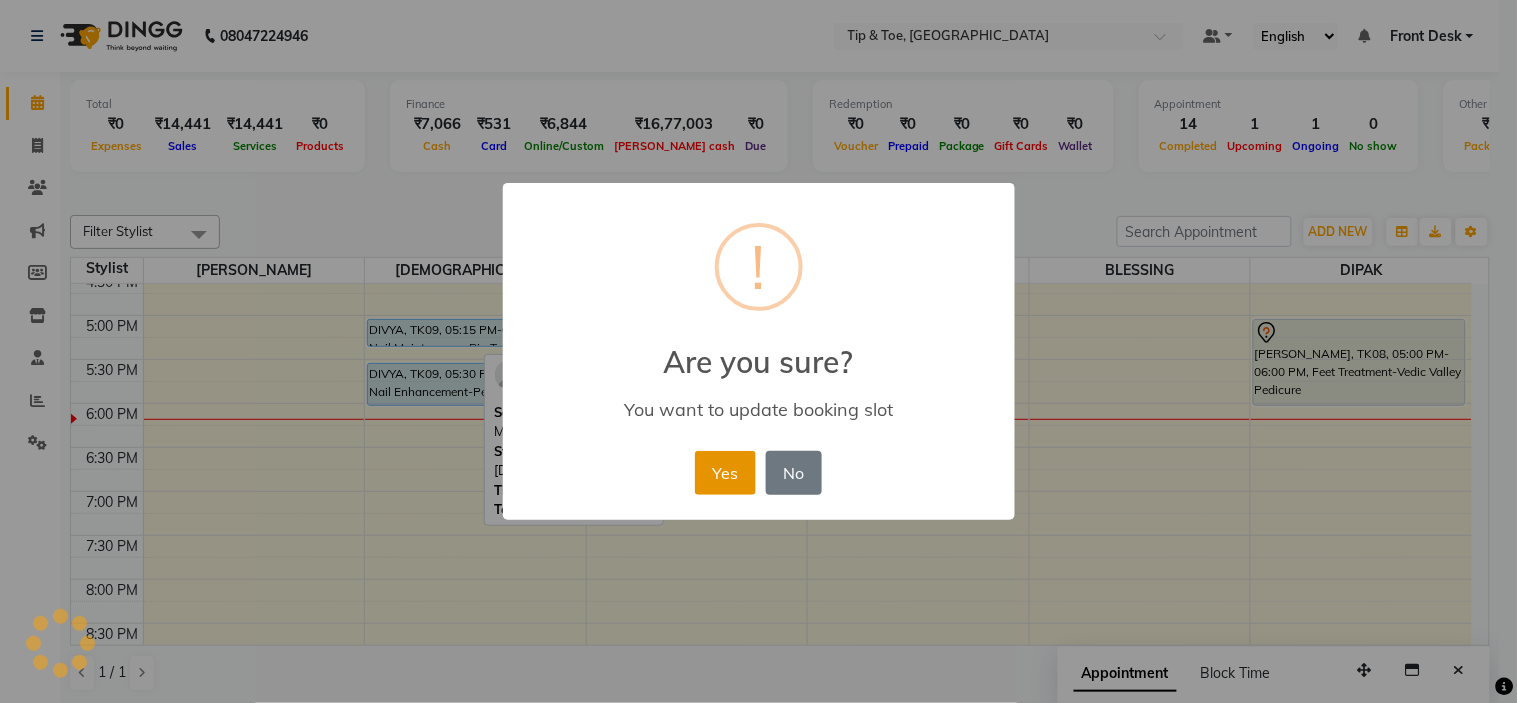 click on "Yes" at bounding box center [725, 473] 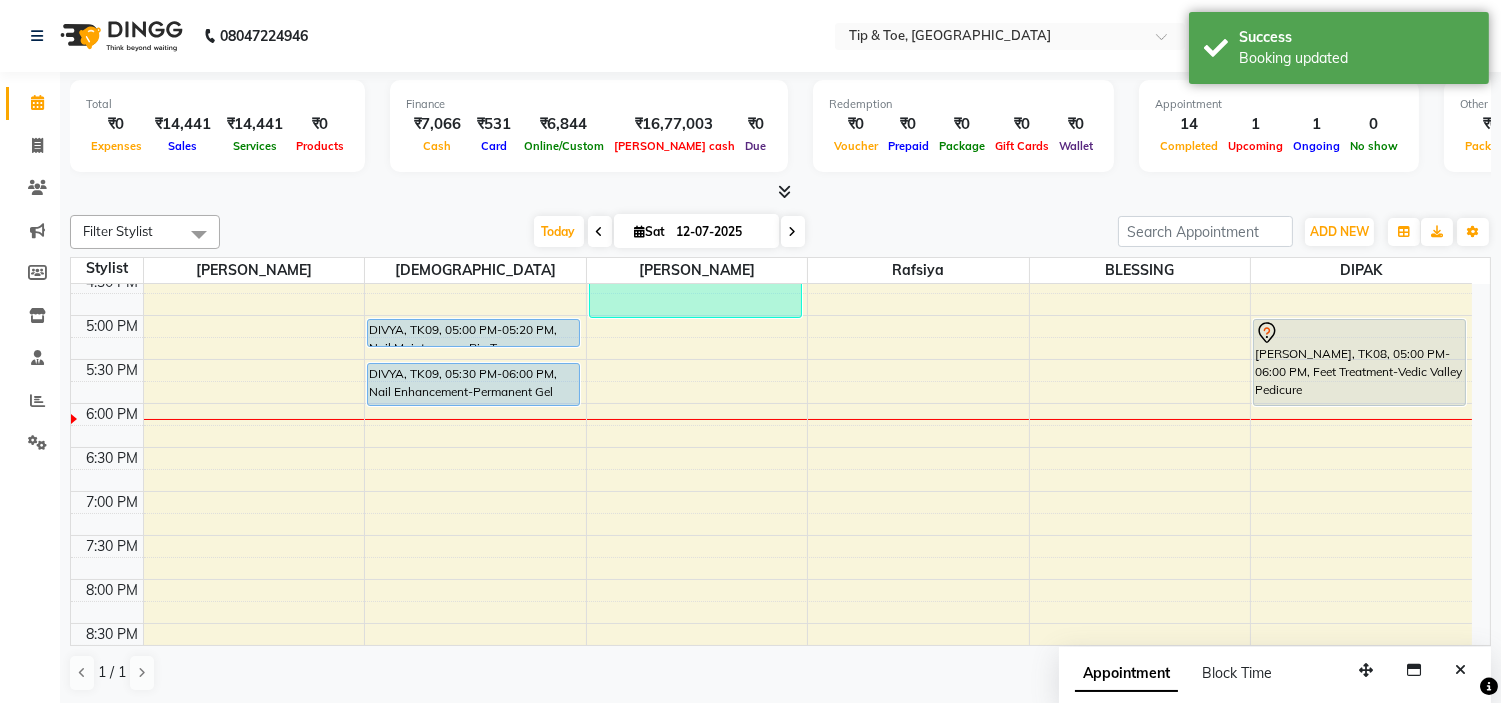 click on "9:00 AM 9:30 AM 10:00 AM 10:30 AM 11:00 AM 11:30 AM 12:00 PM 12:30 PM 1:00 PM 1:30 PM 2:00 PM 2:30 PM 3:00 PM 3:30 PM 4:00 PM 4:30 PM 5:00 PM 5:30 PM 6:00 PM 6:30 PM 7:00 PM 7:30 PM 8:00 PM 8:30 PM 9:00 PM 9:30 PM     [PERSON_NAME], TK02, 10:30 AM-11:30 AM, Nail Enhancement-OPI Permanent Gel Polish (₹1300)     ANJU, TK06, 01:30 PM-02:00 PM, Nail Art-Nail Cut File & Polish     ANJU, TK06, 02:00 PM-02:20 PM, Nail Art-Single Nail Design    DIVYA, TK09, 05:00 PM-05:20 PM, Nail Maintenance-Big Toe    DIVYA, TK09, 05:30 PM-06:00 PM, Nail Enhancement-Permanent Gel Polish    DIVYA, TK09, 05:00 PM-05:20 PM, Nail Maintenance-Big Toe     [PERSON_NAME], TK03, 12:00 PM-12:30 PM, Nail Maintenance-Permanent Gel Polish Removal     [PERSON_NAME], TK04, 03:15 PM-05:00 PM, Nail Enhancement-Acrylic Set with T&T Gel Color     ANJU, TK06, 01:45 PM-02:30 PM, Feet Treatment-Essential Pedicure     ANJU, TK06, 01:45 PM-02:00 PM, Nail Maintenance-Acrylic Tip Repair     ANJU, TK06, 12:45 PM-01:15 PM, Nail Enhancement-Glitter Gel Polish" at bounding box center (771, 183) 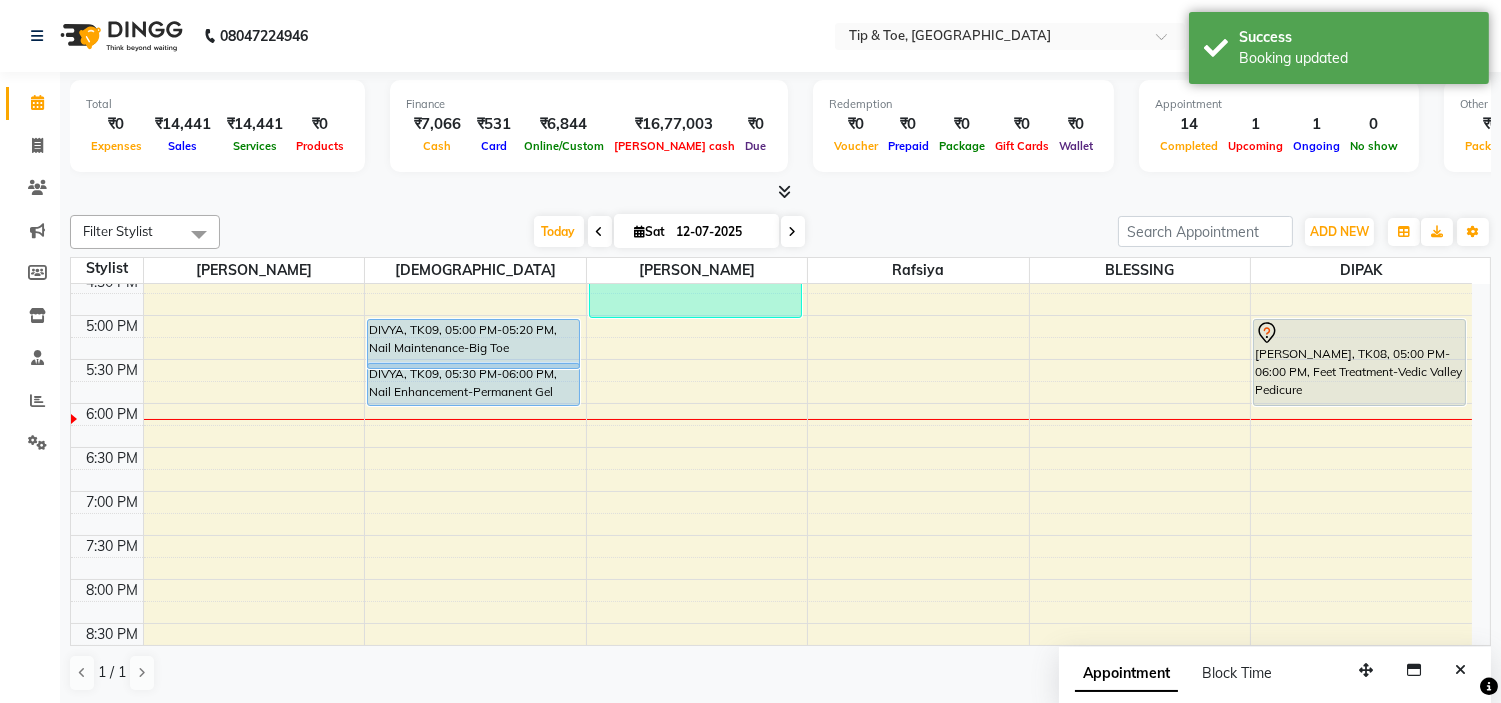 drag, startPoint x: 468, startPoint y: 344, endPoint x: 474, endPoint y: 364, distance: 20.880613 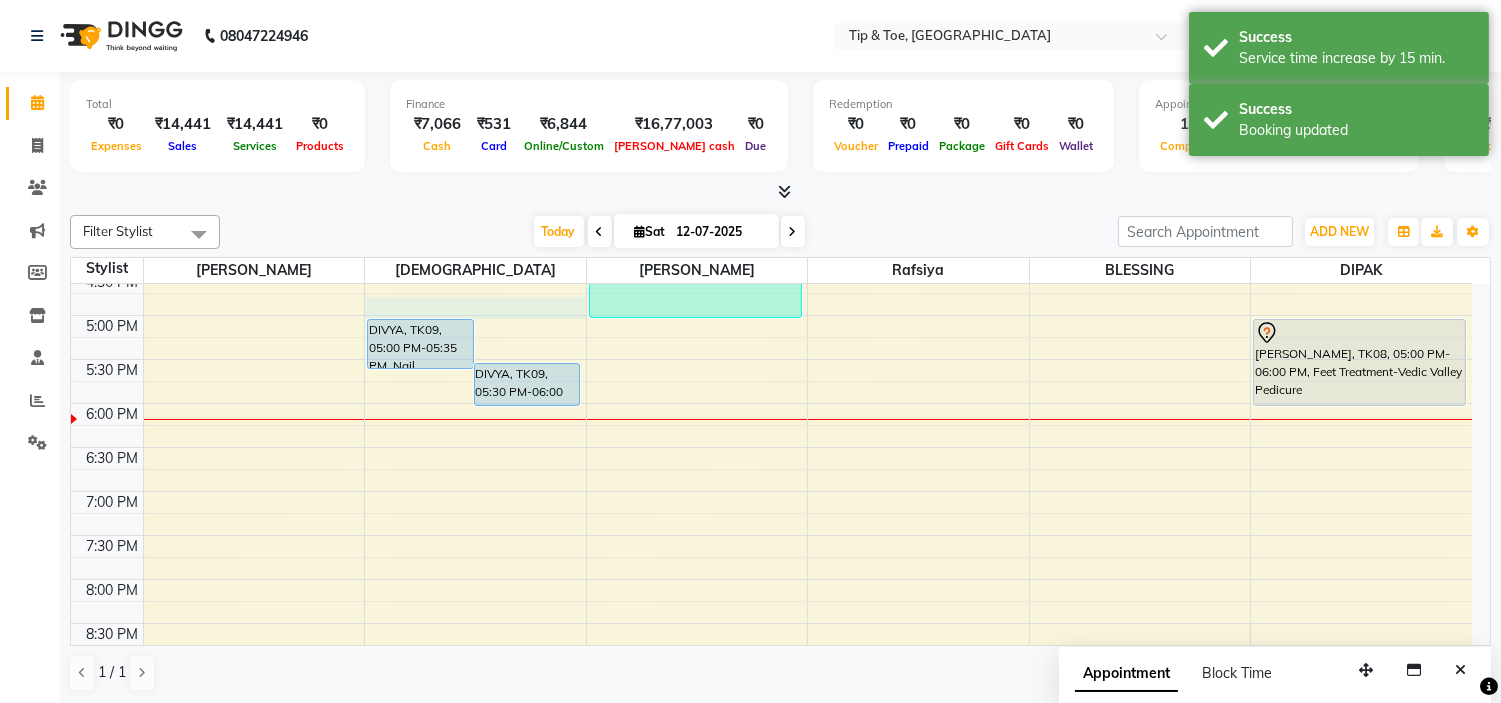 click on "9:00 AM 9:30 AM 10:00 AM 10:30 AM 11:00 AM 11:30 AM 12:00 PM 12:30 PM 1:00 PM 1:30 PM 2:00 PM 2:30 PM 3:00 PM 3:30 PM 4:00 PM 4:30 PM 5:00 PM 5:30 PM 6:00 PM 6:30 PM 7:00 PM 7:30 PM 8:00 PM 8:30 PM 9:00 PM 9:30 PM    DIVYA, TK09, 05:00 PM-05:35 PM, Nail Maintenance-Big Toe    DIVYA, TK09, 05:30 PM-06:00 PM, Nail Enhancement-Permanent Gel Polish     [PERSON_NAME], TK02, 10:30 AM-11:30 AM, Nail Enhancement-OPI Permanent Gel Polish (₹1300)     ANJU, TK06, 01:30 PM-02:00 PM, Nail Art-Nail Cut File & Polish     ANJU, TK06, 02:00 PM-02:20 PM, Nail Art-Single Nail Design     [PERSON_NAME], TK03, 12:00 PM-12:30 PM, Nail Maintenance-Permanent Gel Polish Removal     [PERSON_NAME], TK04, 03:15 PM-05:00 PM, Nail Enhancement-Acrylic Set with T&T Gel Color     ANJU, TK06, 01:45 PM-02:30 PM, Feet Treatment-Essential Pedicure     ANJU, TK06, 01:45 PM-02:00 PM, Nail Maintenance-Acrylic Tip Repair     ANJU, TK06, 12:45 PM-01:15 PM, Nail Enhancement-Glitter Gel Polish     ANJU, TK06, 01:15 PM-01:45 PM, Nail Art-Nail Cut File & Polish" at bounding box center (771, 183) 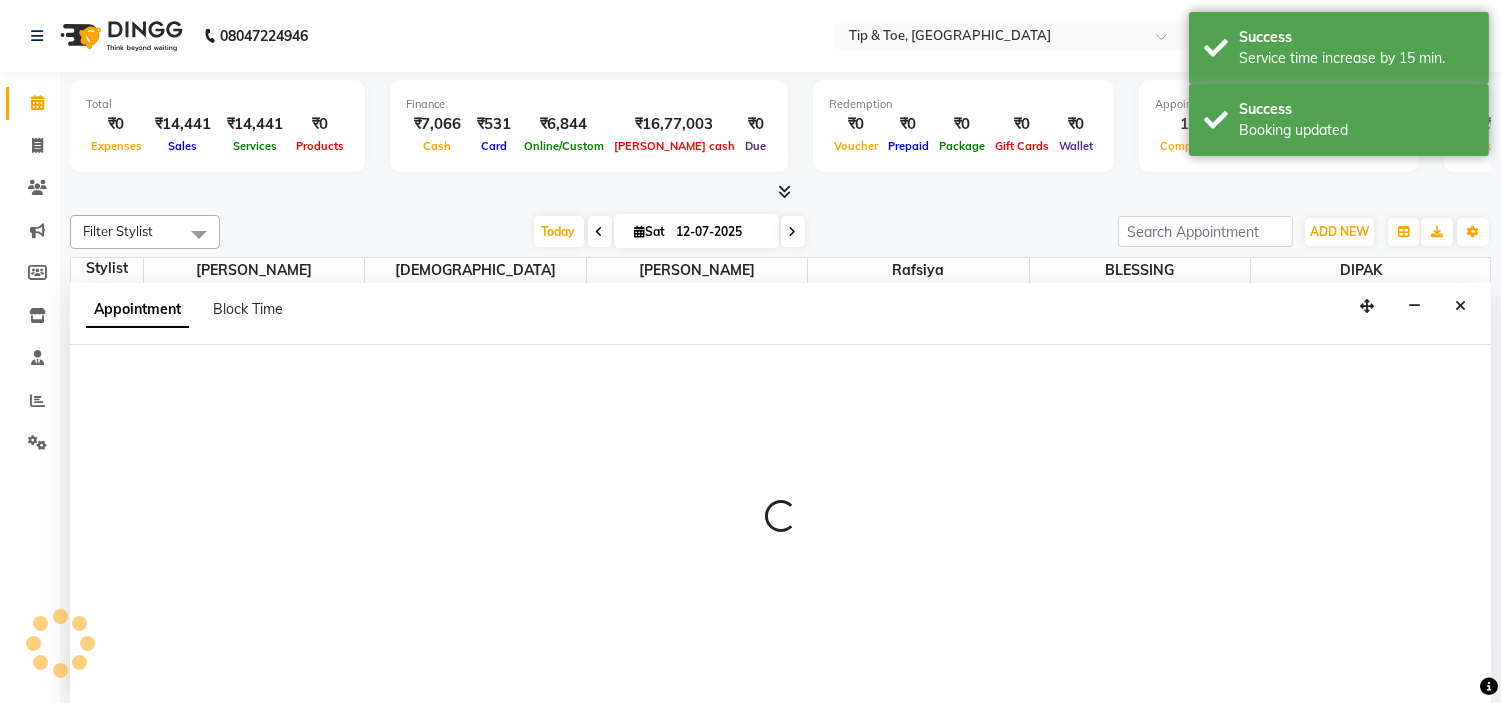scroll, scrollTop: 1, scrollLeft: 0, axis: vertical 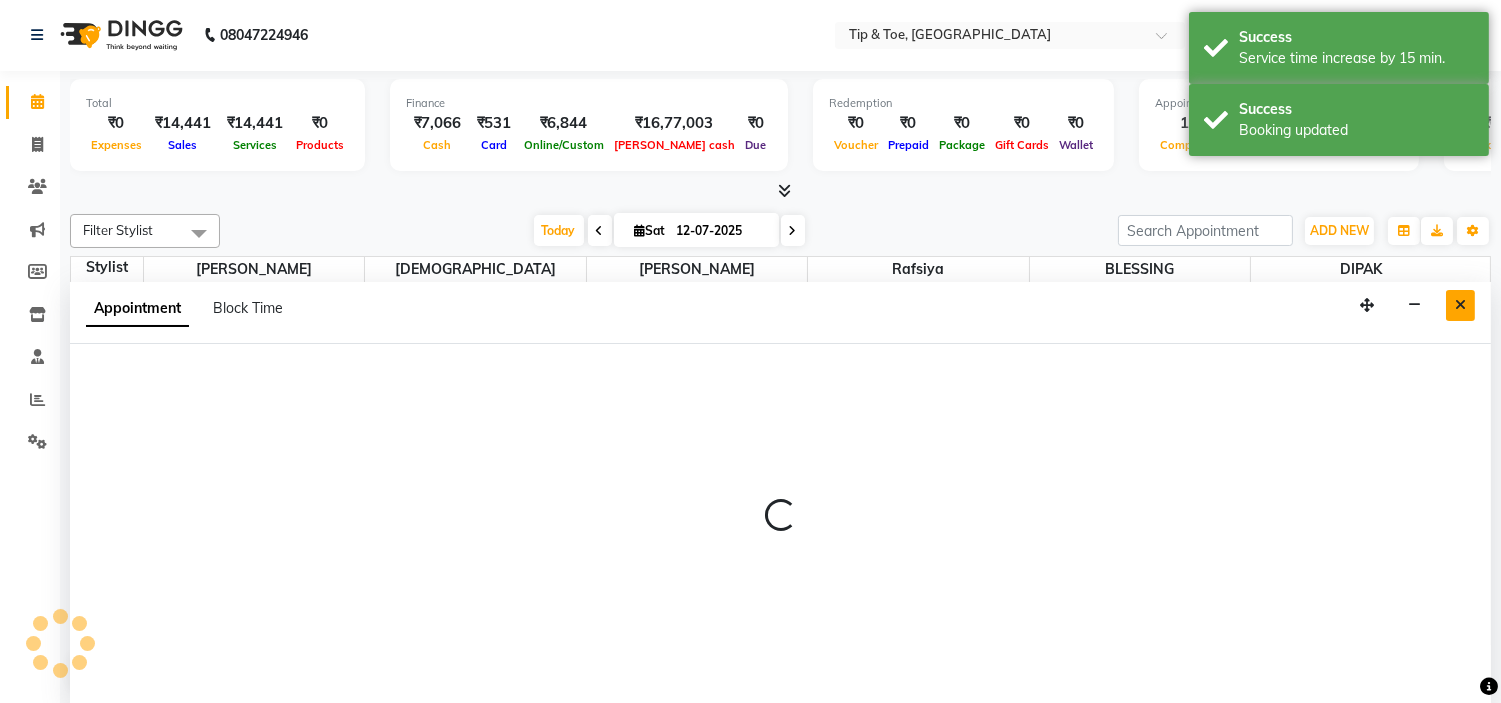 click at bounding box center [1460, 305] 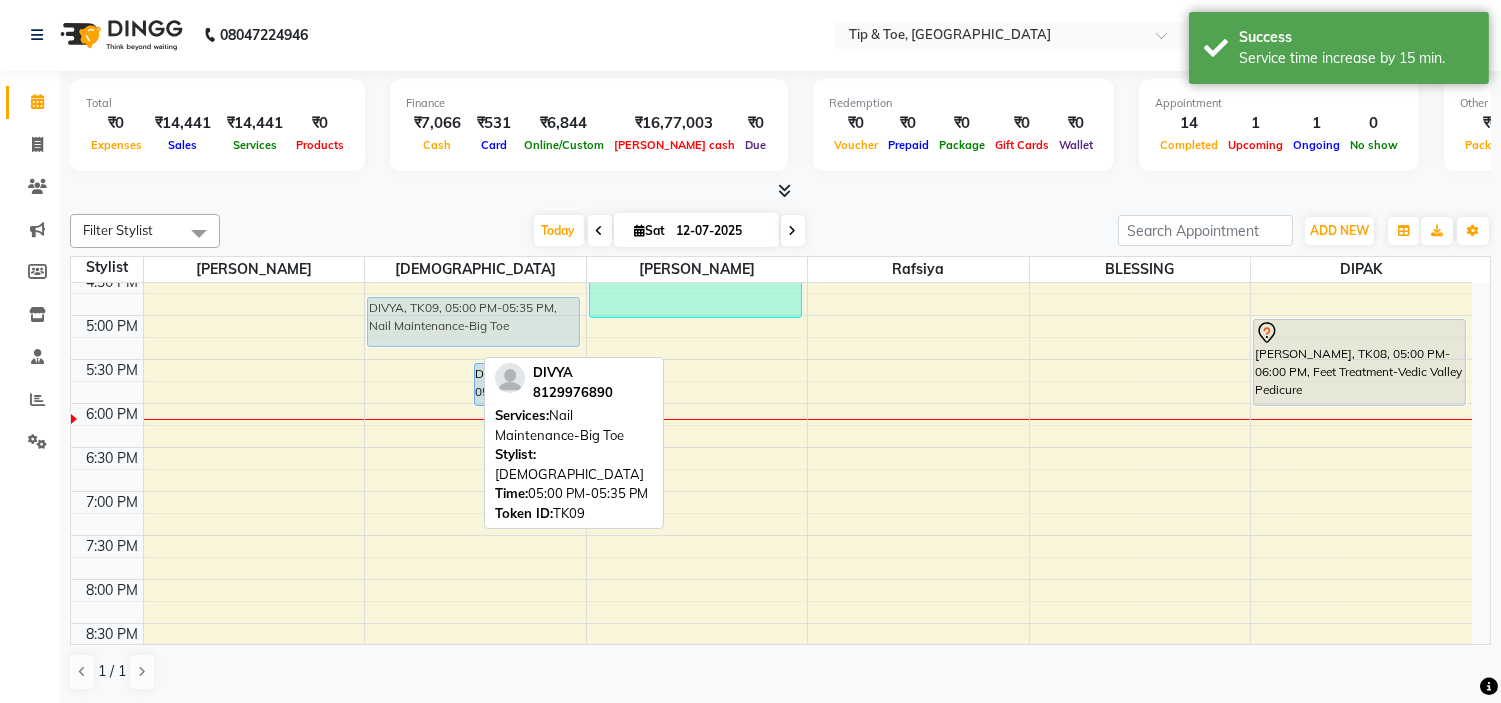 drag, startPoint x: 428, startPoint y: 341, endPoint x: 435, endPoint y: 325, distance: 17.464249 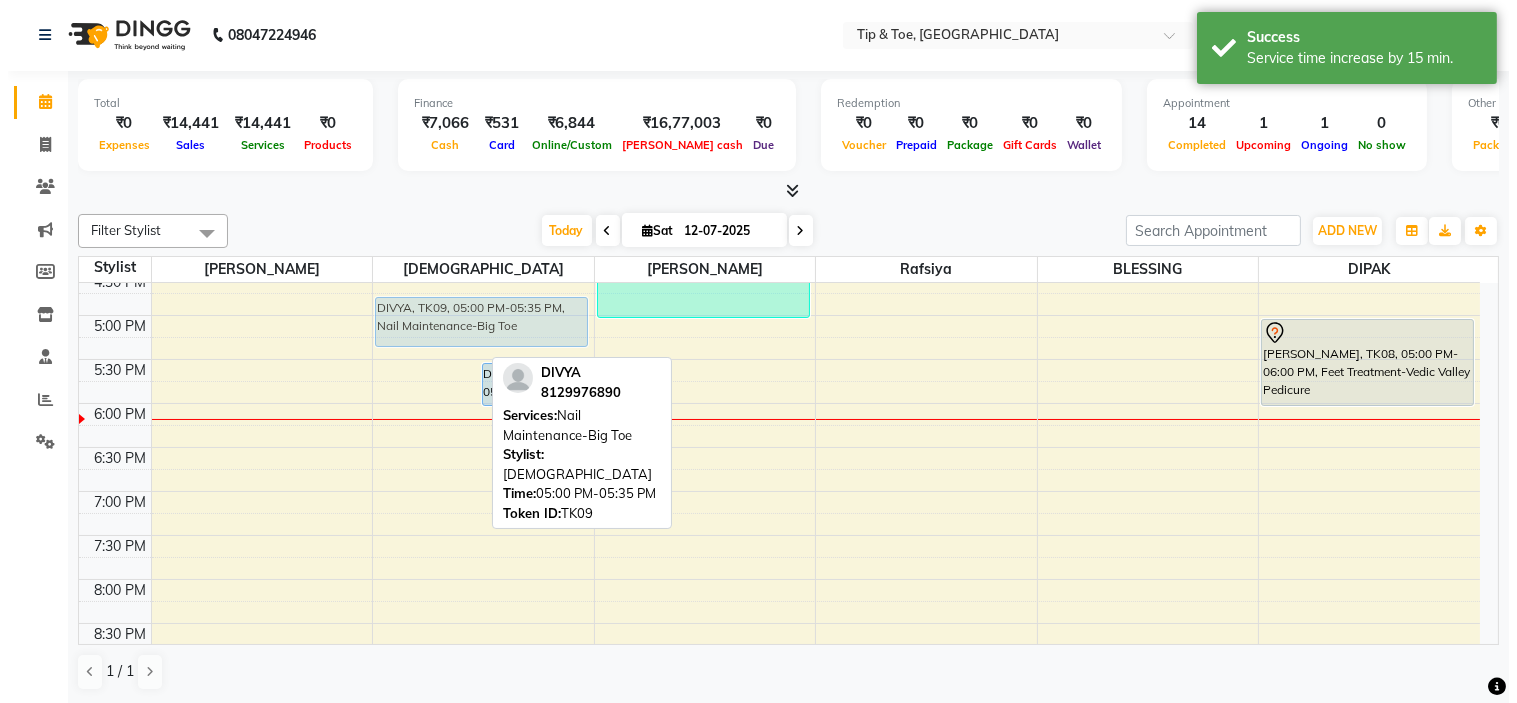 scroll, scrollTop: 670, scrollLeft: 0, axis: vertical 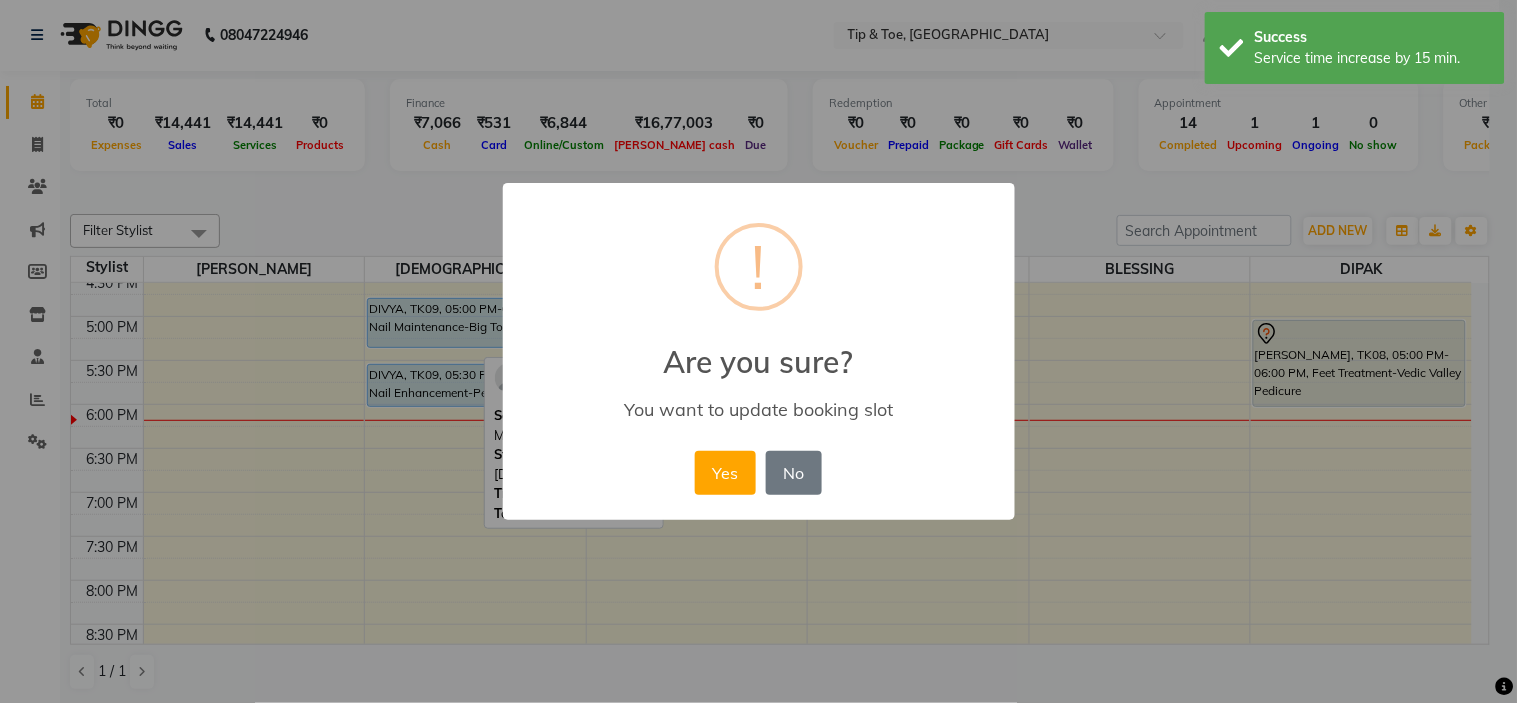 drag, startPoint x: 721, startPoint y: 461, endPoint x: 671, endPoint y: 463, distance: 50.039986 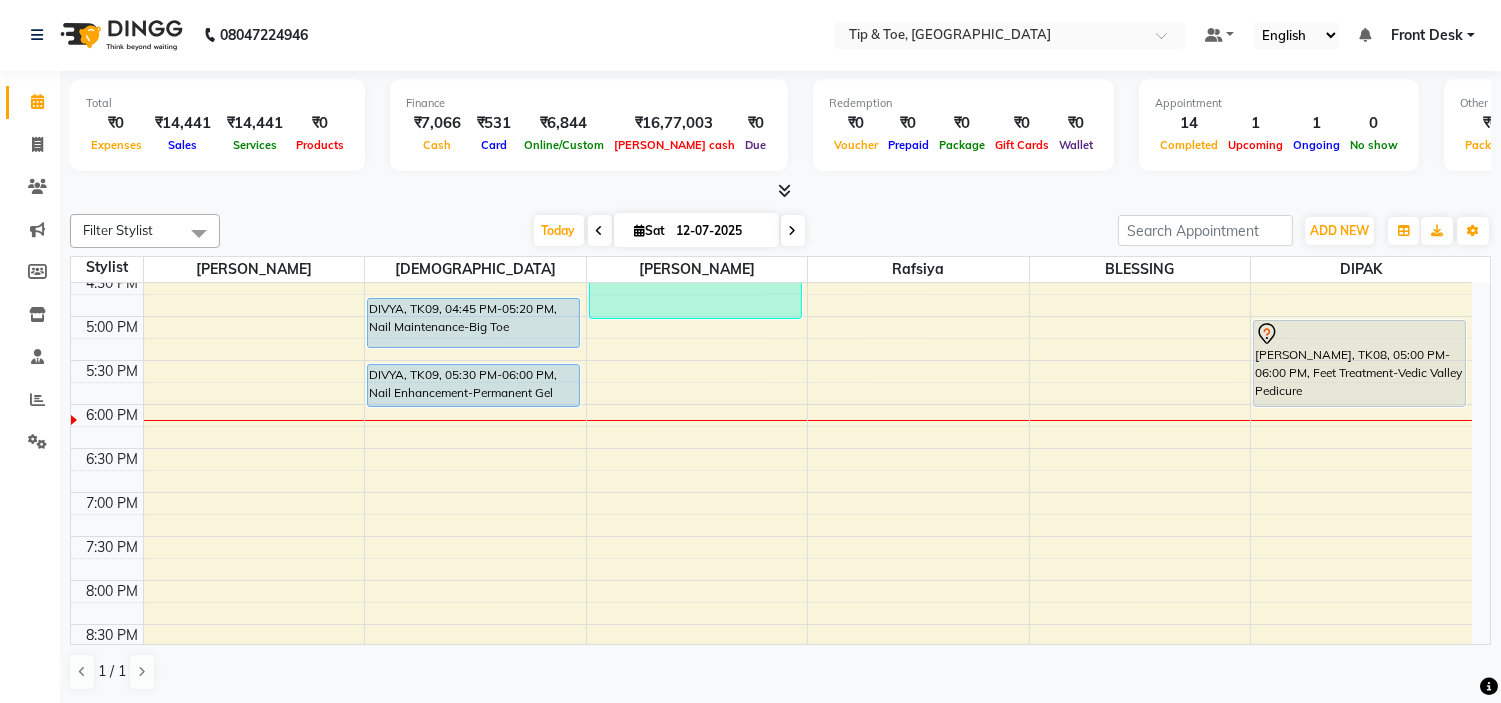 drag, startPoint x: 506, startPoint y: 346, endPoint x: 508, endPoint y: 357, distance: 11.18034 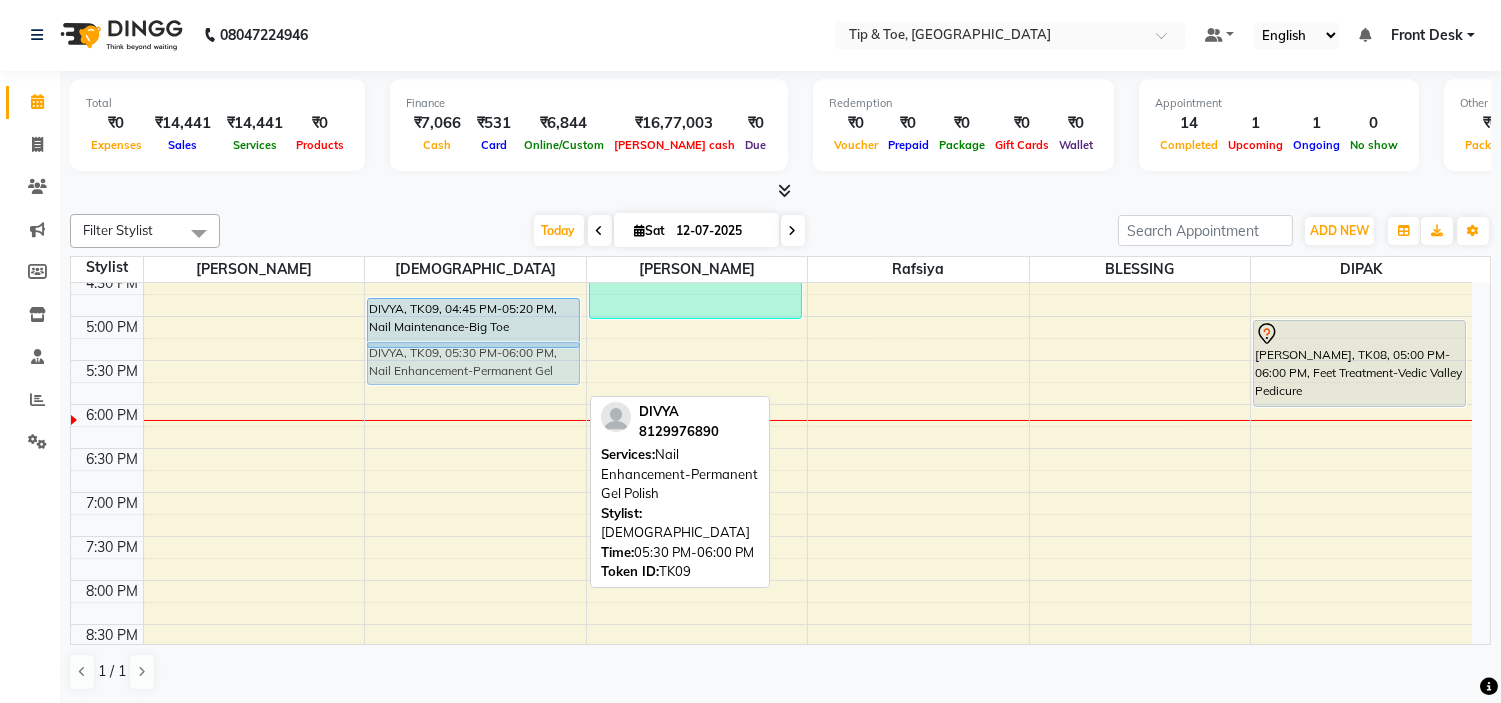 drag, startPoint x: 512, startPoint y: 380, endPoint x: 518, endPoint y: 367, distance: 14.3178215 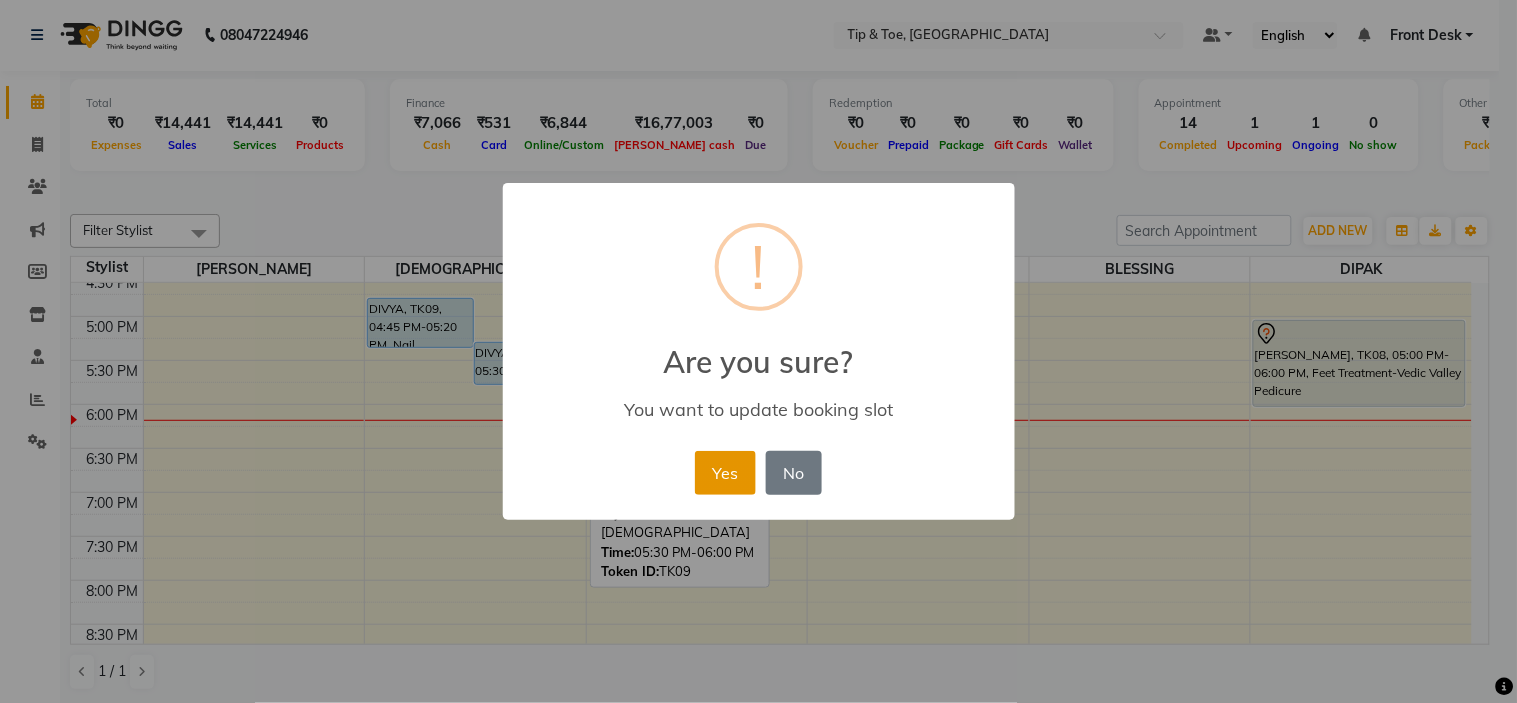 click on "Yes" at bounding box center (725, 473) 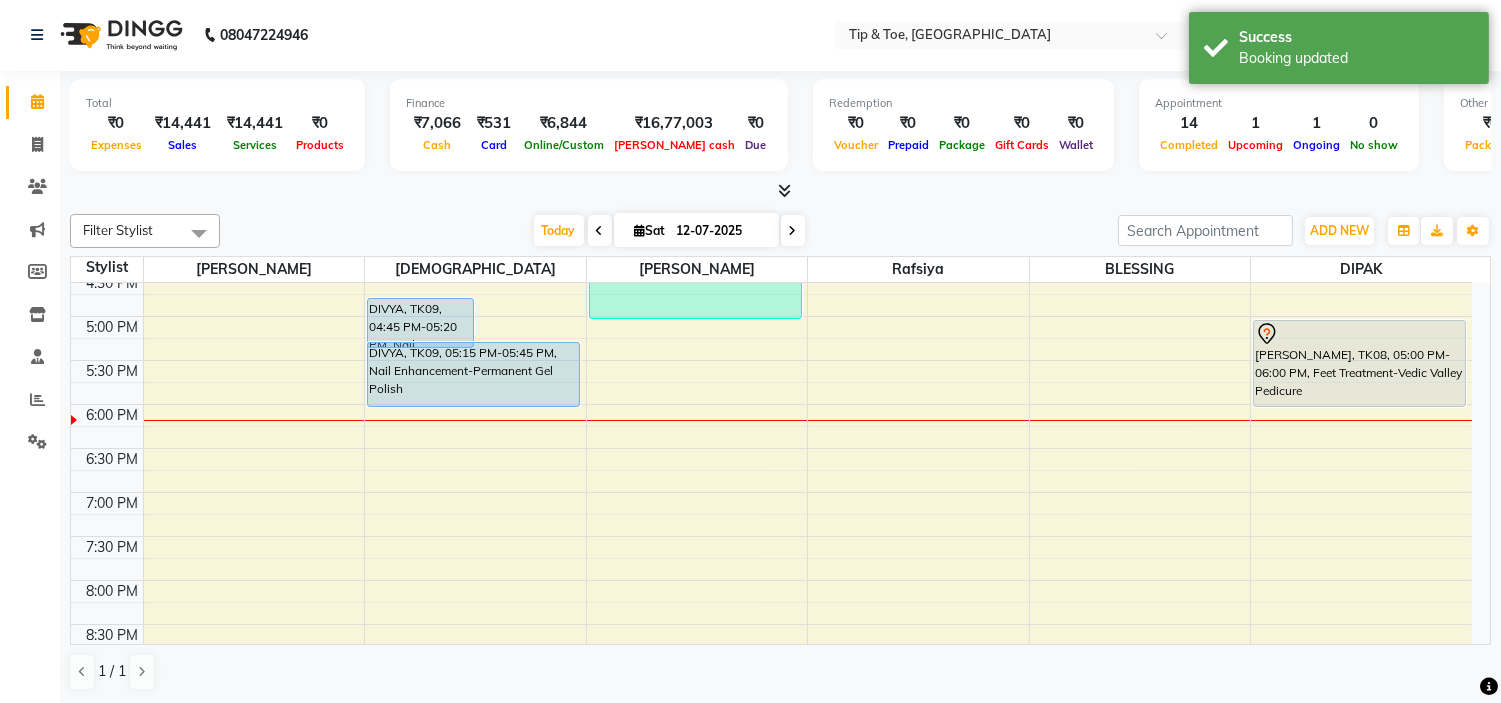 drag, startPoint x: 510, startPoint y: 382, endPoint x: 510, endPoint y: 393, distance: 11 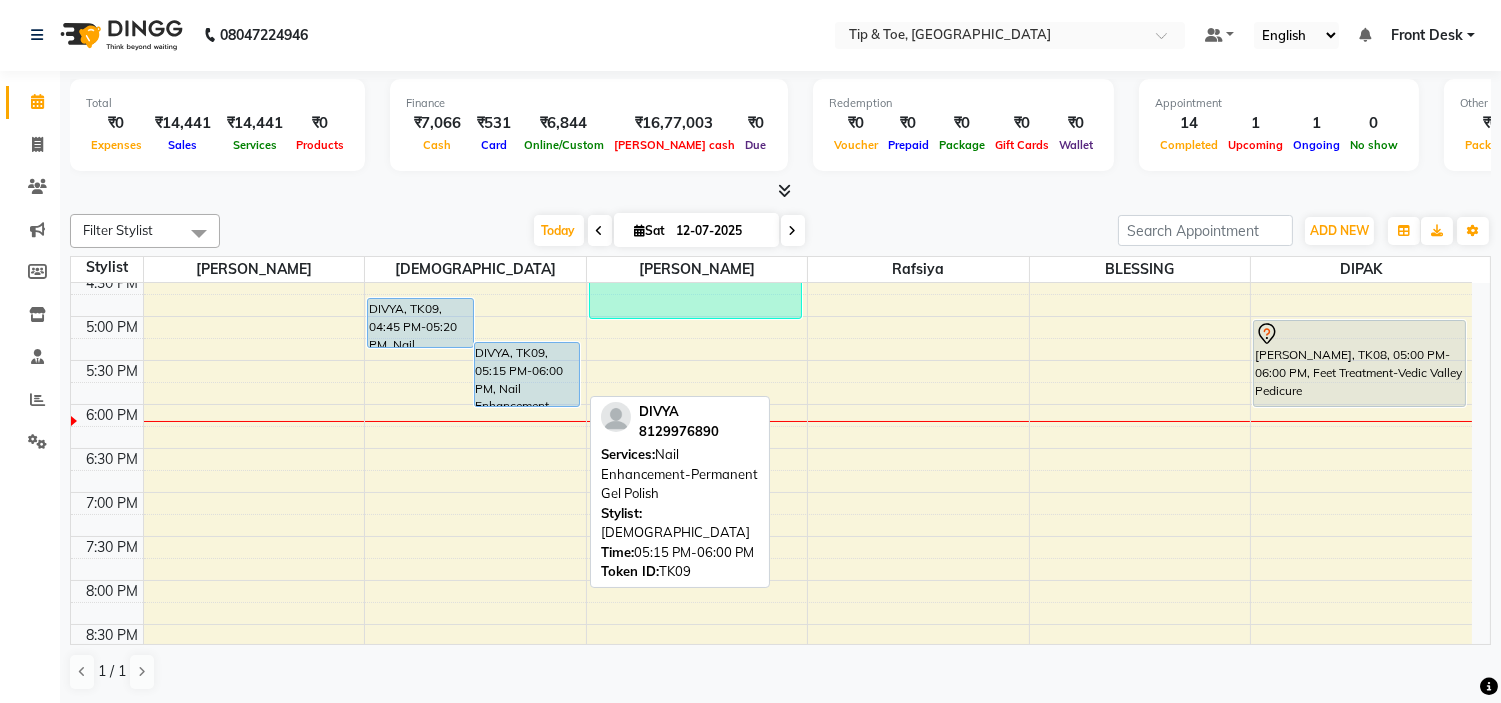 click on "DIVYA, TK09, 05:15 PM-06:00 PM, Nail Enhancement-Permanent Gel Polish" at bounding box center (527, 374) 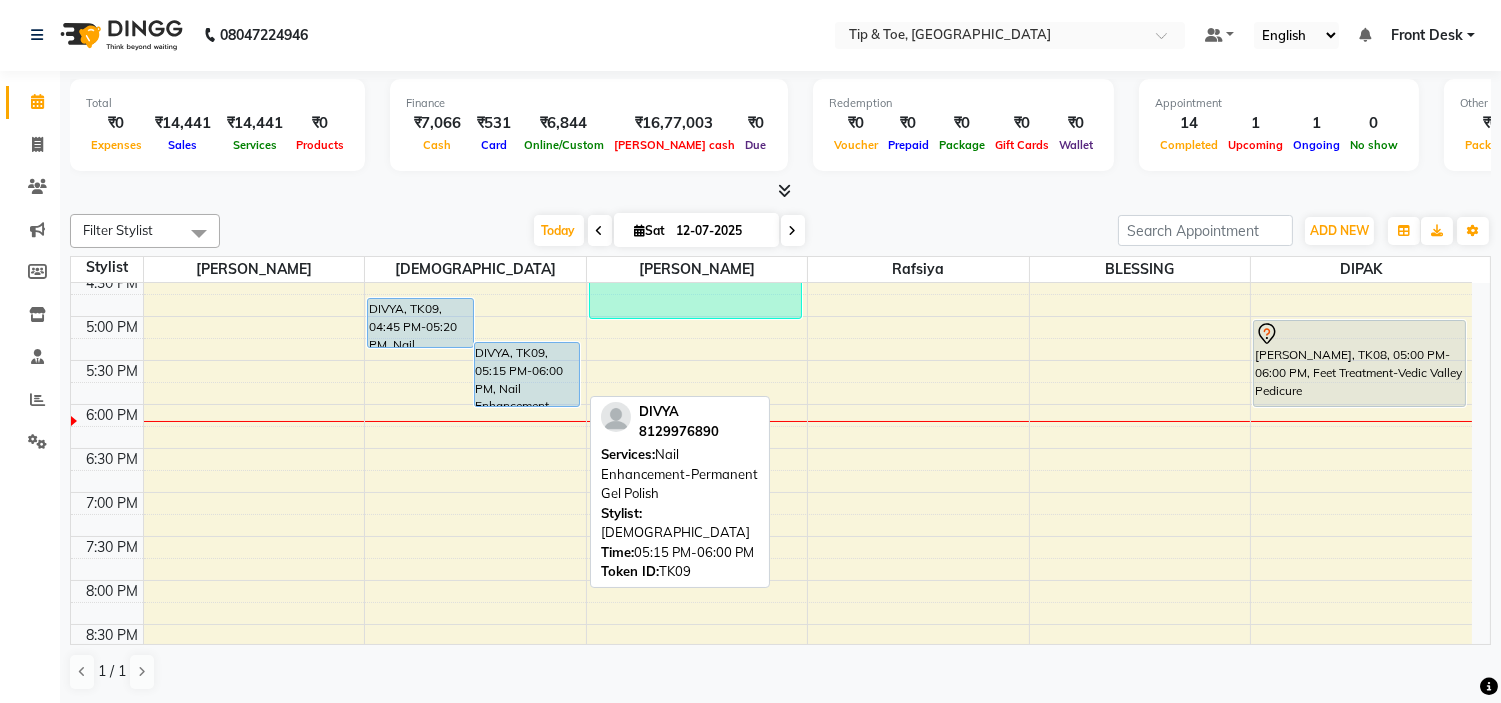 click on "DIVYA, TK09, 05:15 PM-06:00 PM, Nail Enhancement-Permanent Gel Polish" at bounding box center [527, 374] 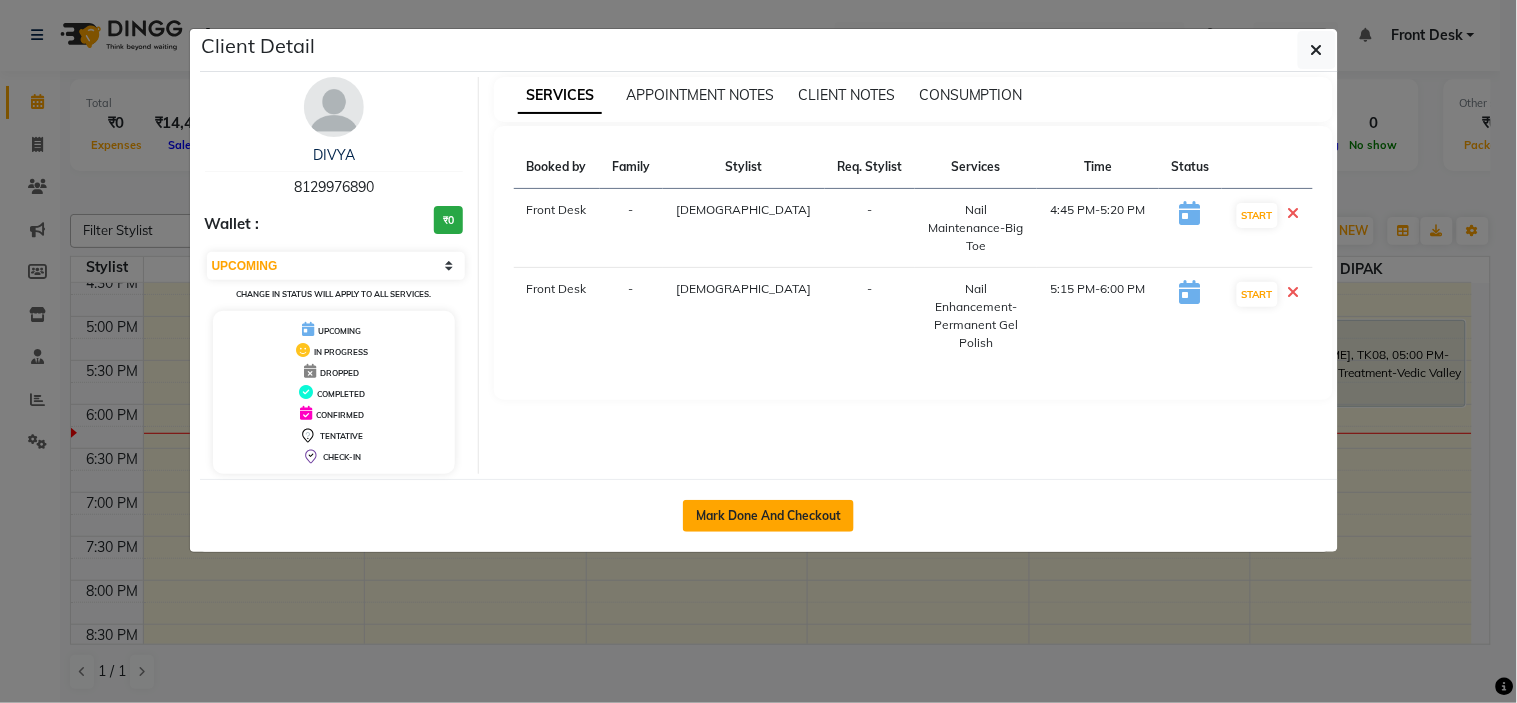 drag, startPoint x: 807, startPoint y: 517, endPoint x: 835, endPoint y: 506, distance: 30.083218 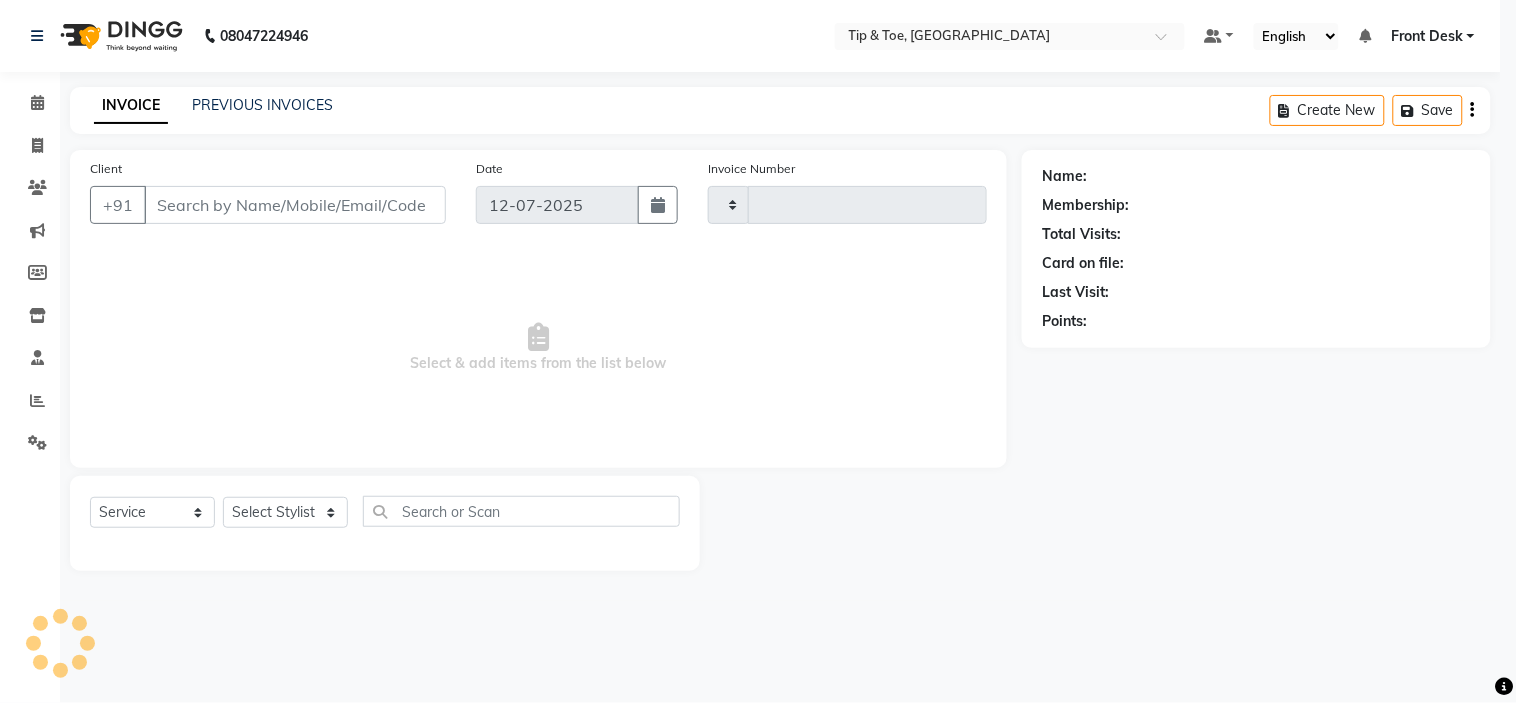 type on "0653" 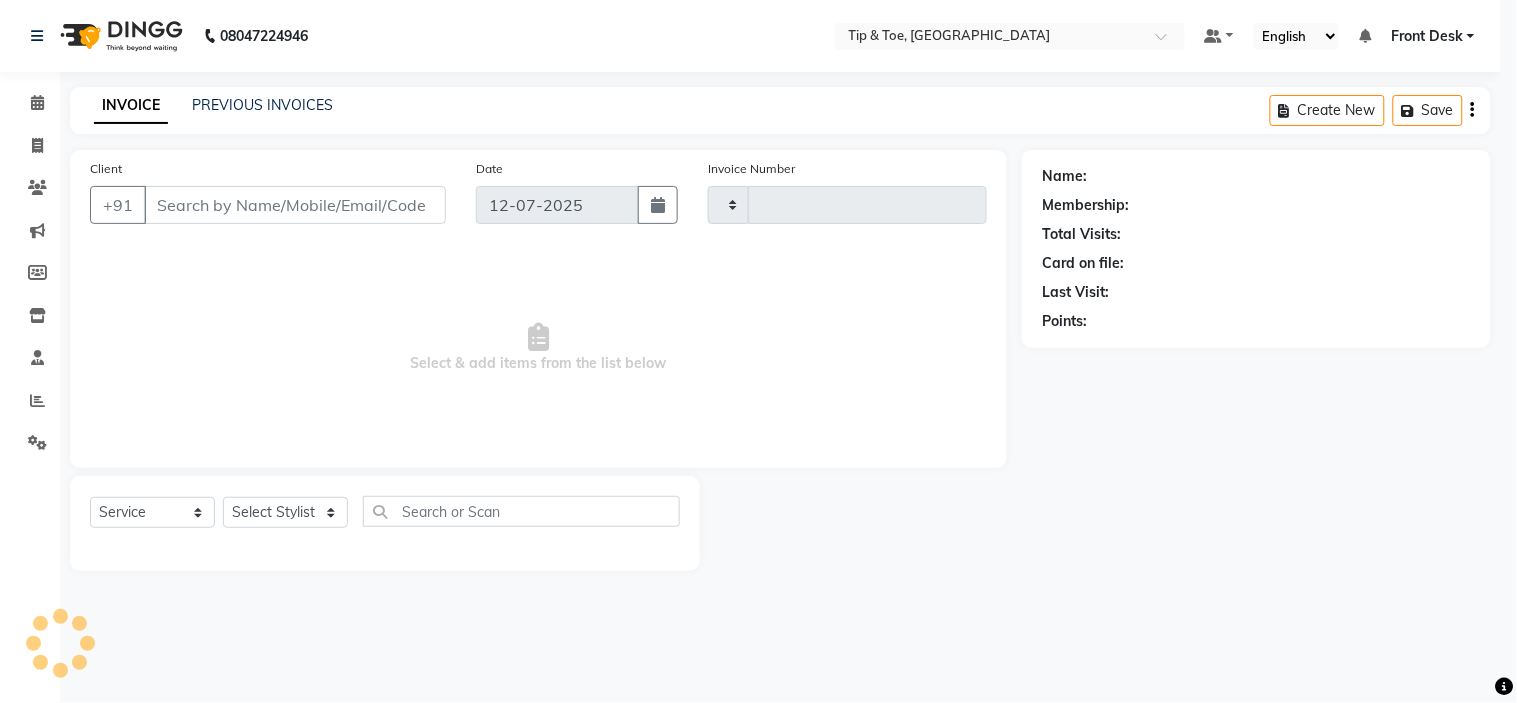 select on "5360" 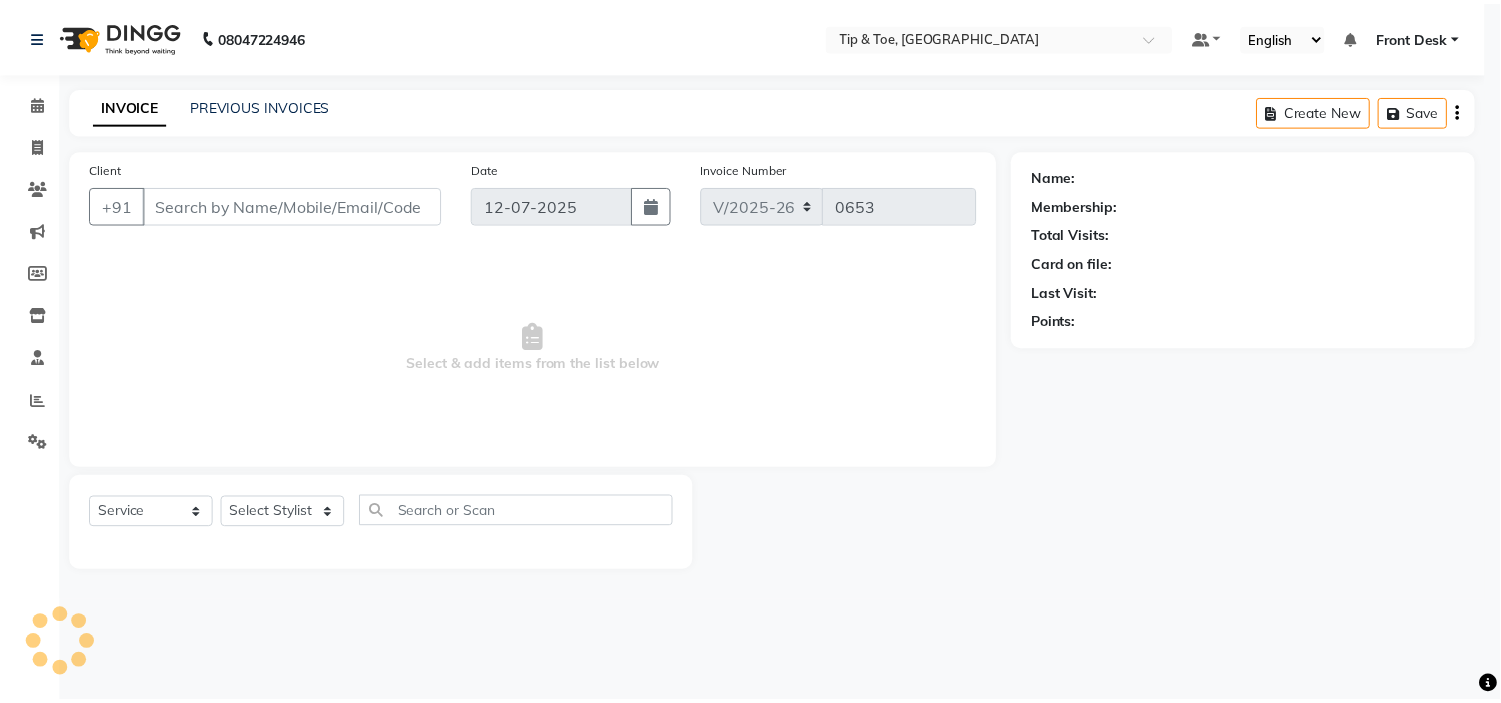 scroll, scrollTop: 0, scrollLeft: 0, axis: both 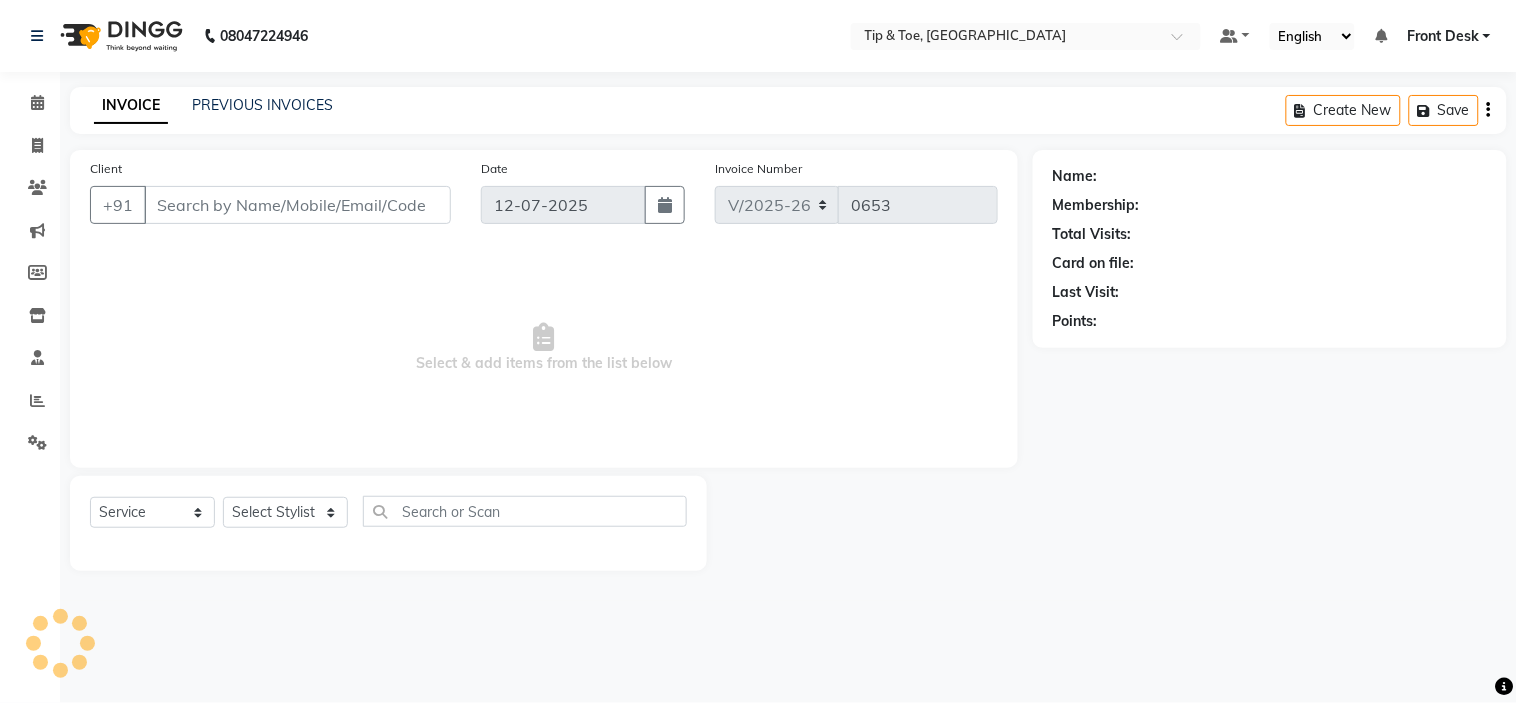 type on "8129976890" 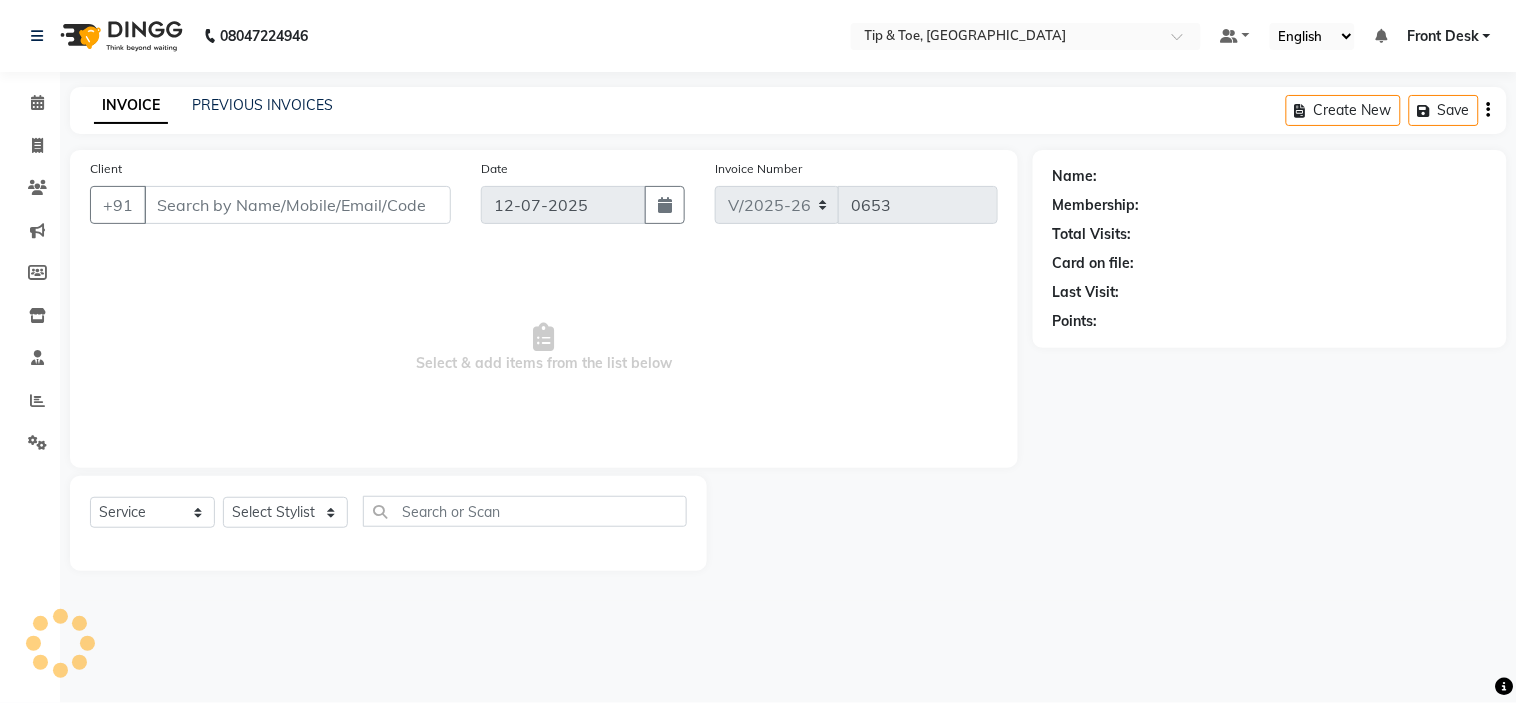 select on "37611" 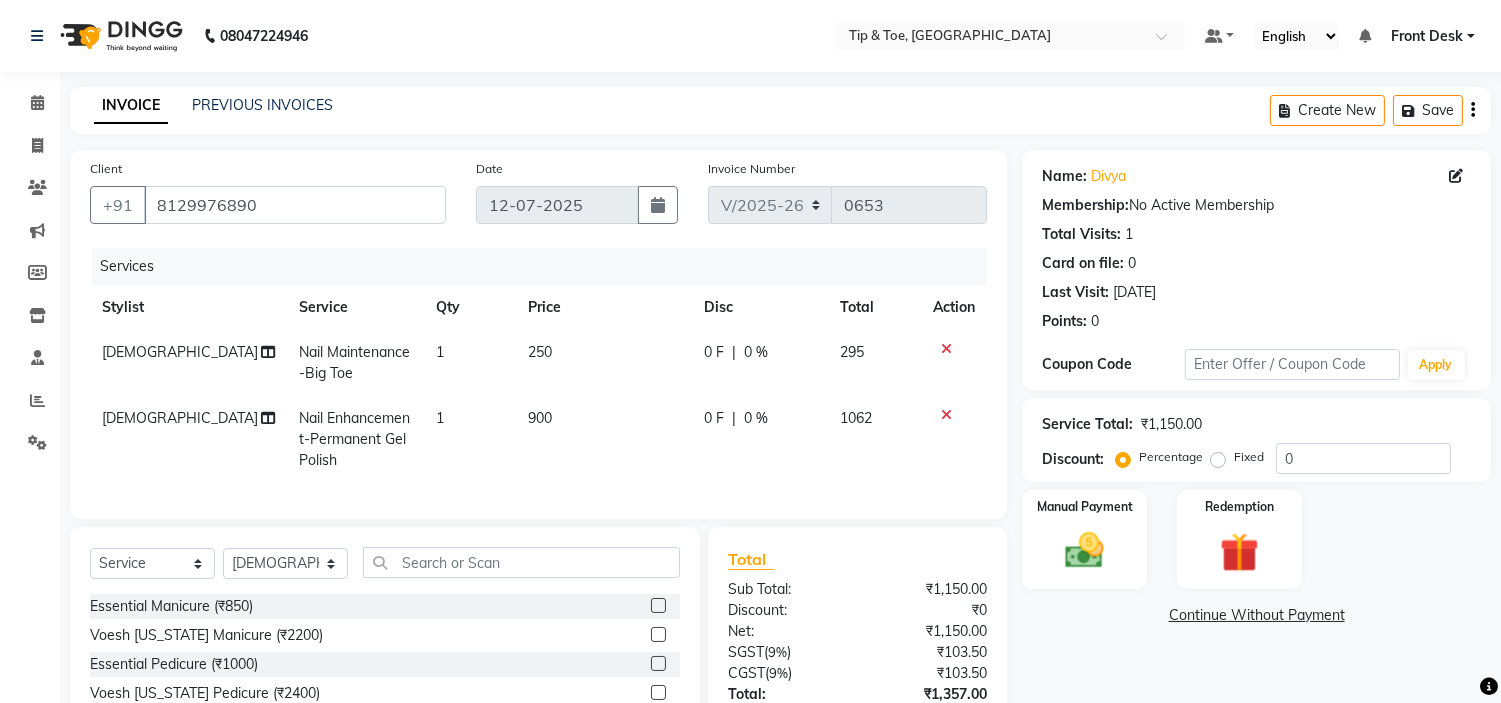 scroll, scrollTop: 165, scrollLeft: 0, axis: vertical 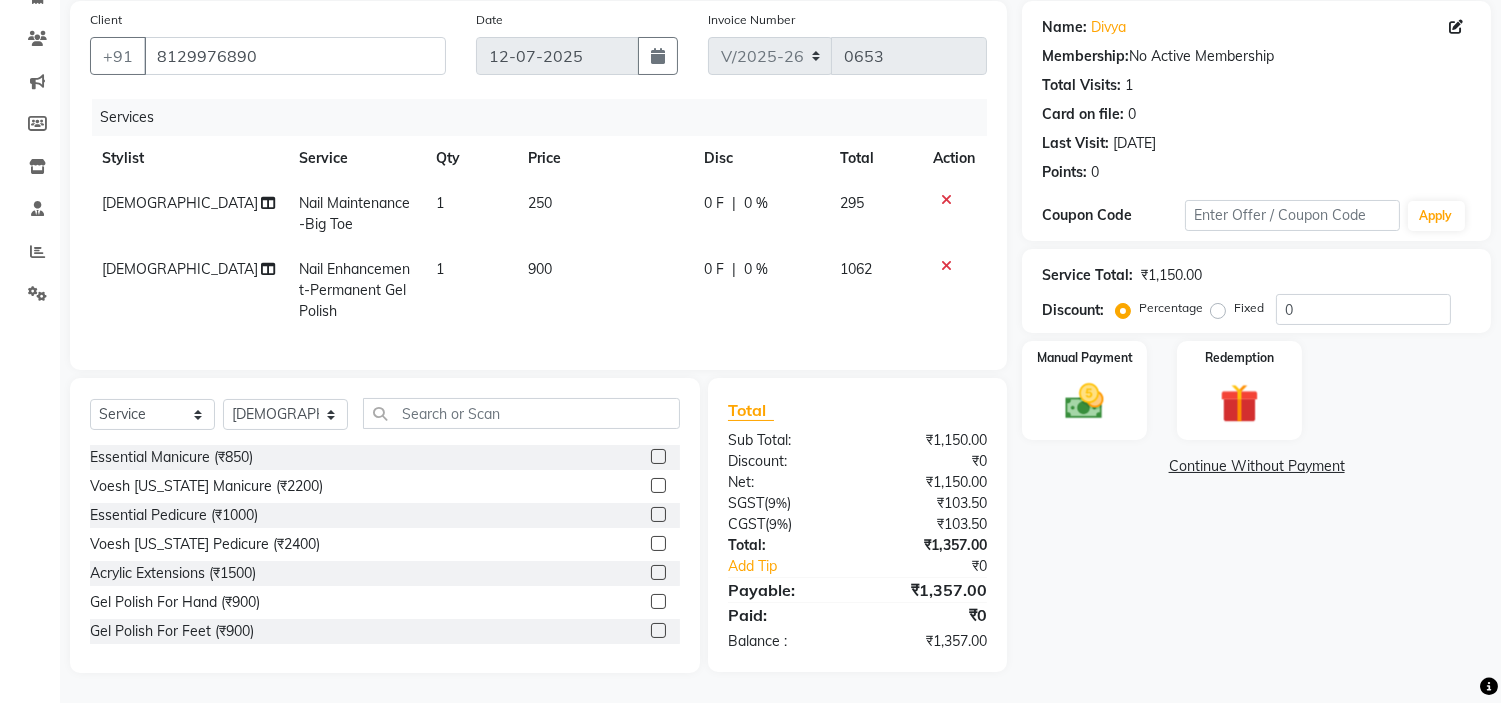 click on "1" 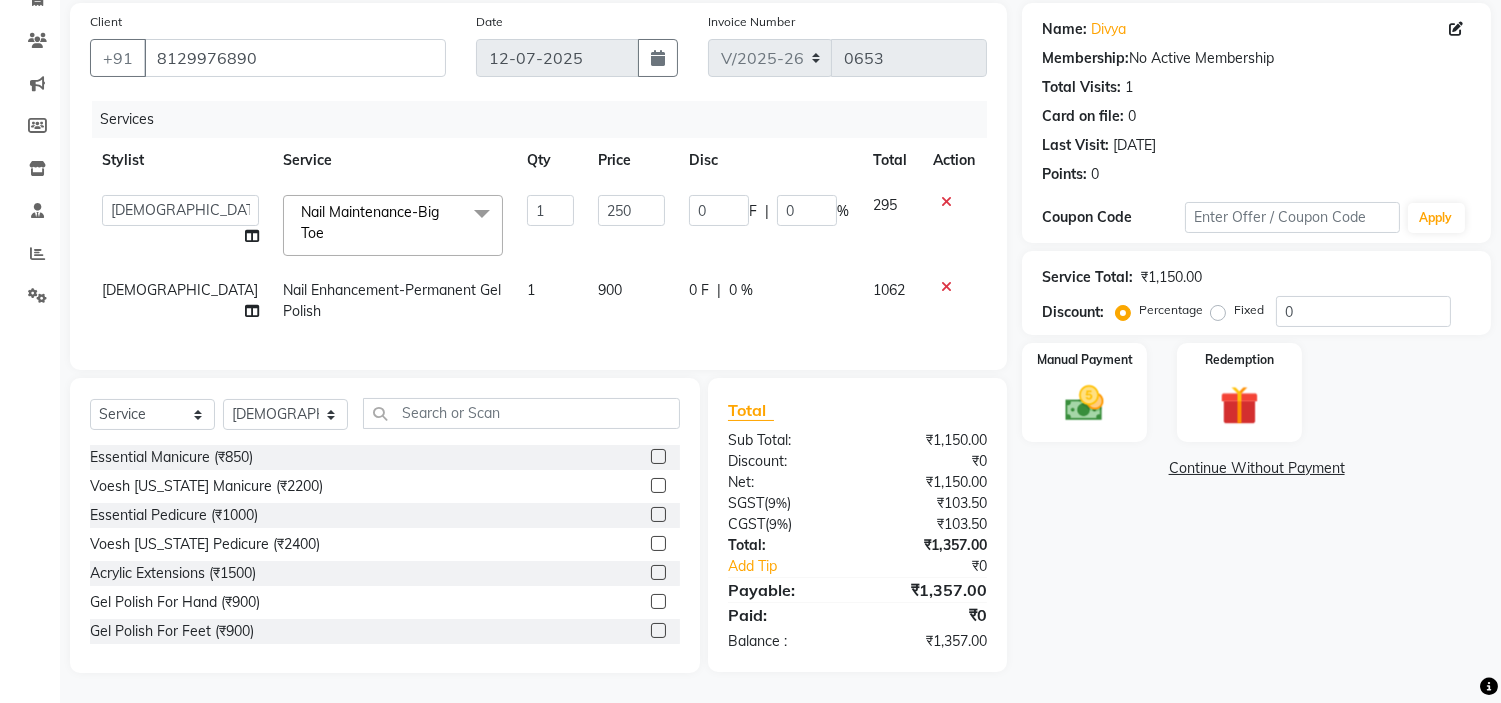scroll, scrollTop: 163, scrollLeft: 0, axis: vertical 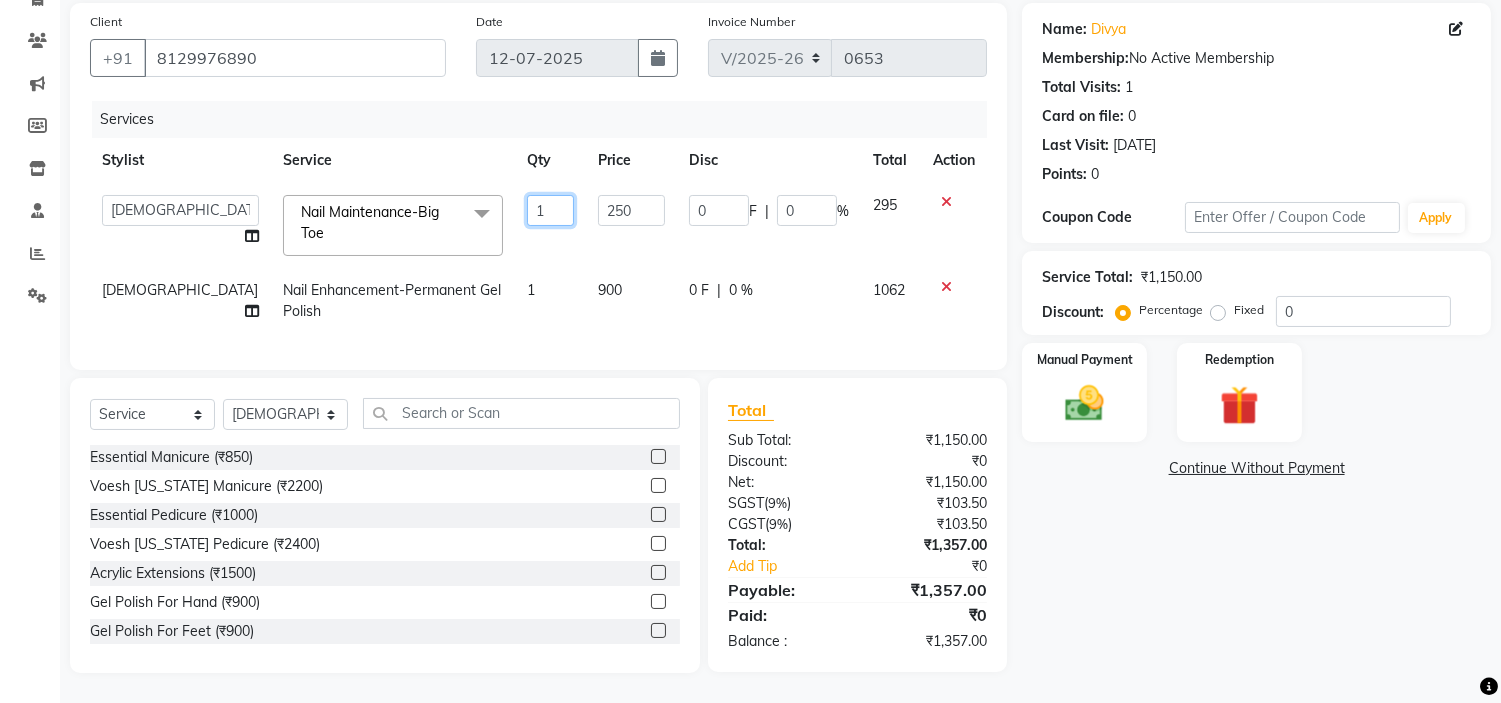 click on "1" 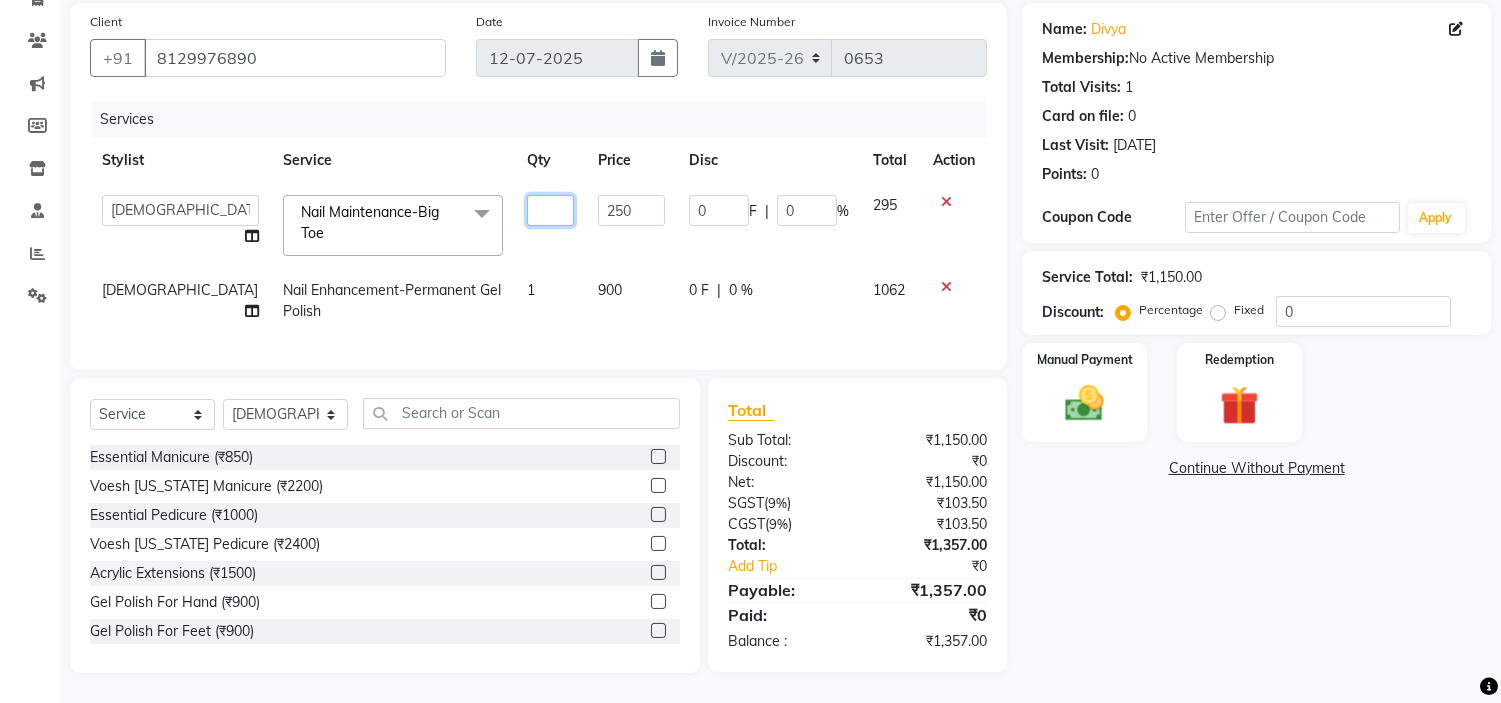 type on "2" 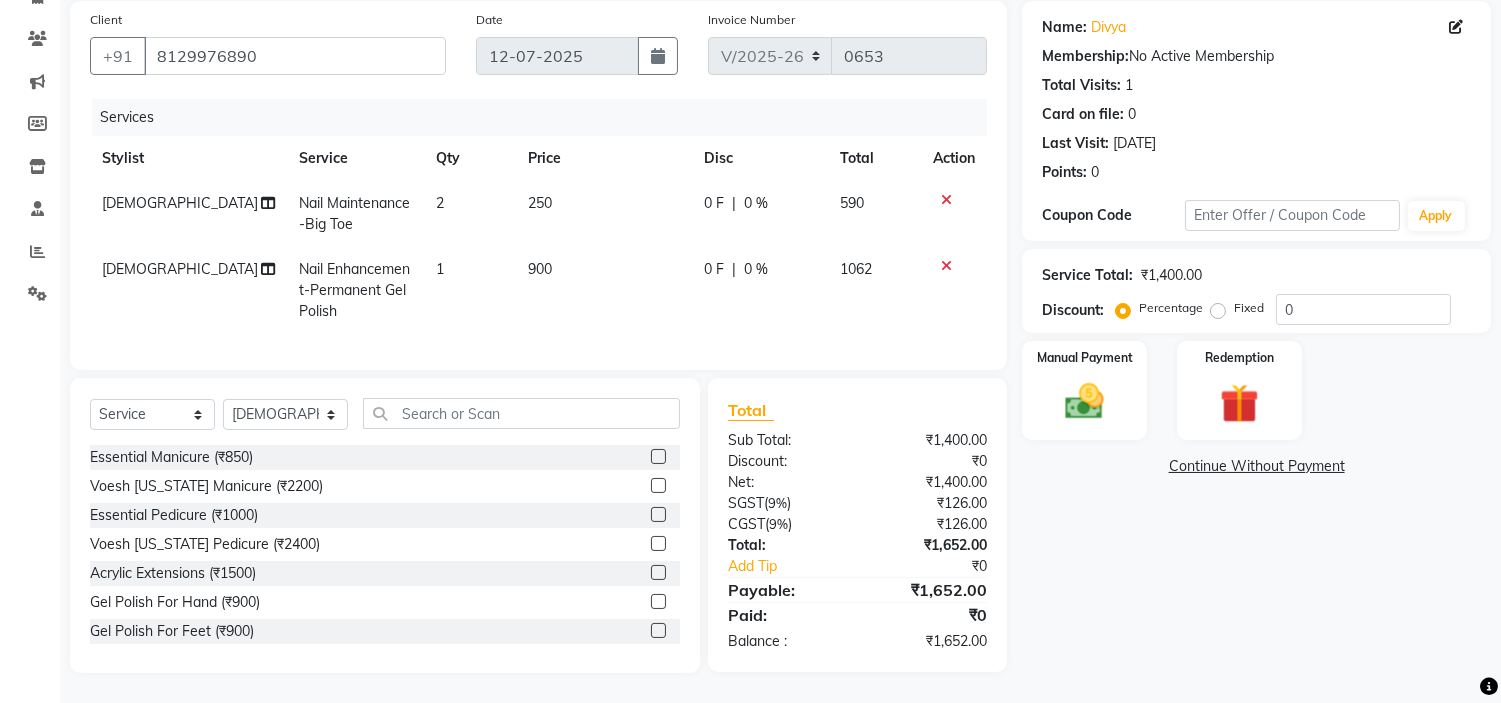 drag, startPoint x: 1164, startPoint y: 542, endPoint x: 1156, endPoint y: 501, distance: 41.773197 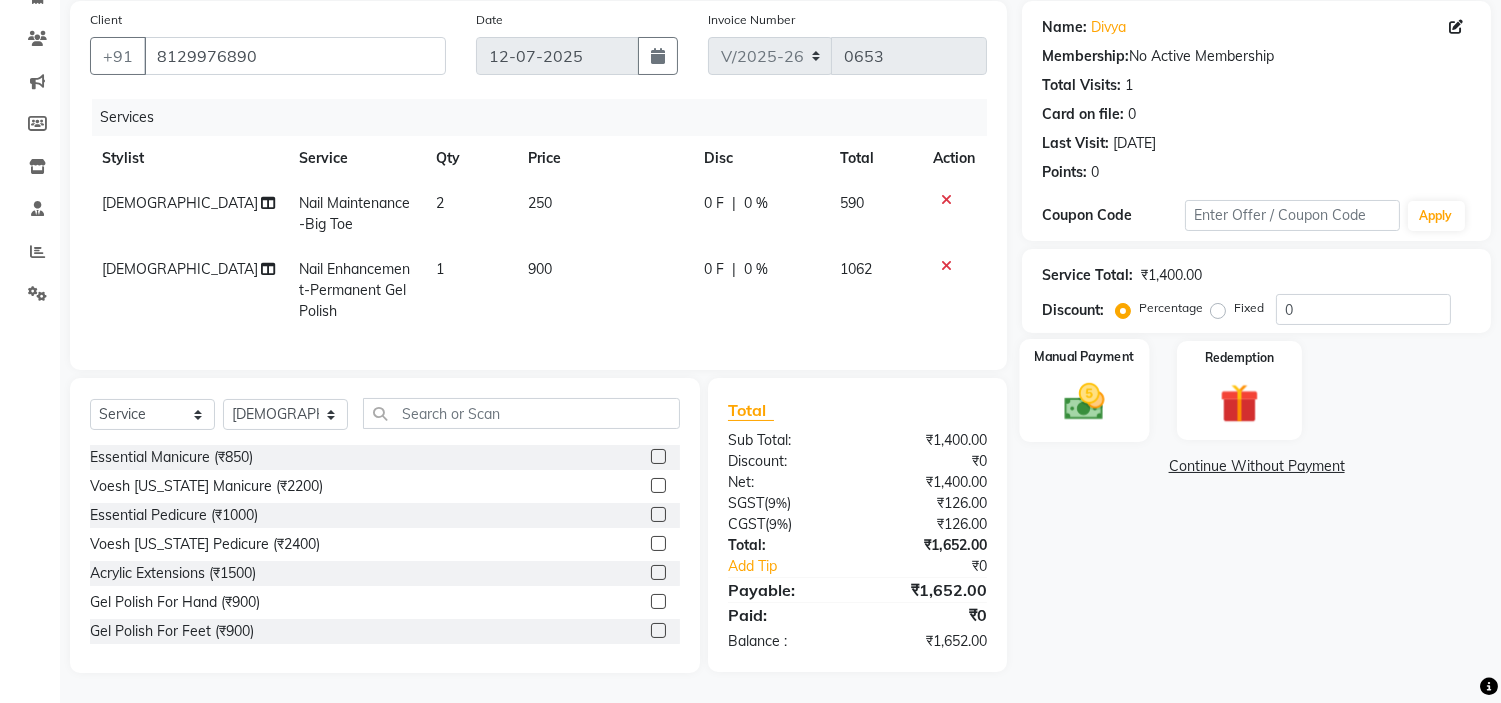 click 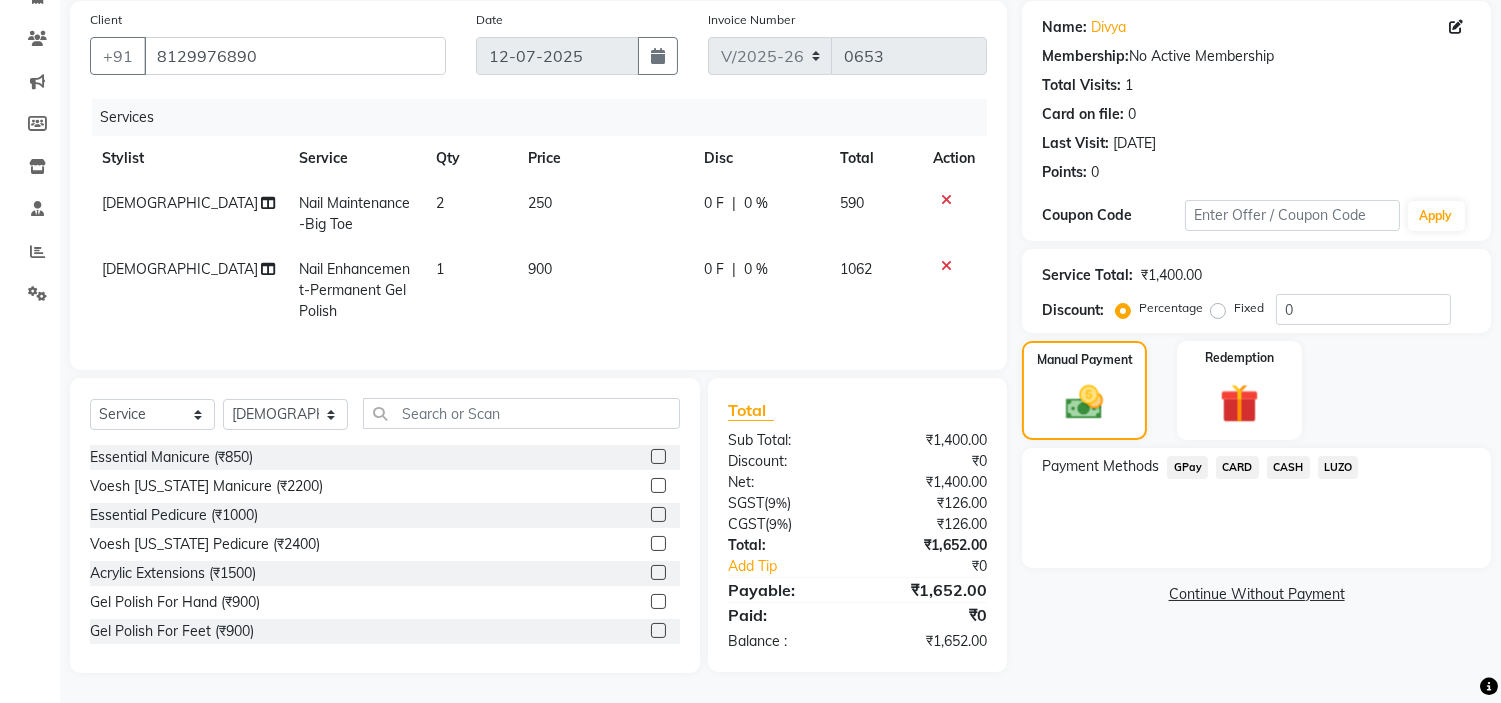 click on "GPay" 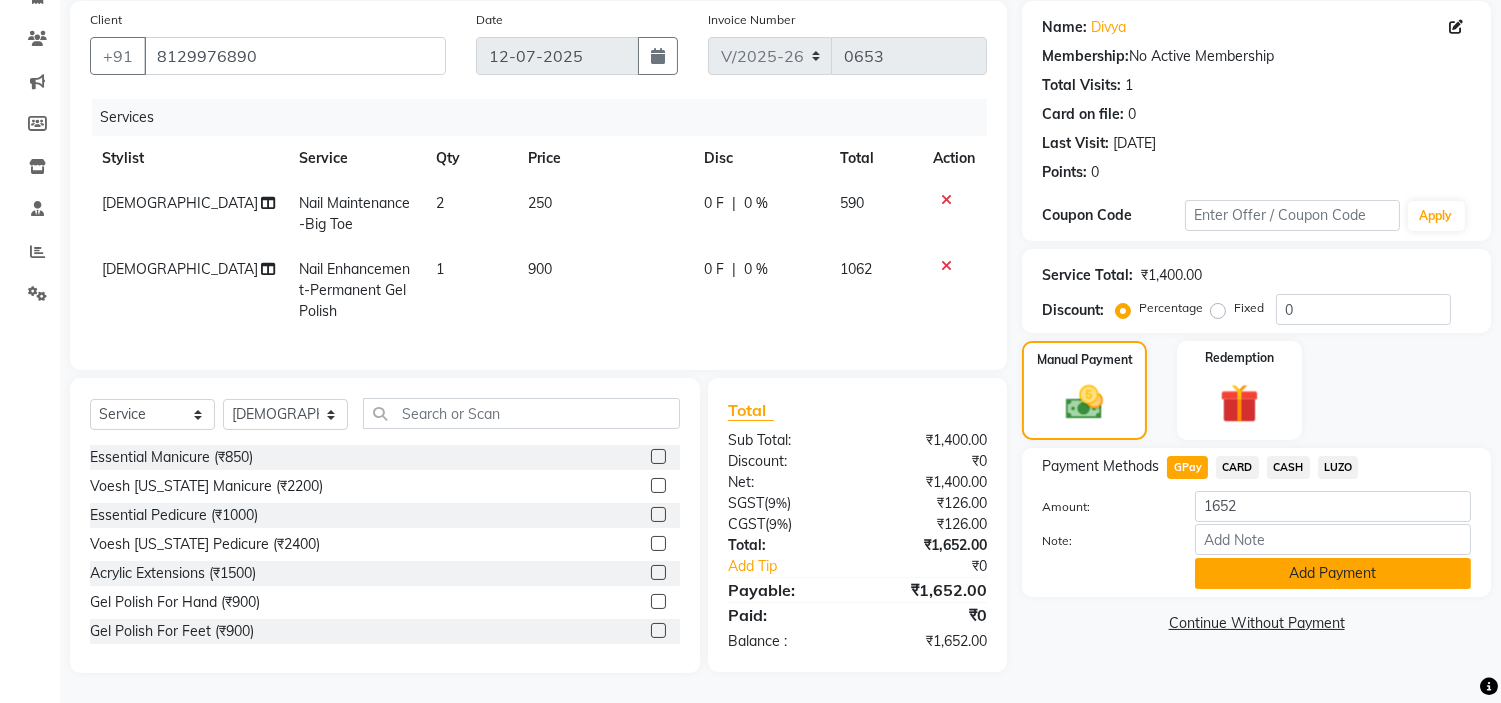 click on "Add Payment" 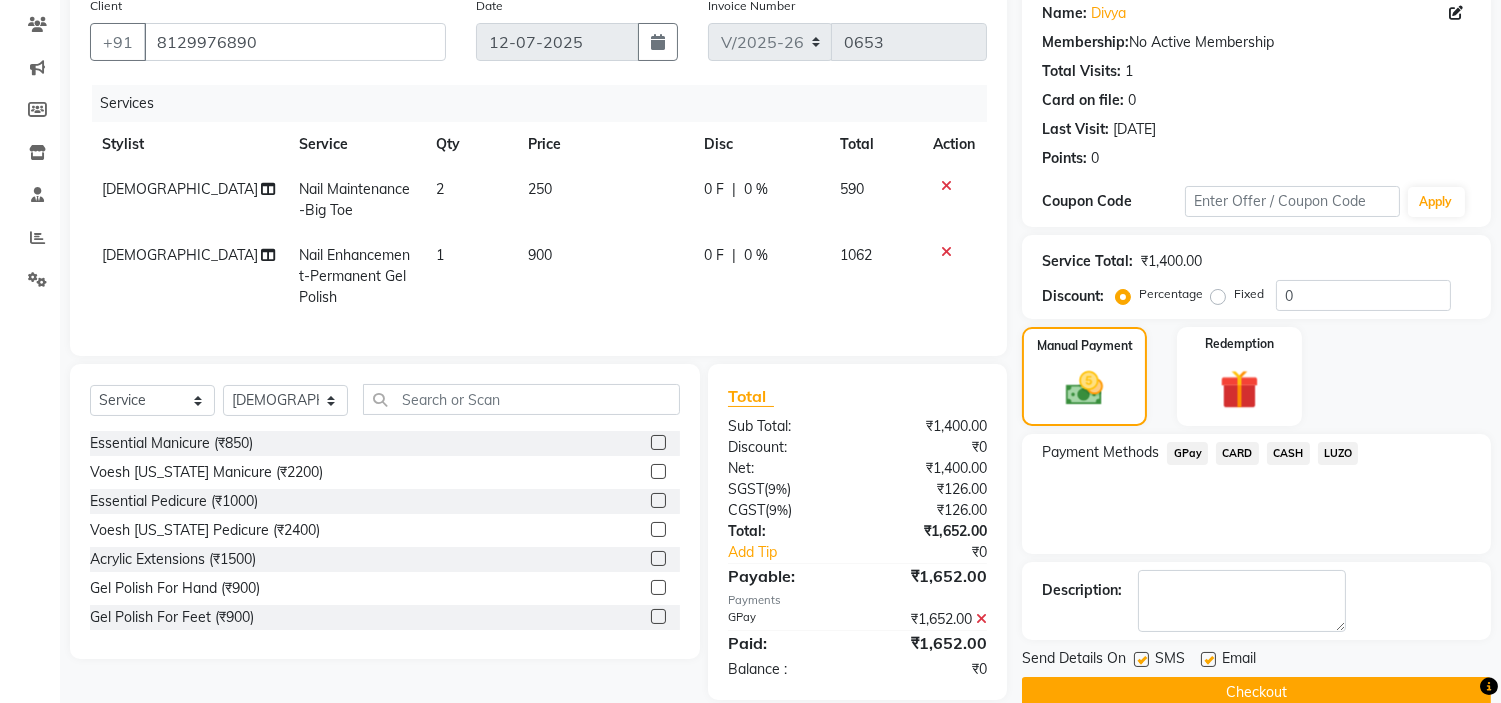 click 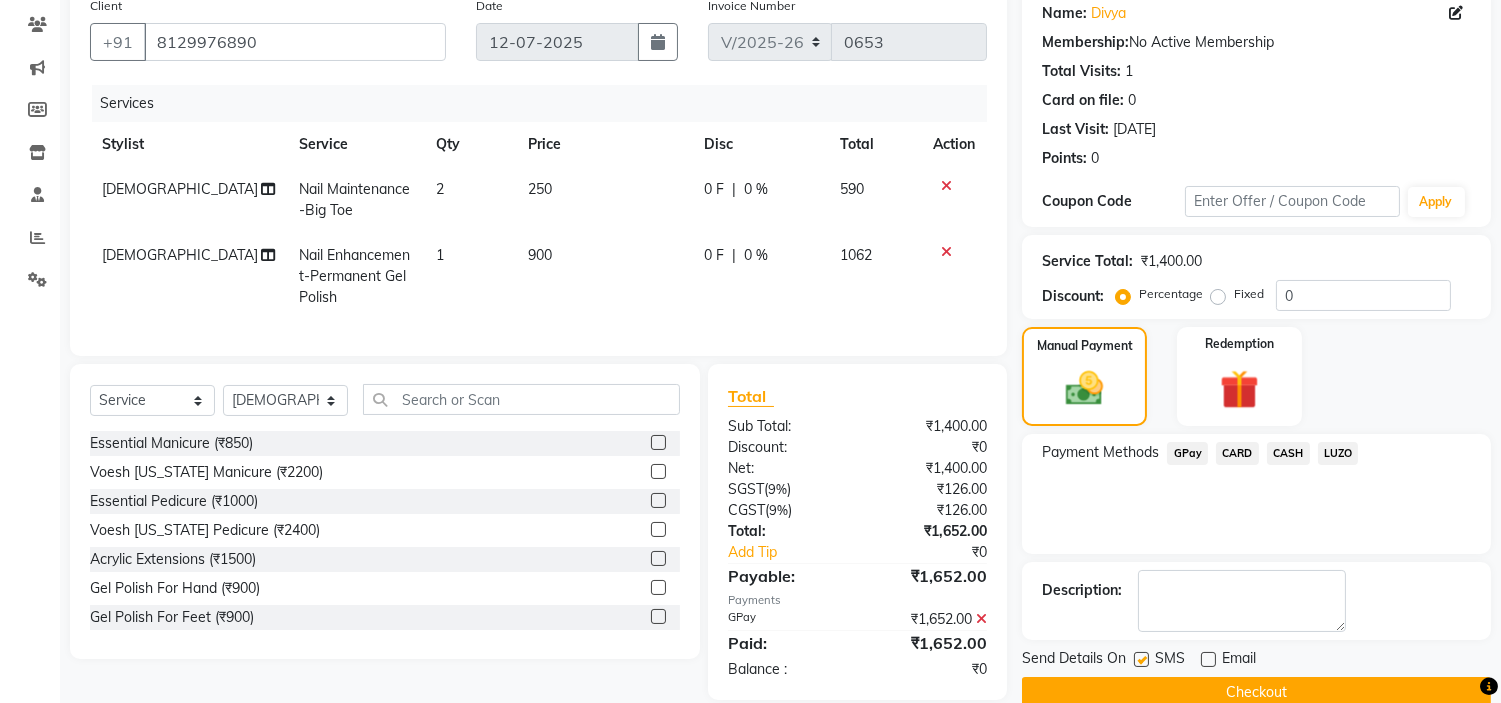 click on "Checkout" 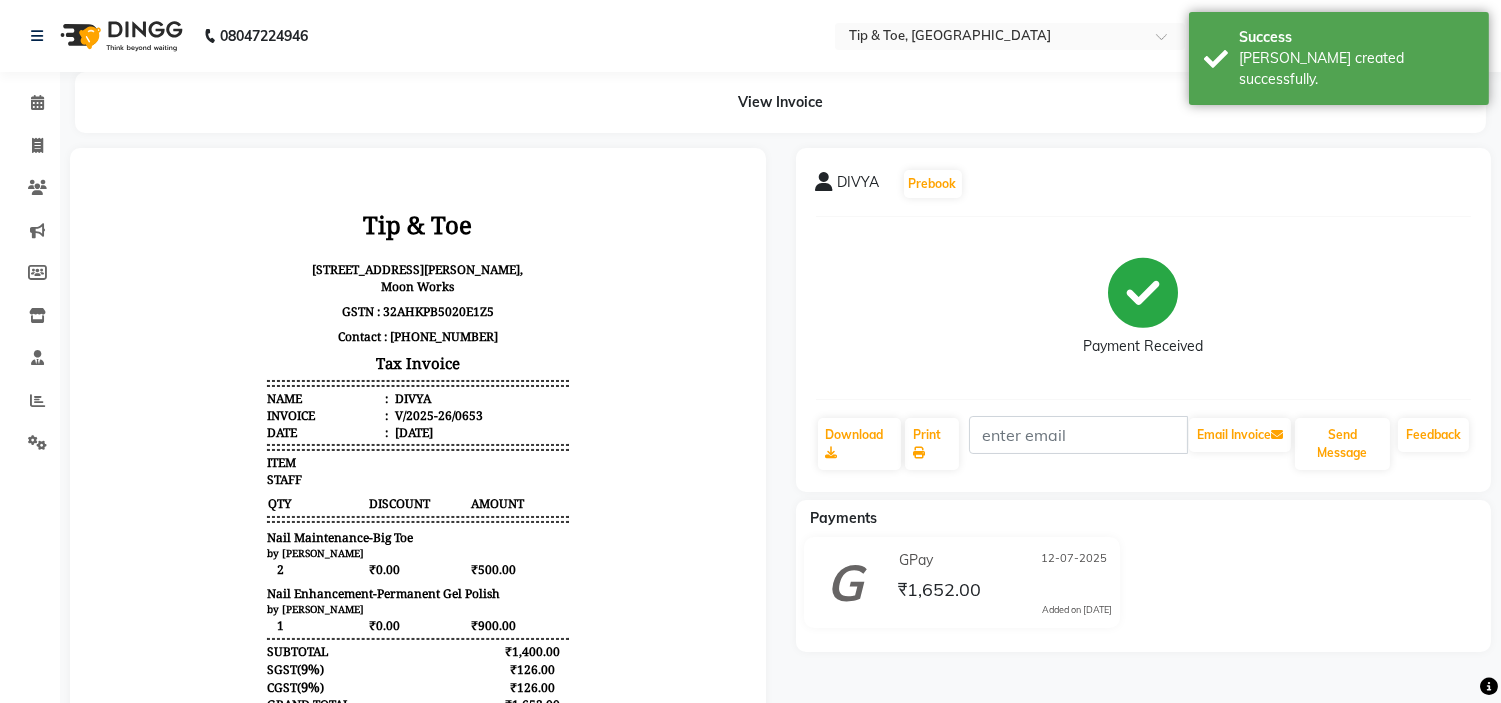 scroll, scrollTop: 0, scrollLeft: 0, axis: both 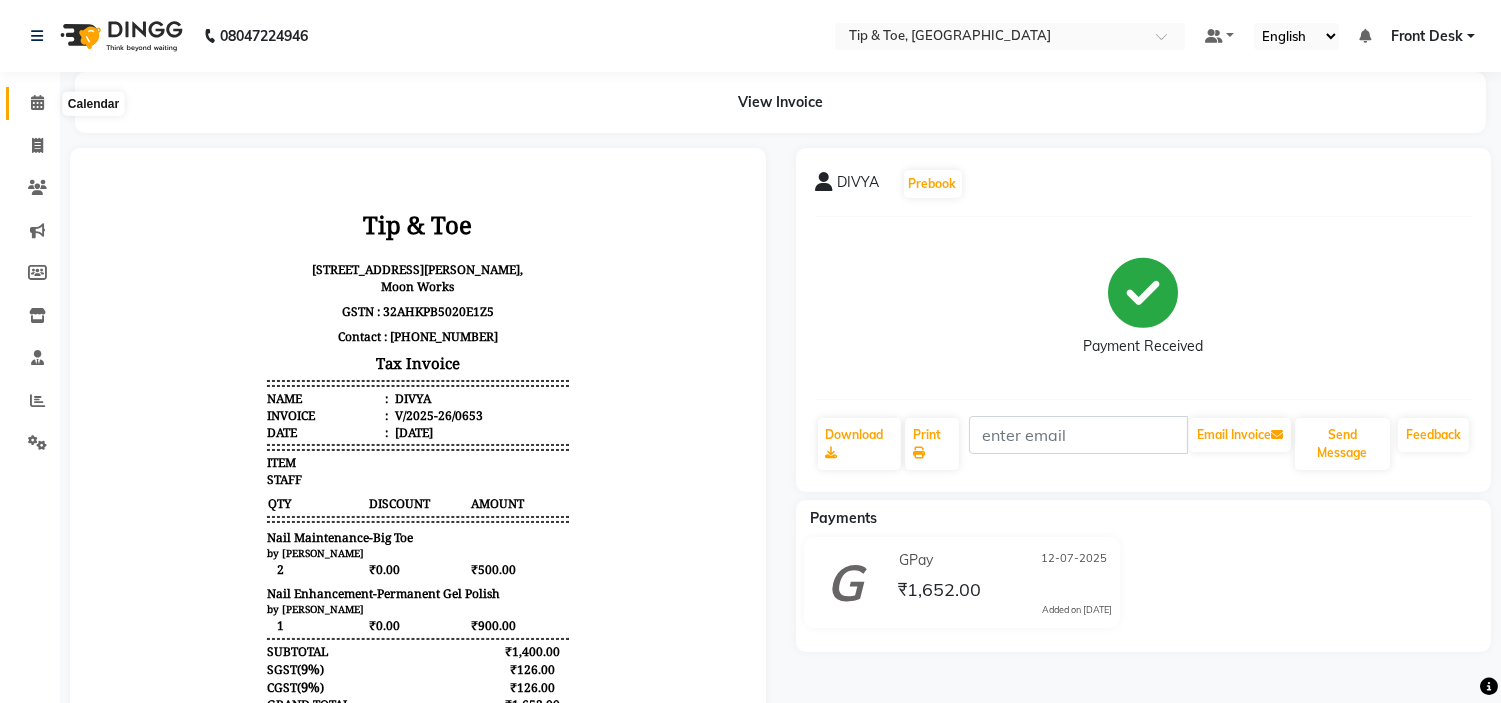 click 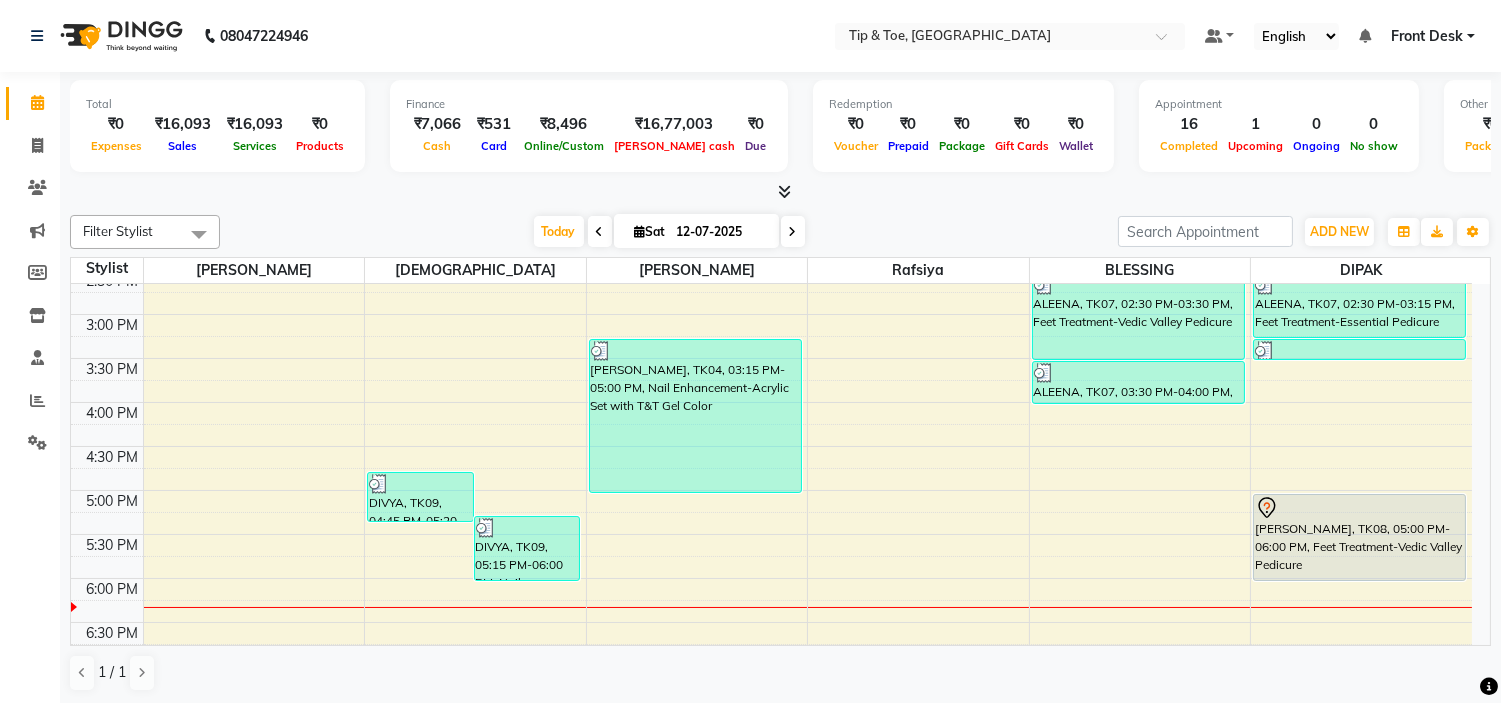scroll, scrollTop: 555, scrollLeft: 0, axis: vertical 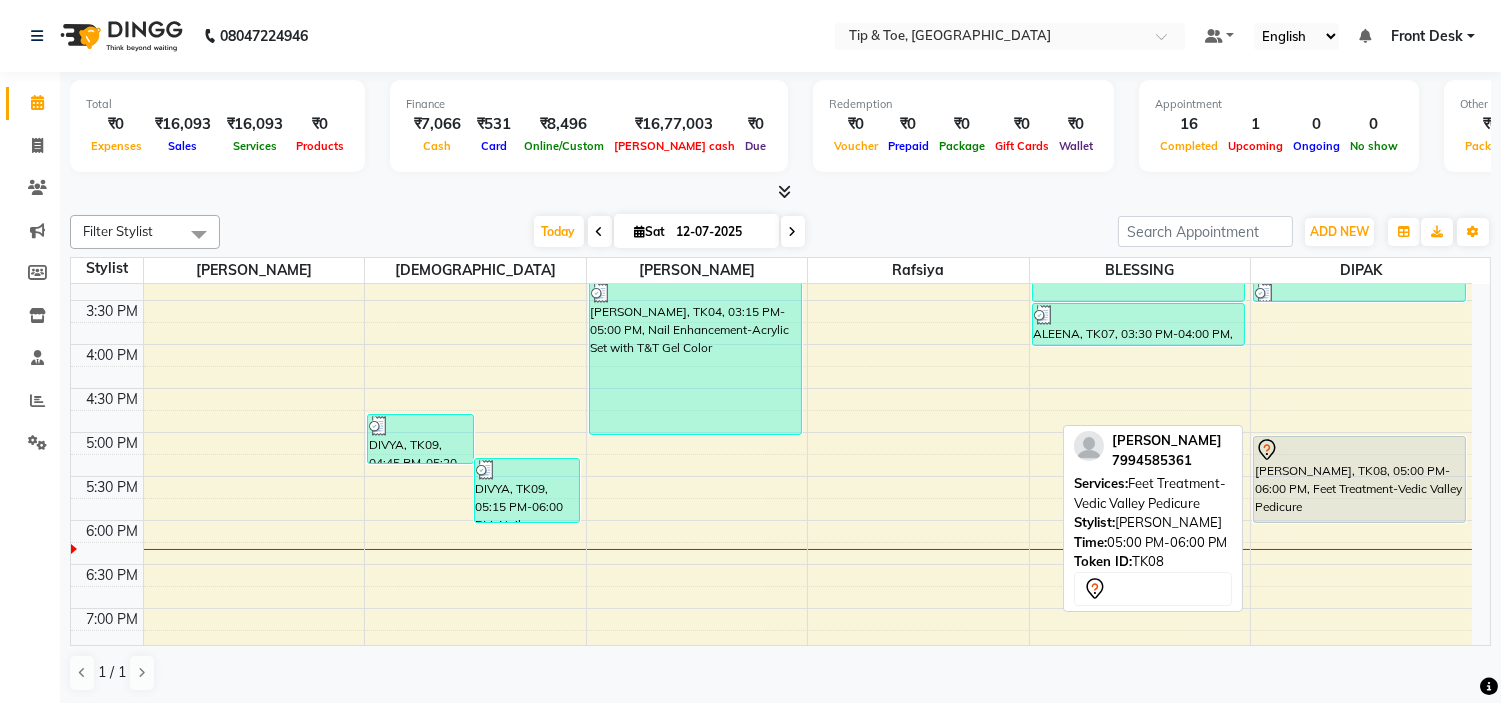 click on "[PERSON_NAME], TK08, 05:00 PM-06:00 PM, Feet Treatment-Vedic Valley Pedicure" at bounding box center [1359, 479] 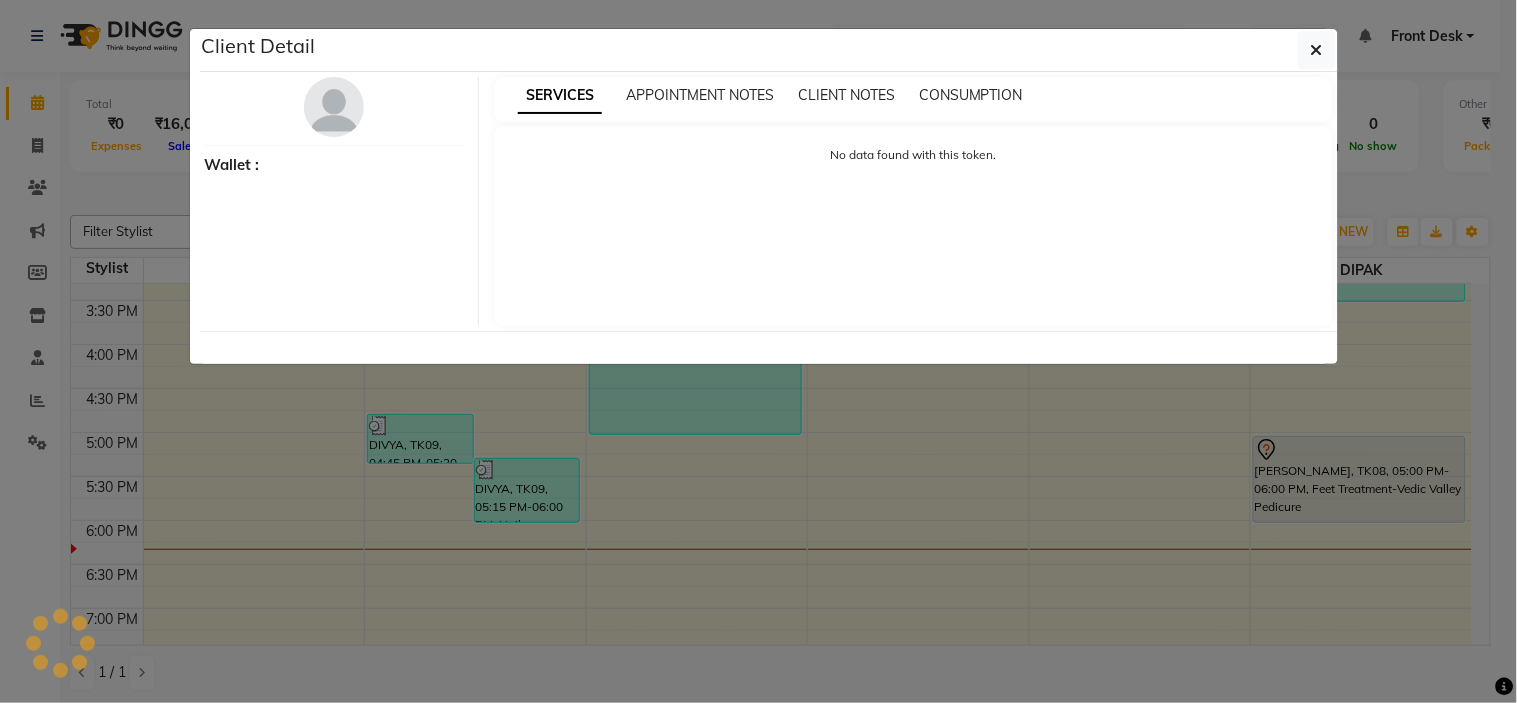 select on "7" 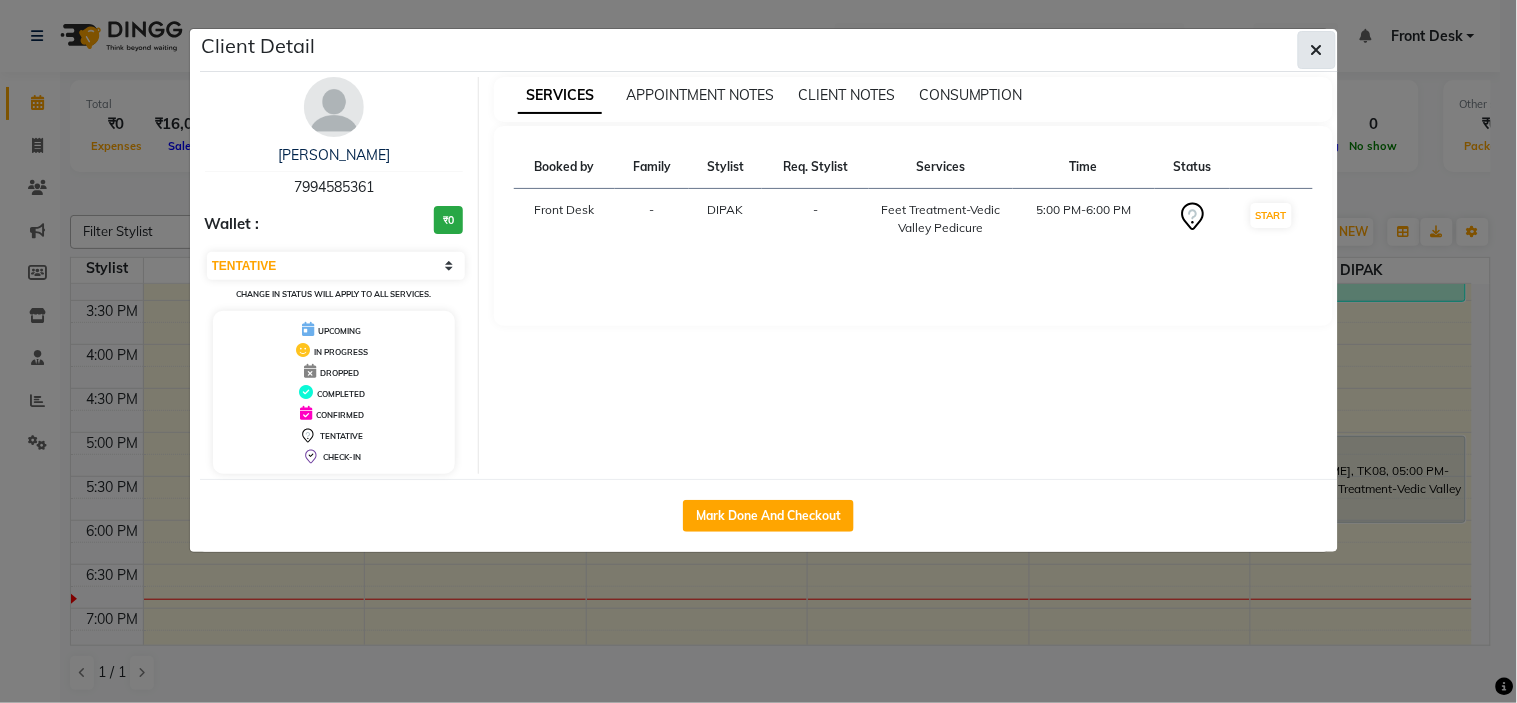 click 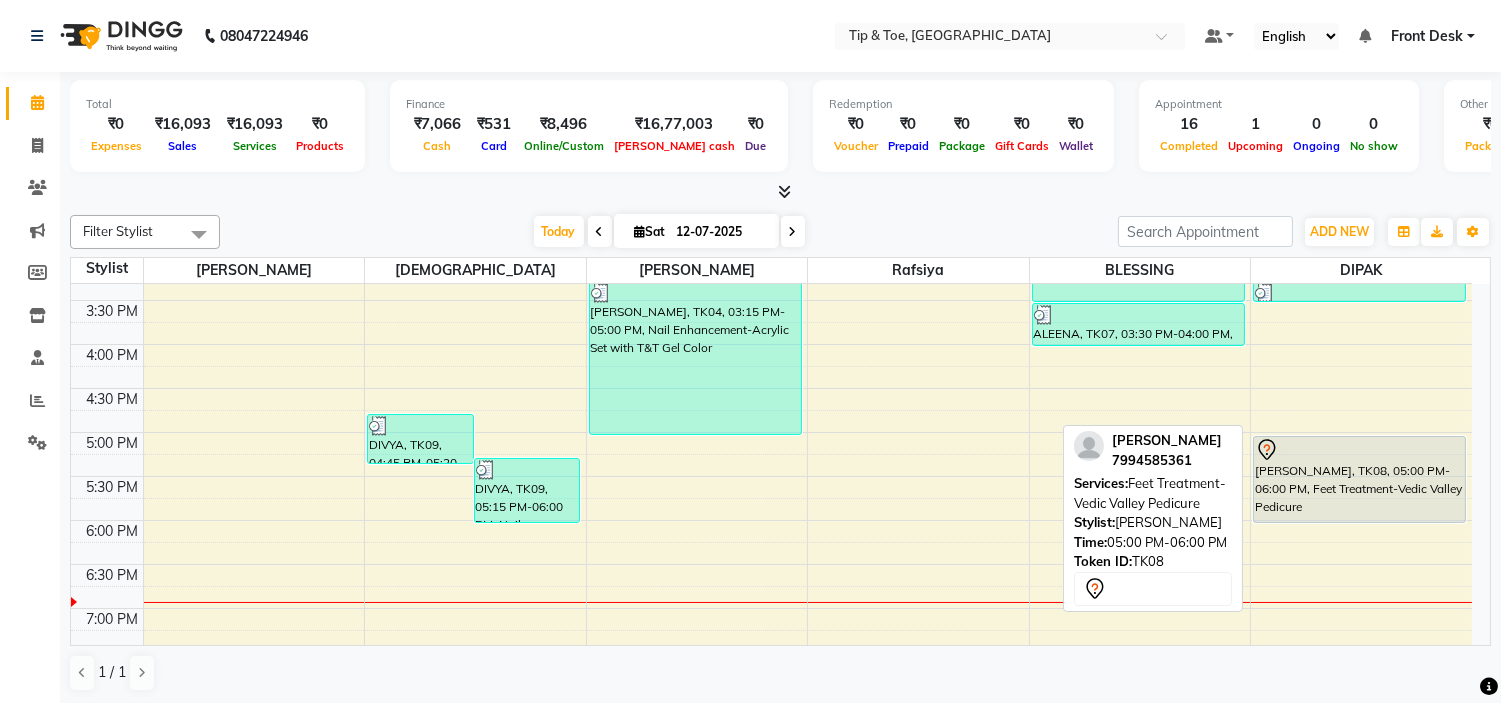 click on "[PERSON_NAME], TK08, 05:00 PM-06:00 PM, Feet Treatment-Vedic Valley Pedicure" at bounding box center (1359, 479) 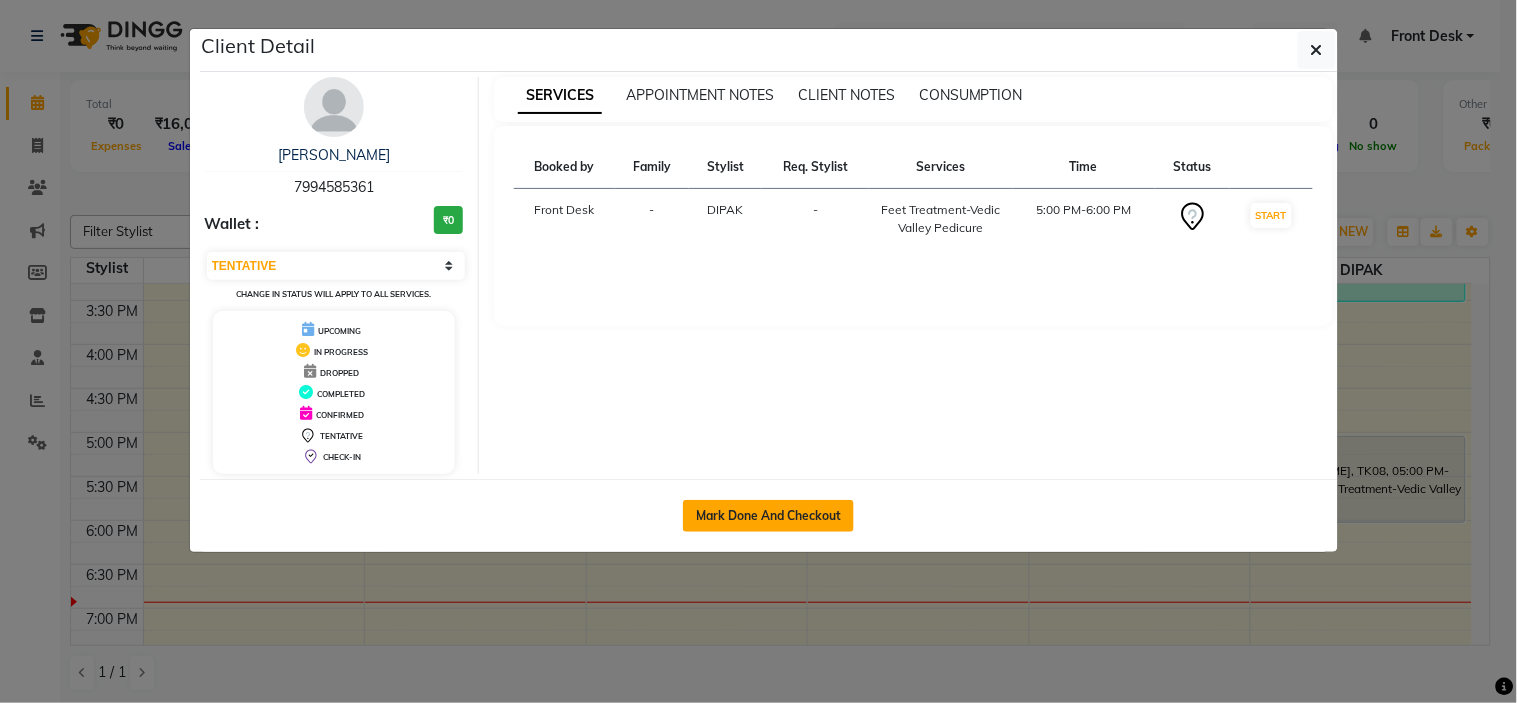 click on "Mark Done And Checkout" 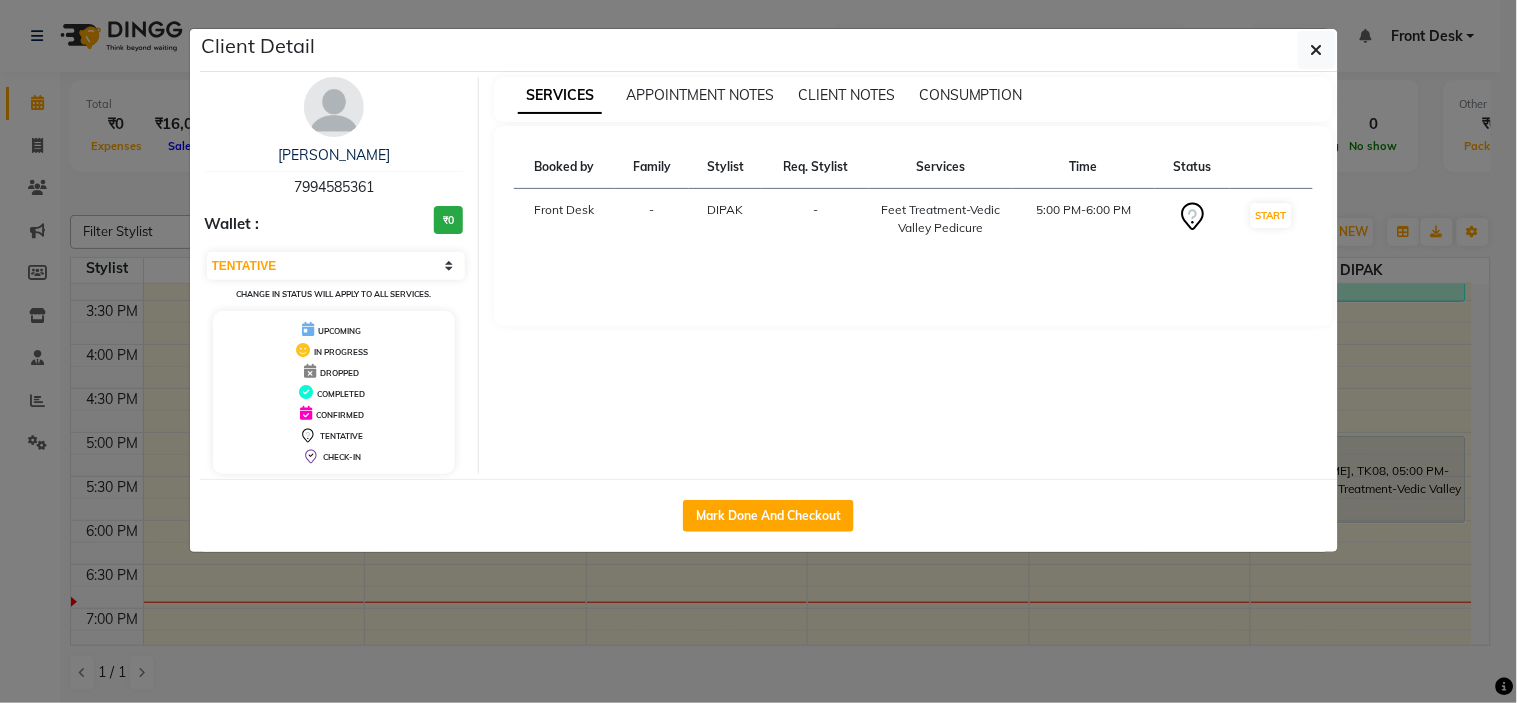 select on "service" 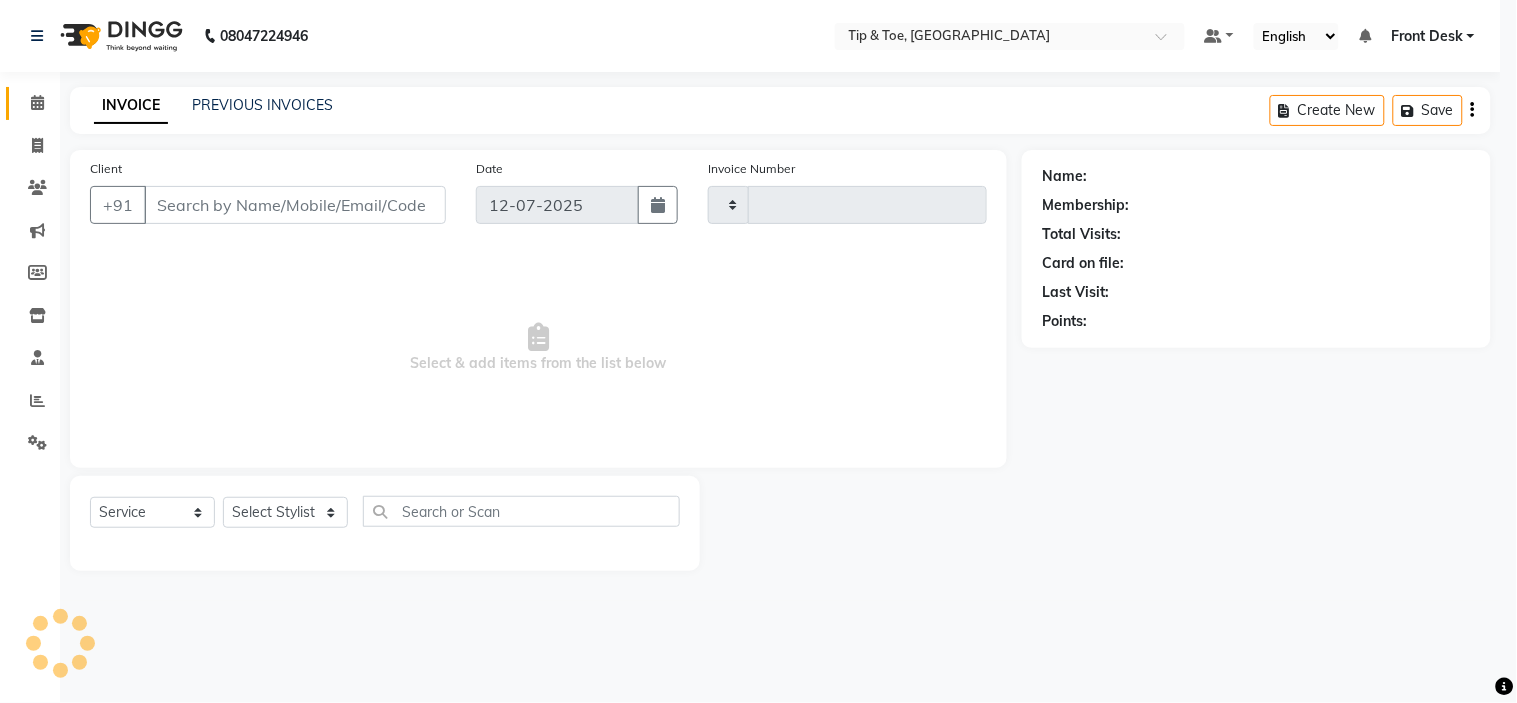 select on "3" 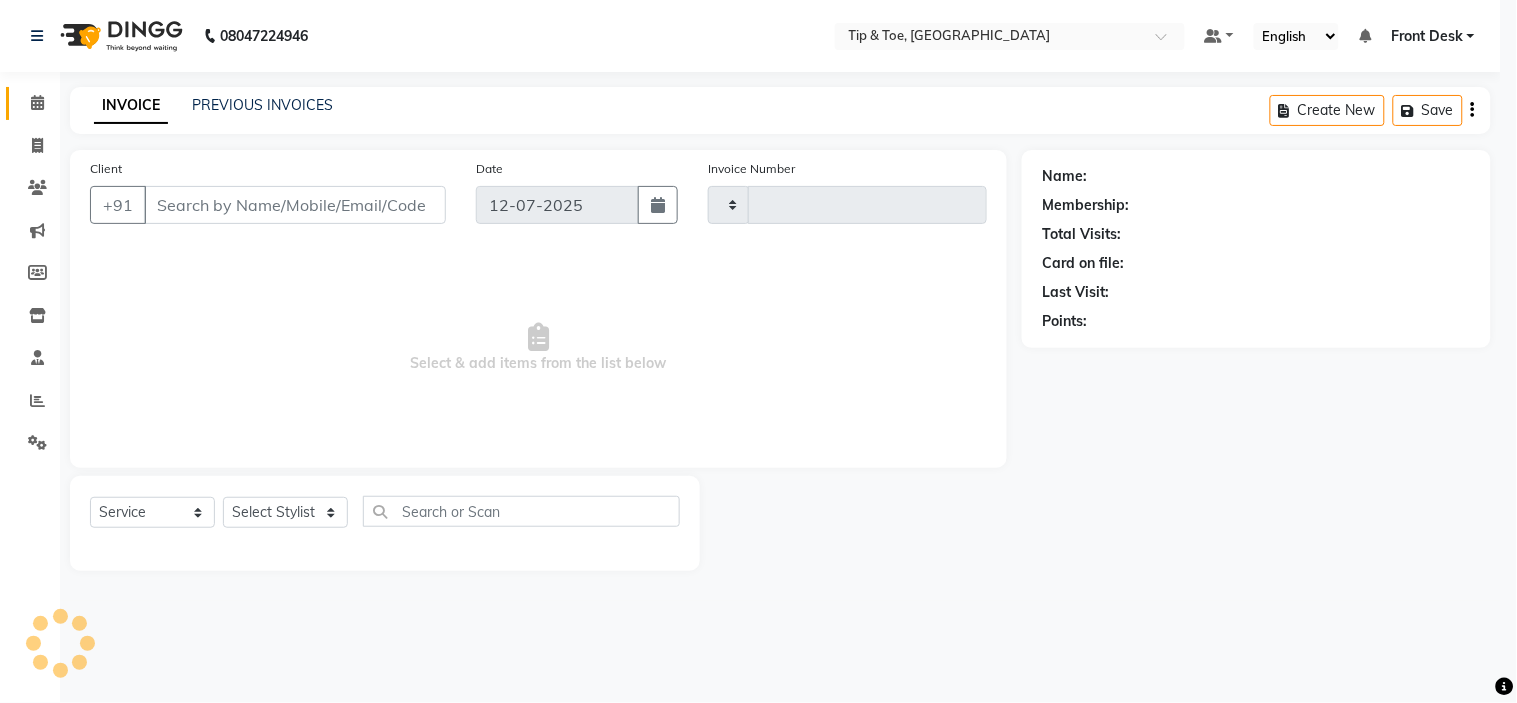 type on "0654" 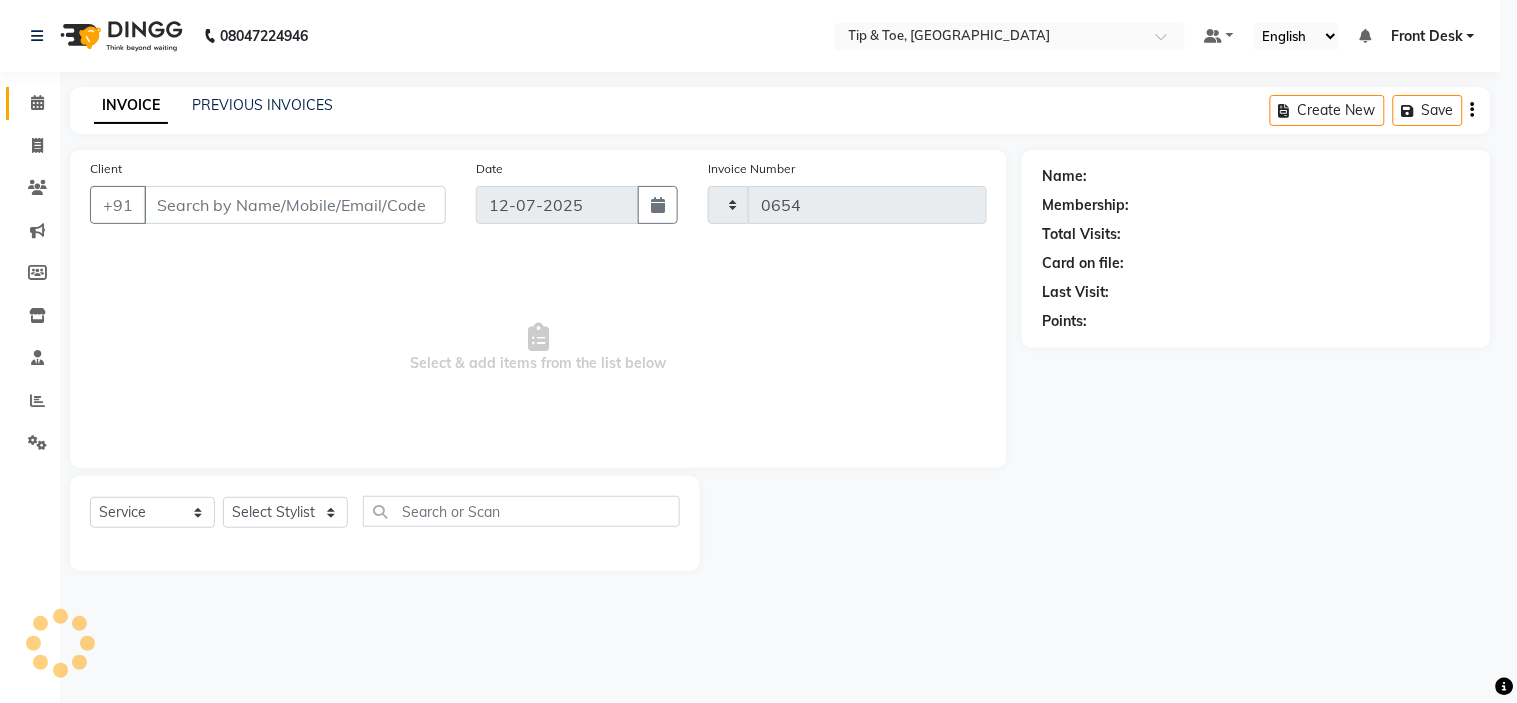 select on "5360" 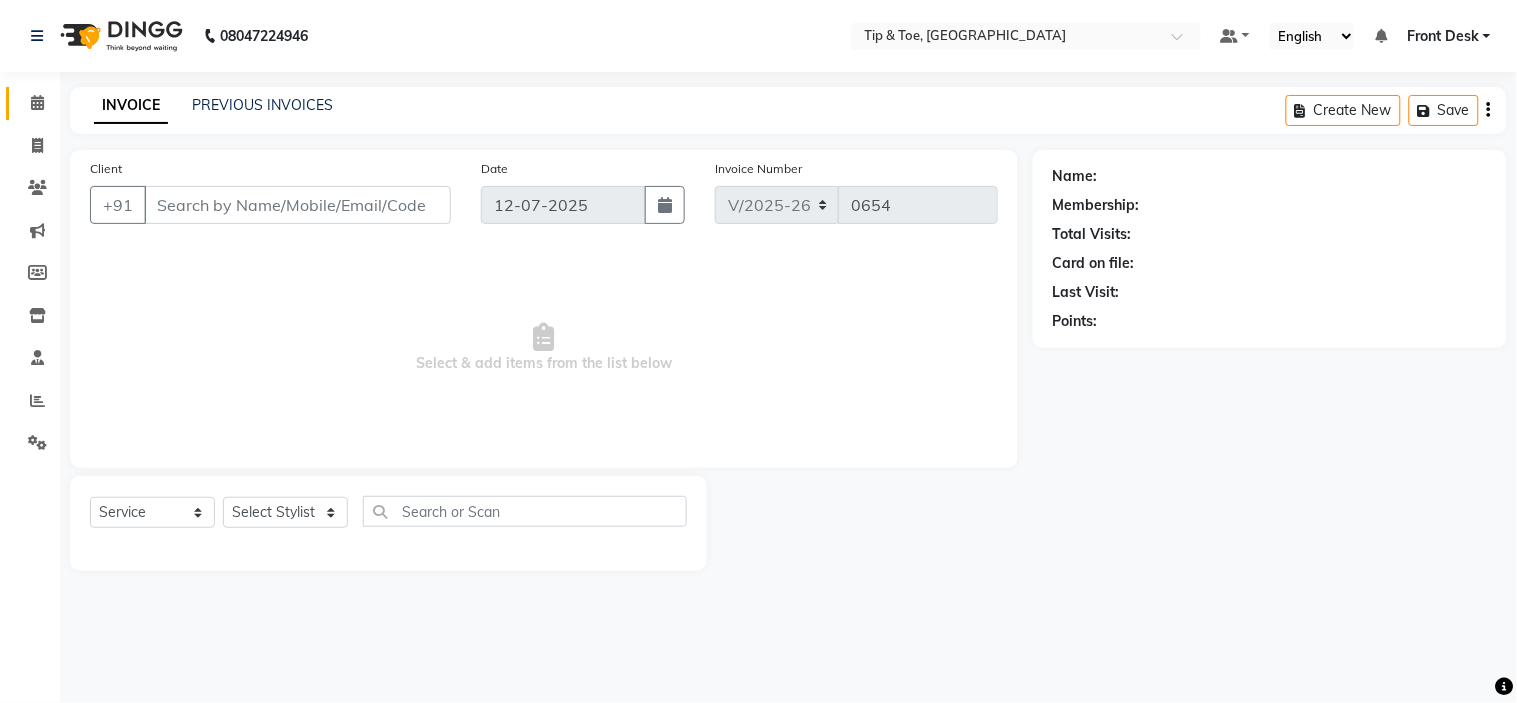 type on "7994585361" 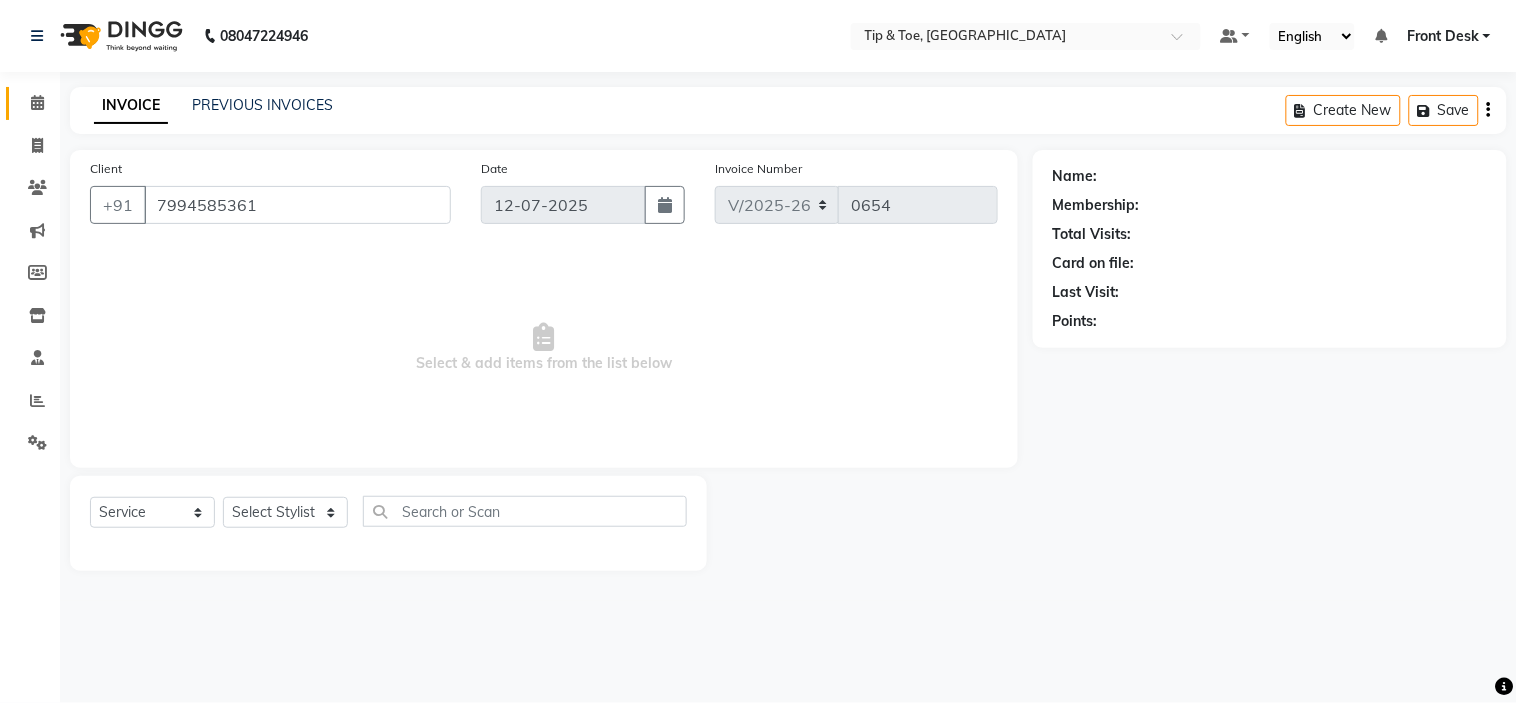 select on "59876" 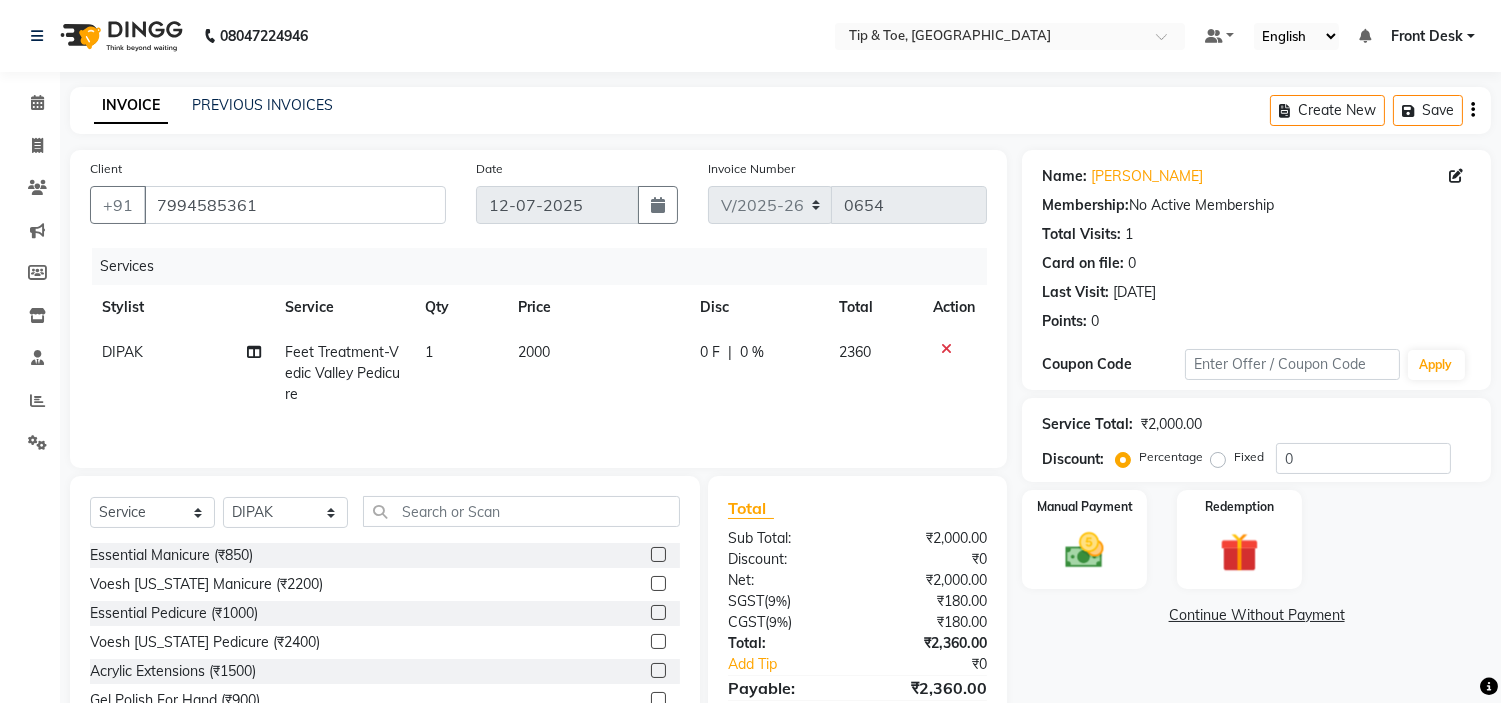 click on "2000" 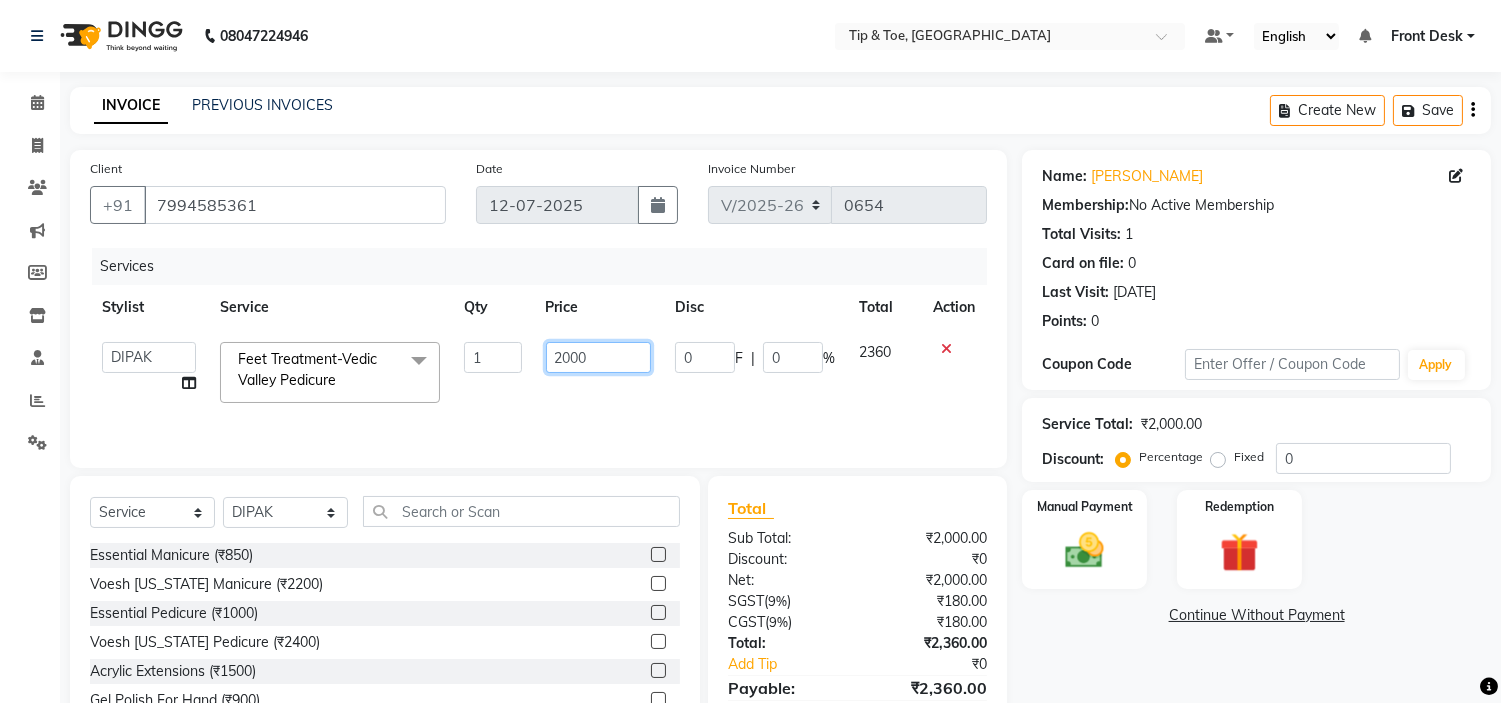 drag, startPoint x: 596, startPoint y: 350, endPoint x: 614, endPoint y: 344, distance: 18.973665 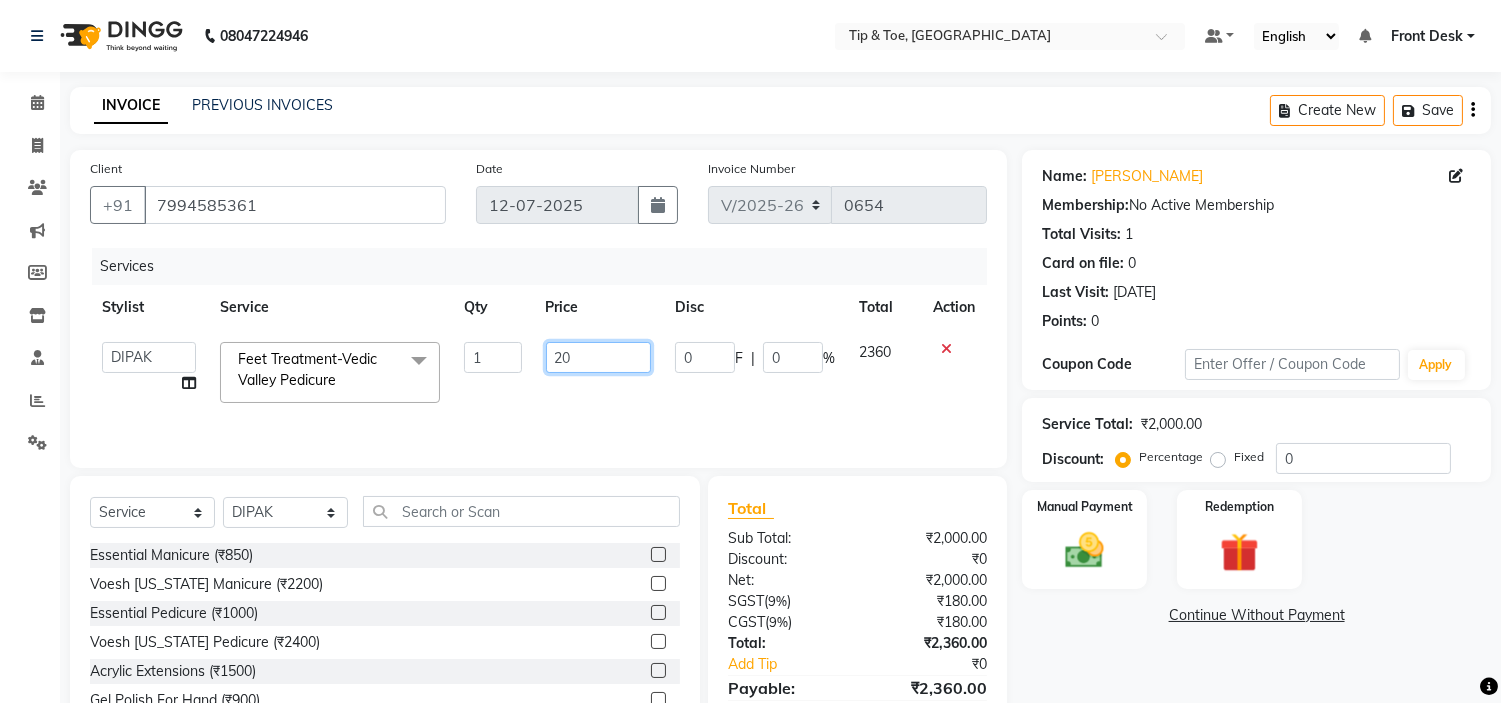 type on "2" 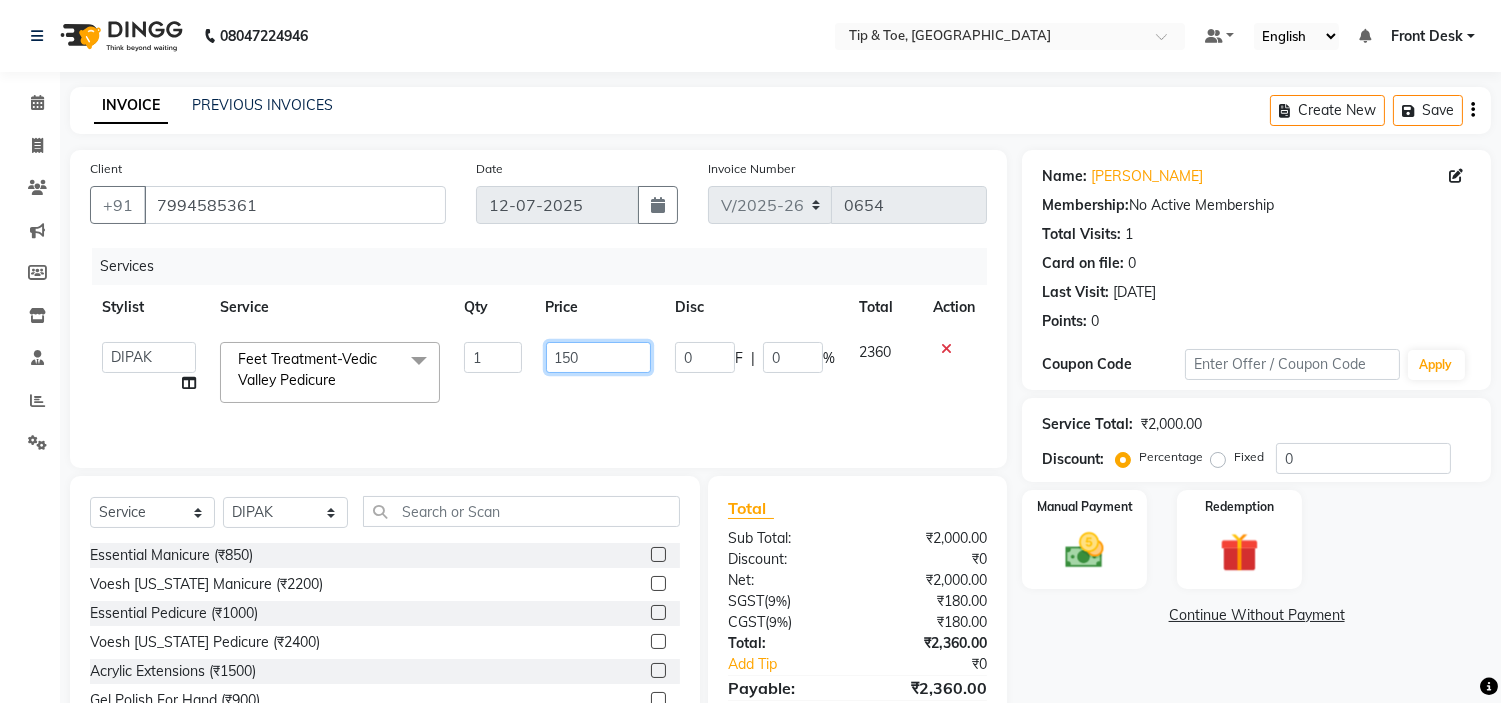 type on "1500" 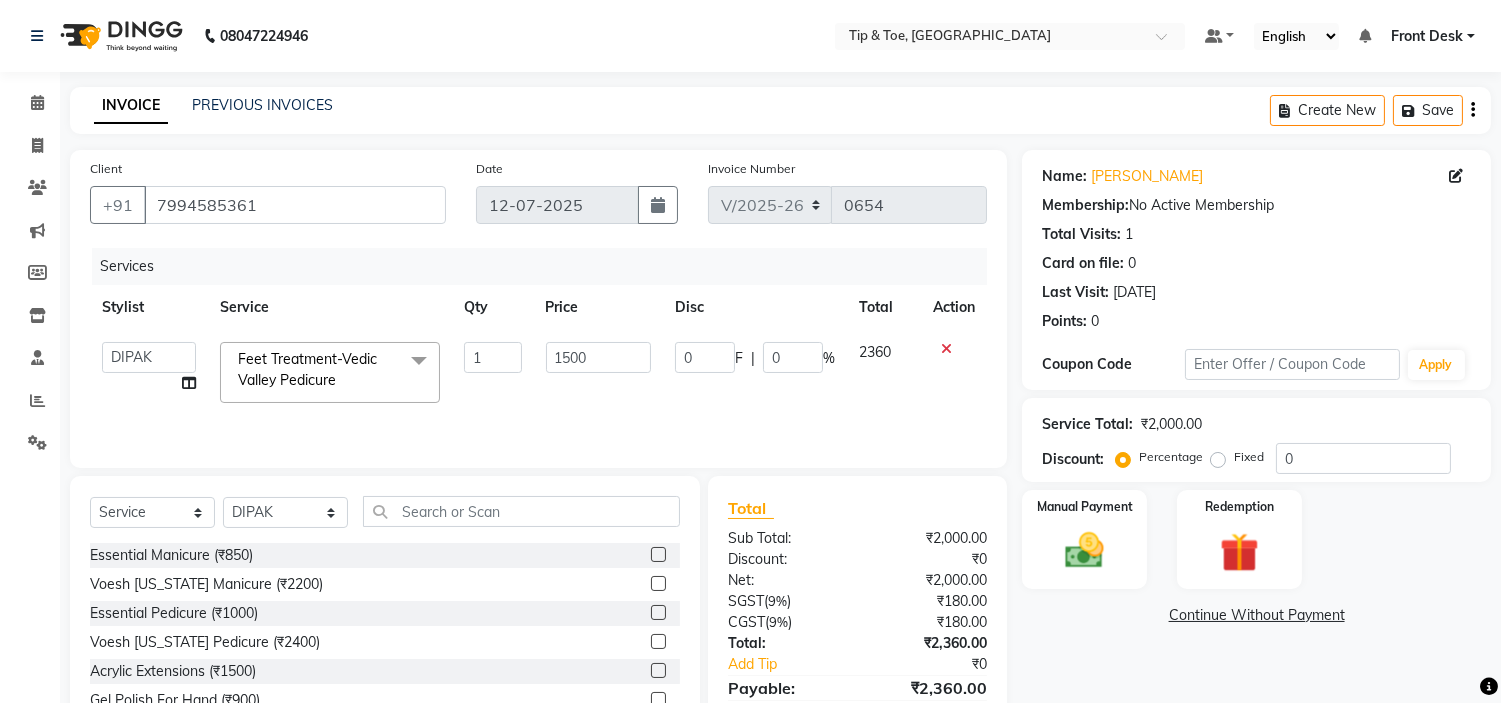 drag, startPoint x: 634, startPoint y: 403, endPoint x: 654, endPoint y: 401, distance: 20.09975 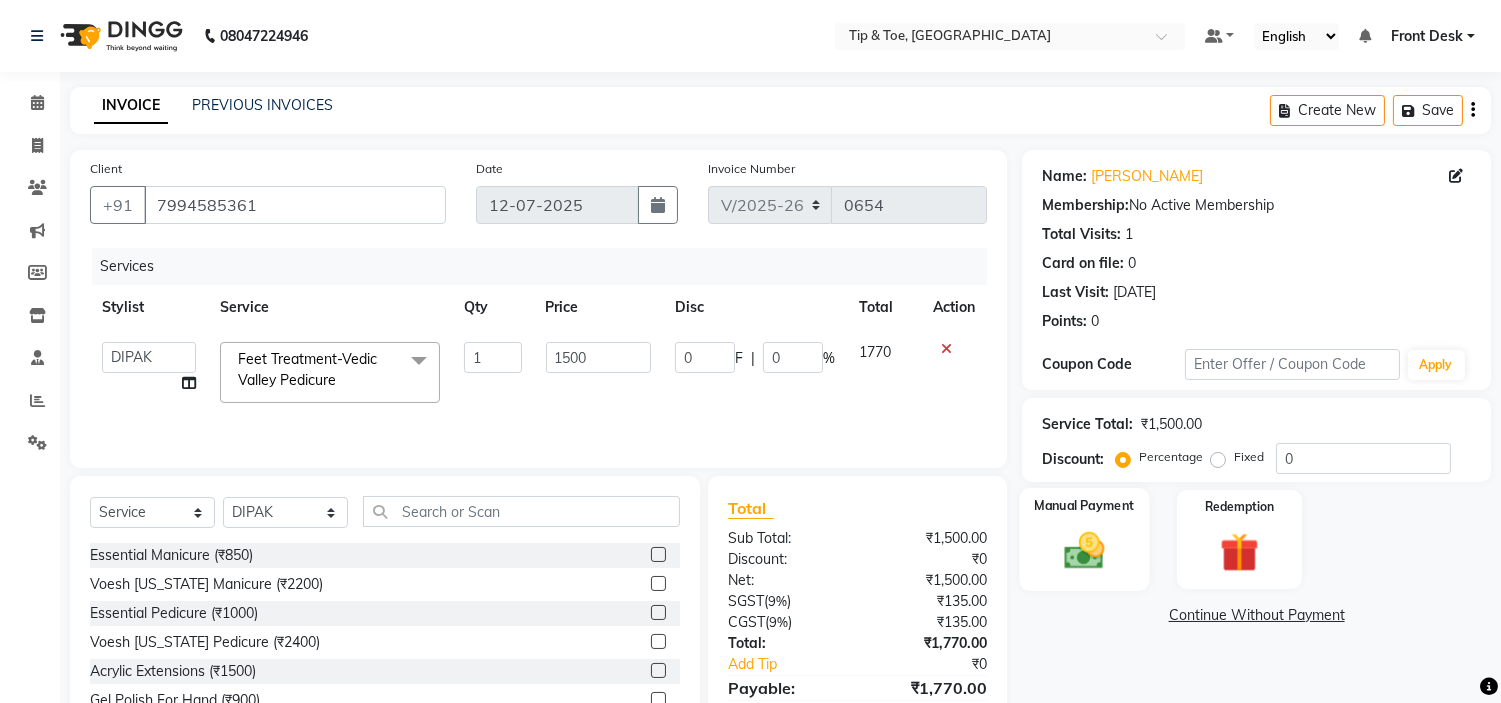 scroll, scrollTop: 97, scrollLeft: 0, axis: vertical 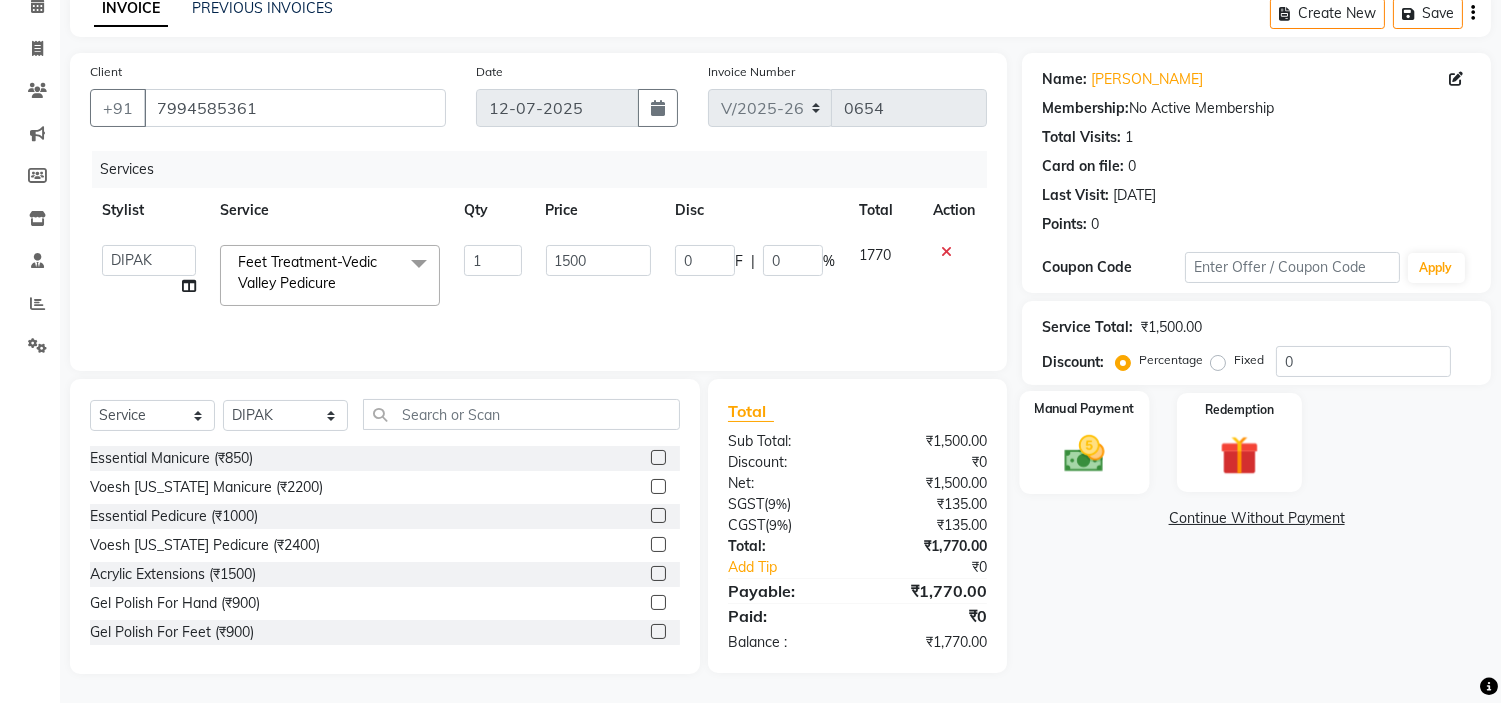 drag, startPoint x: 1075, startPoint y: 460, endPoint x: 1164, endPoint y: 491, distance: 94.24436 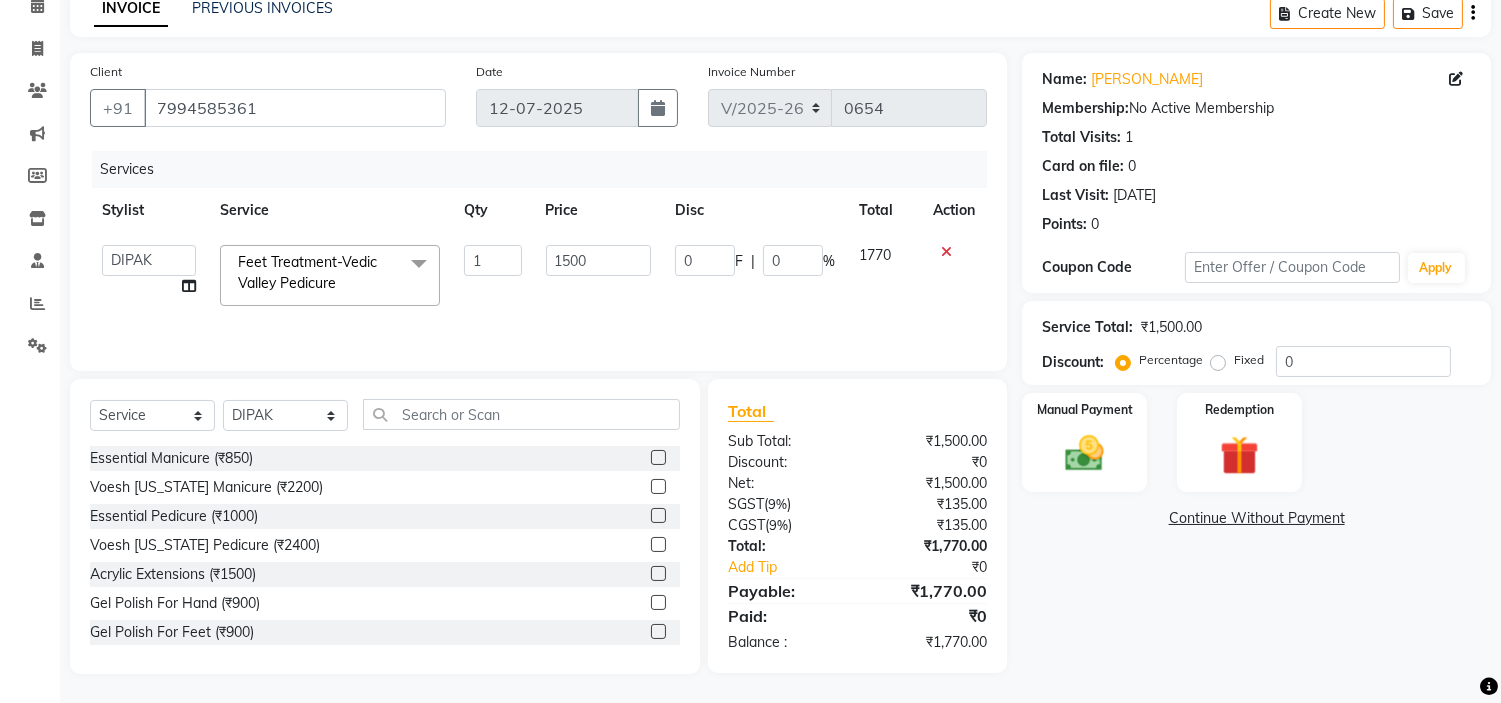 click 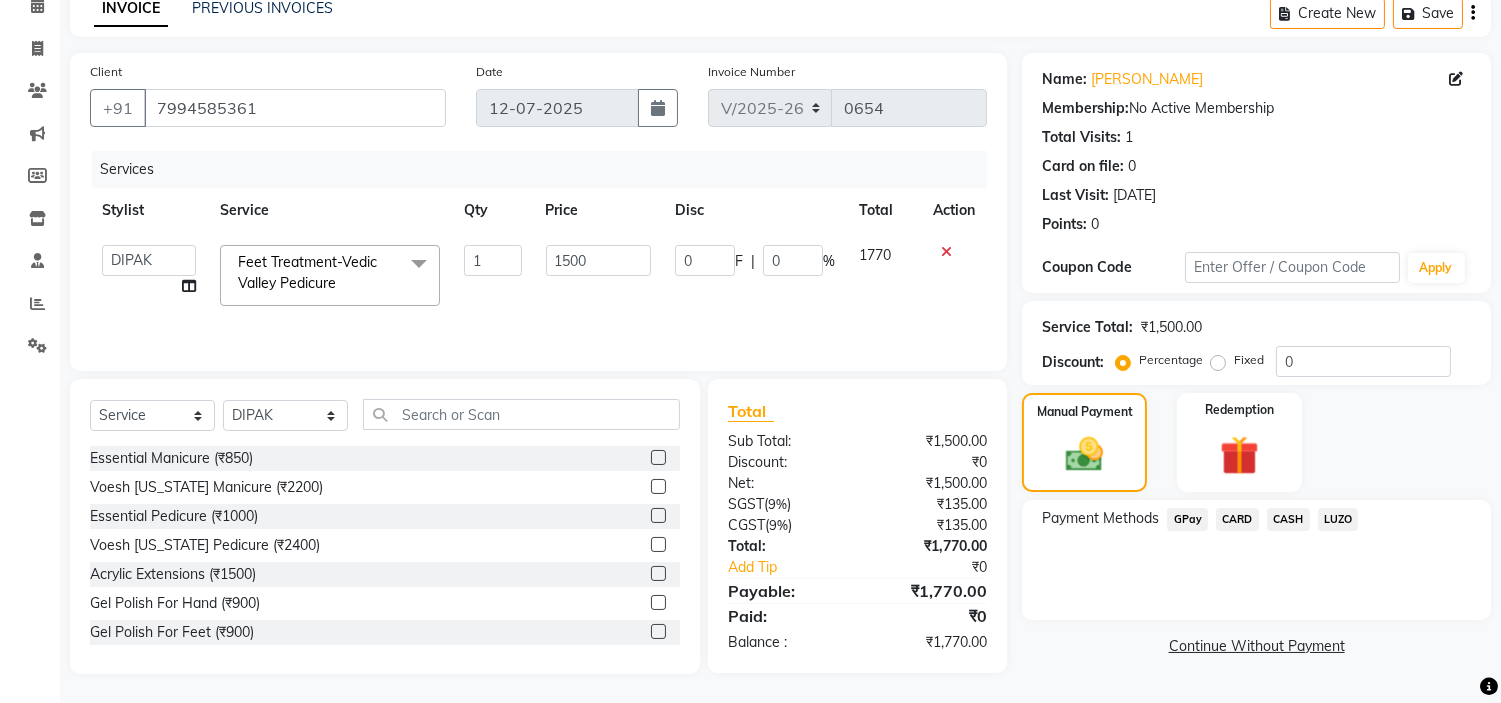 click on "CASH" 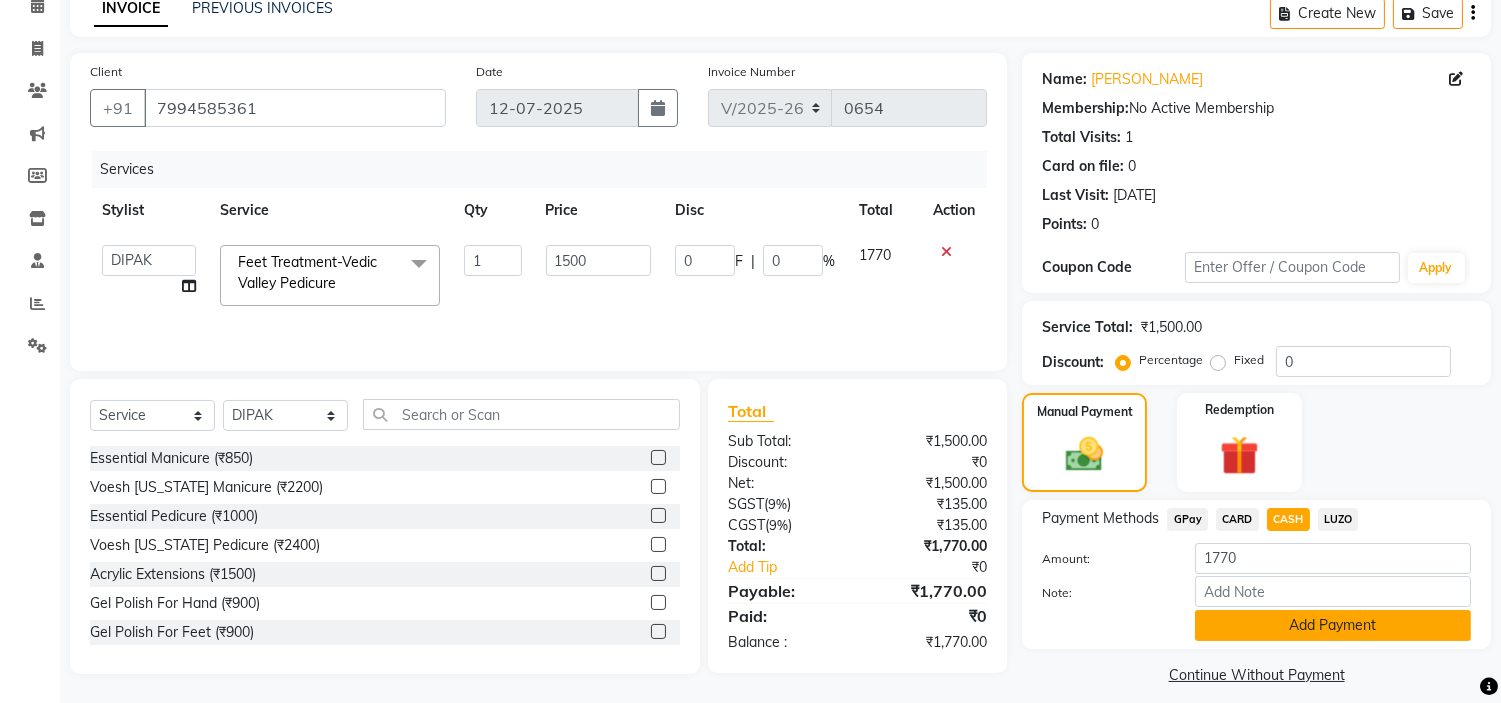 click on "Add Payment" 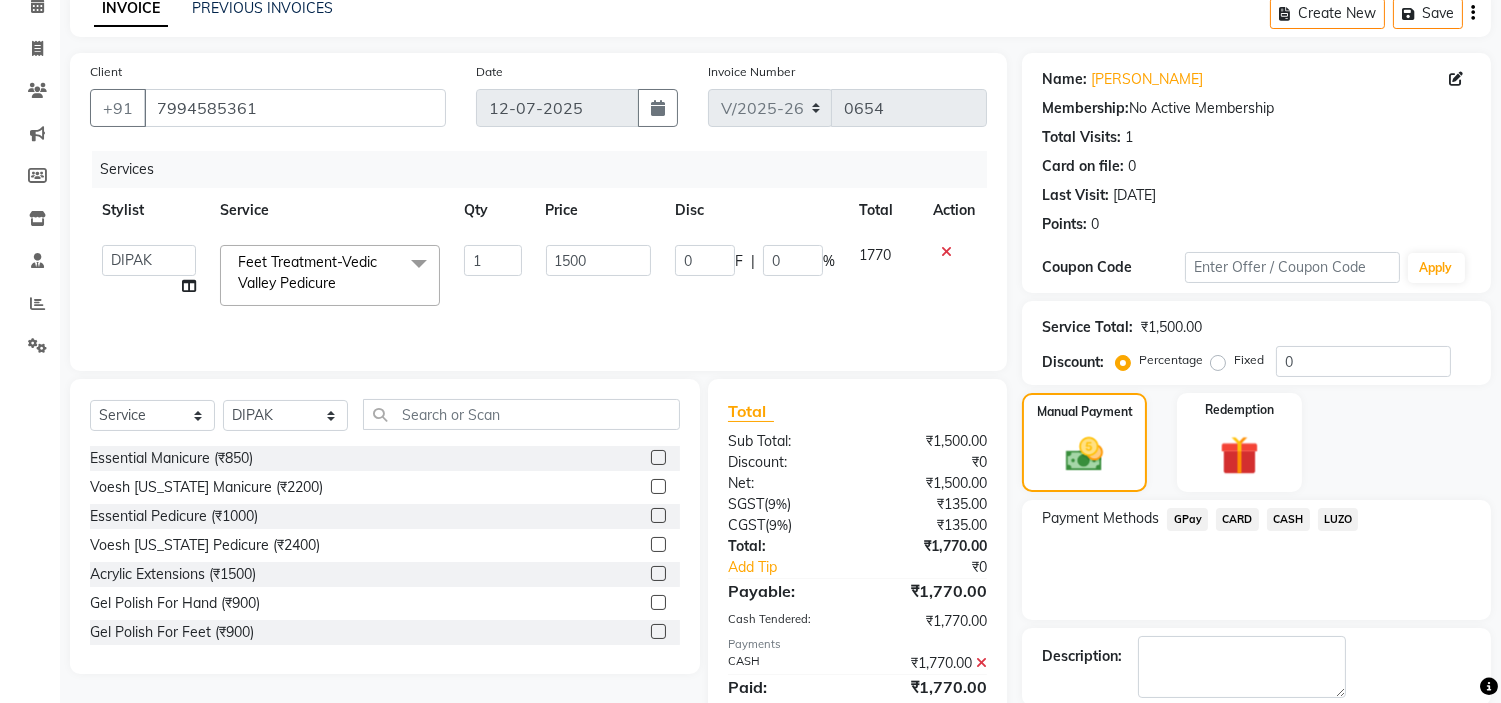 scroll, scrollTop: 196, scrollLeft: 0, axis: vertical 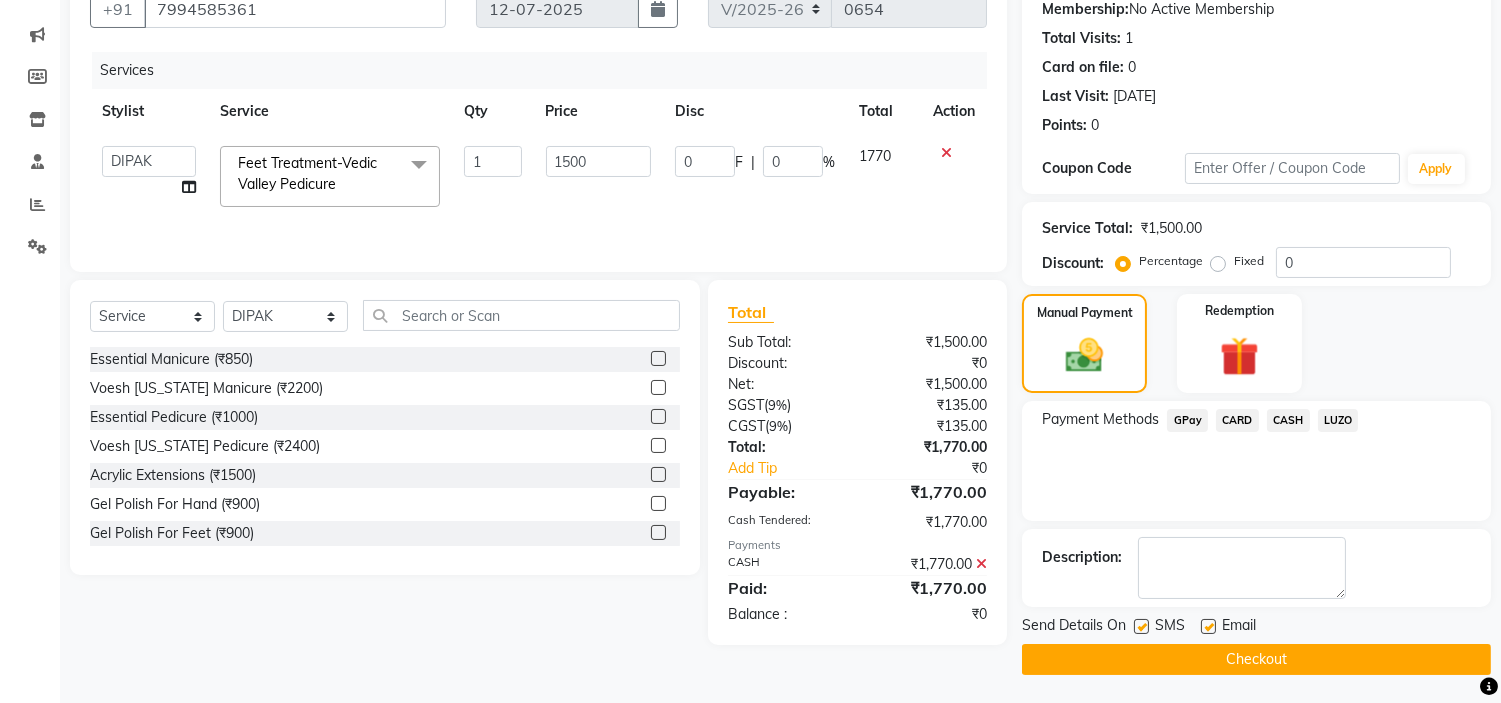click 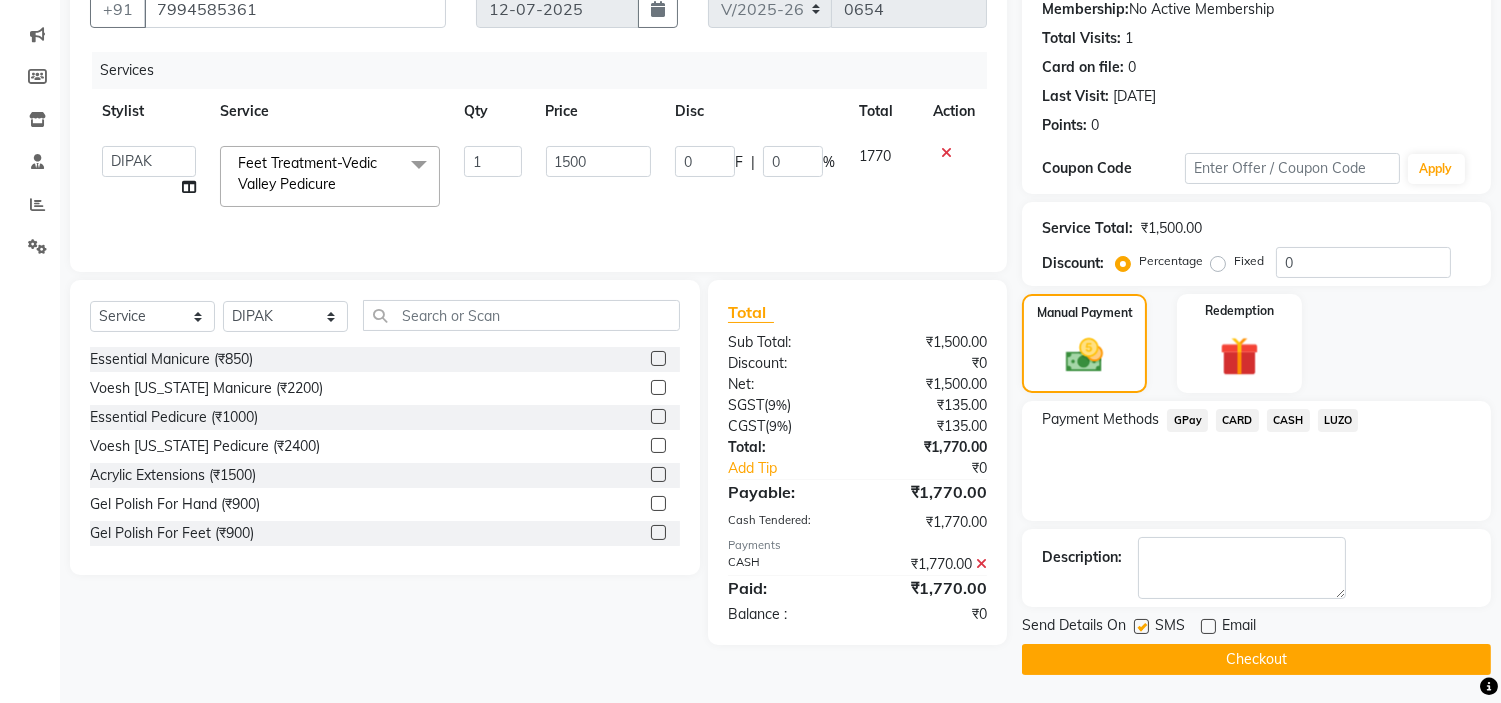 click on "Checkout" 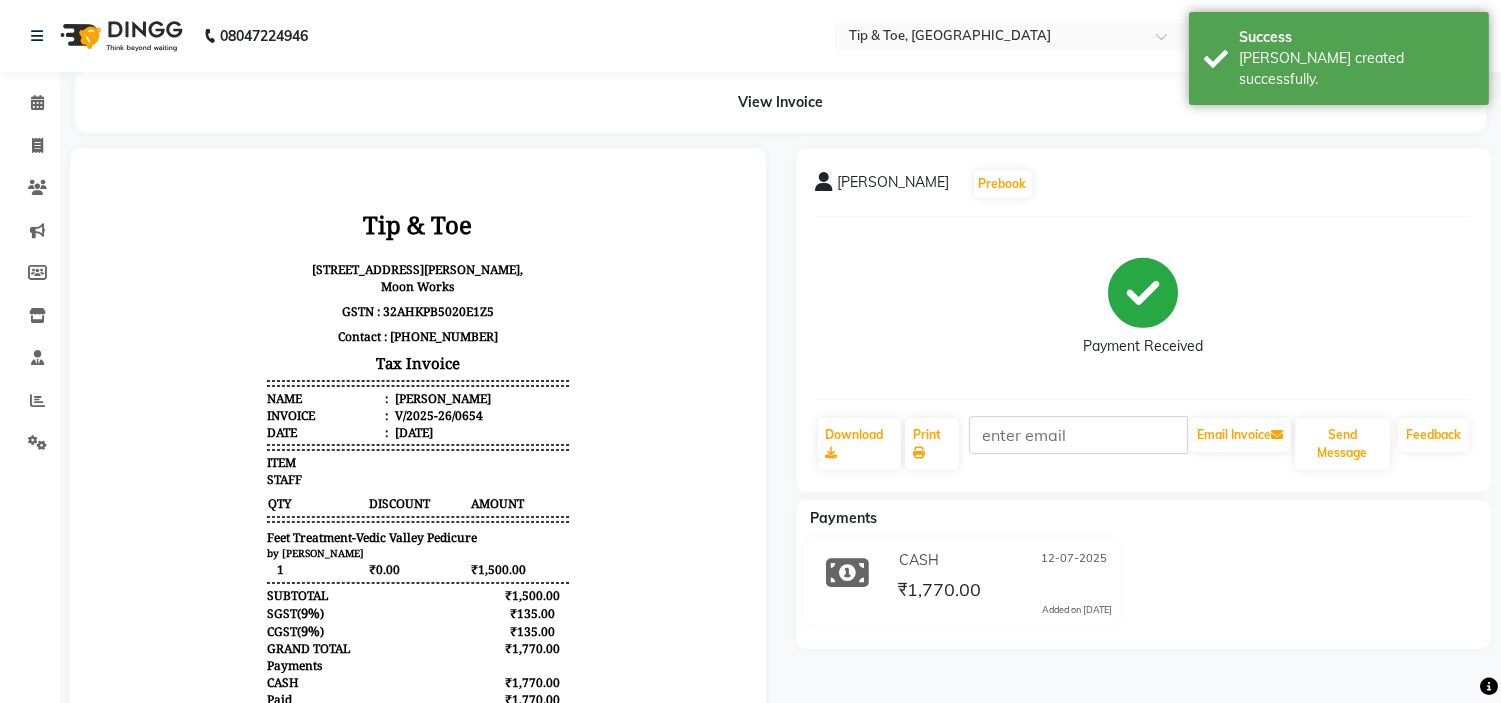 scroll, scrollTop: 0, scrollLeft: 0, axis: both 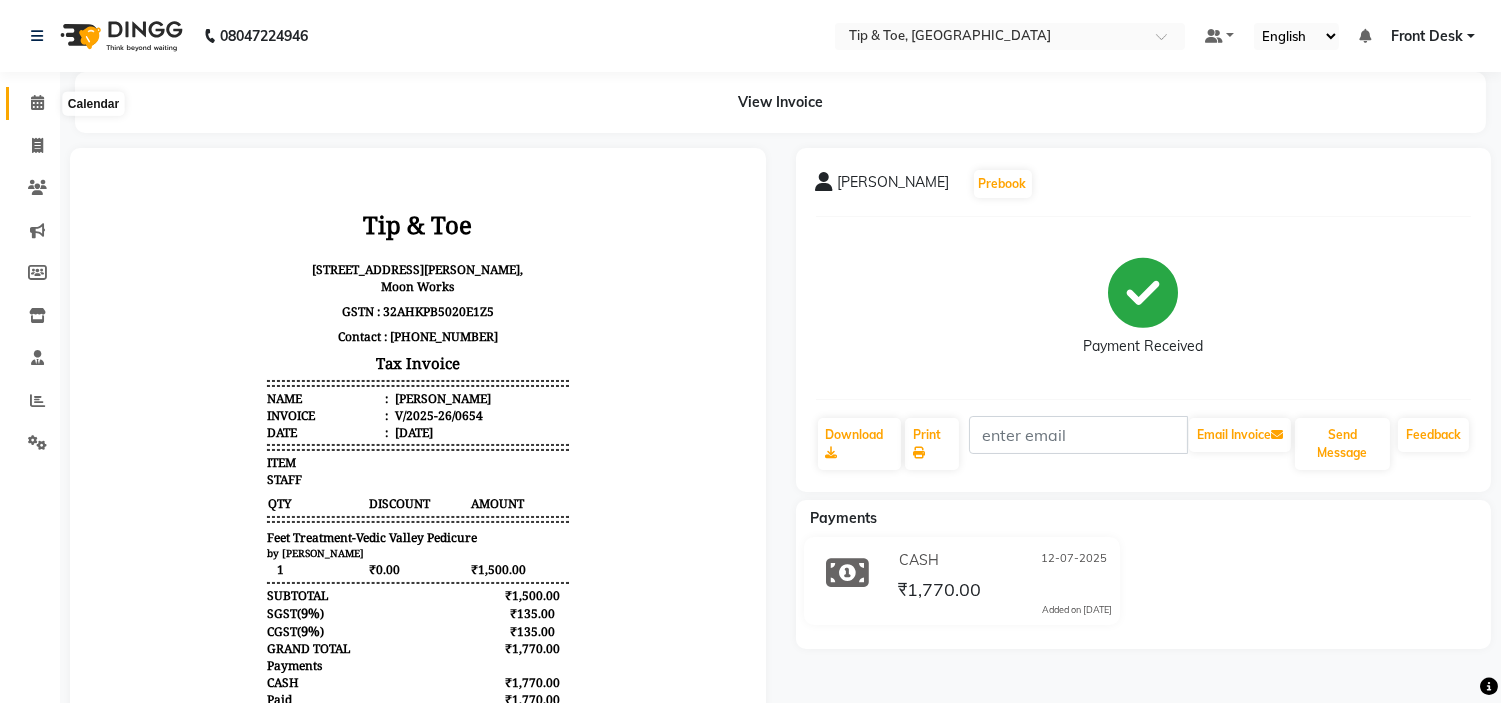 click 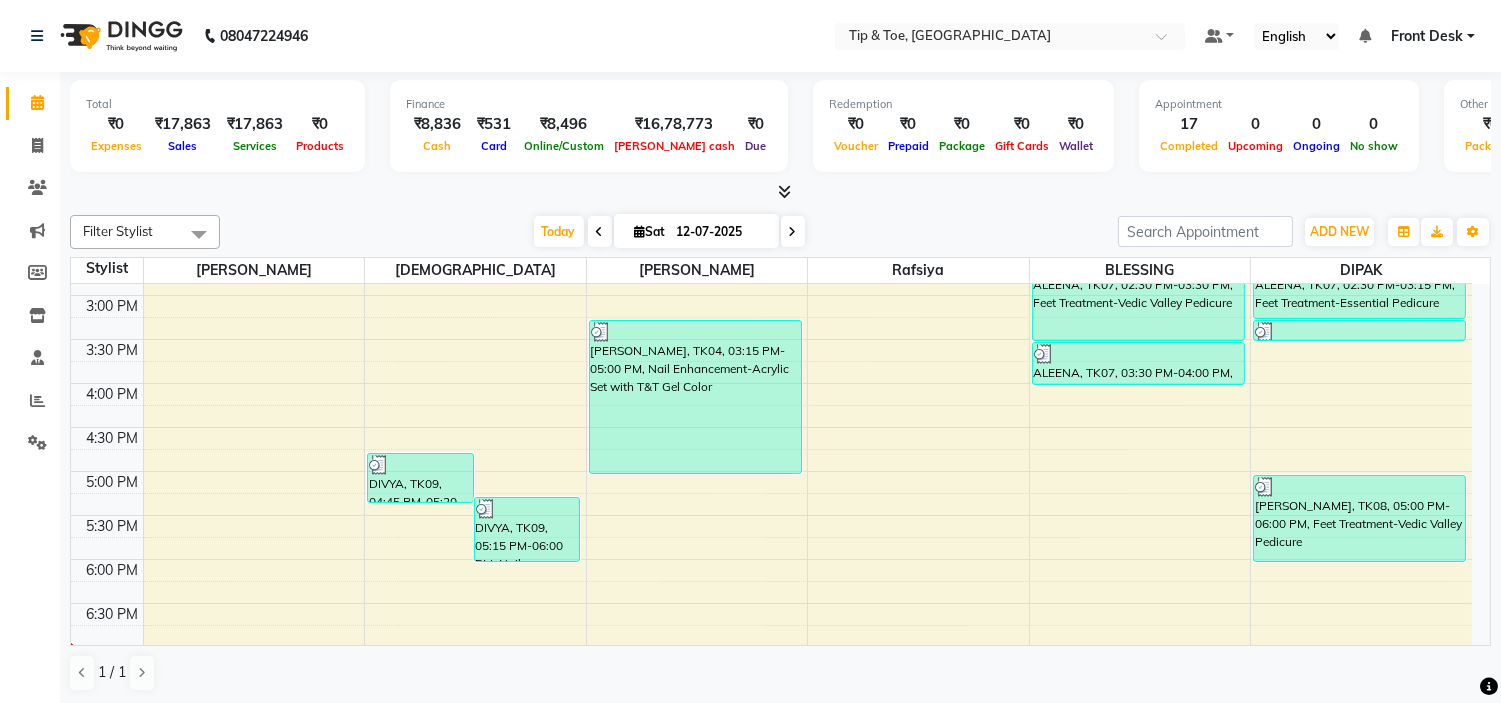 scroll, scrollTop: 555, scrollLeft: 0, axis: vertical 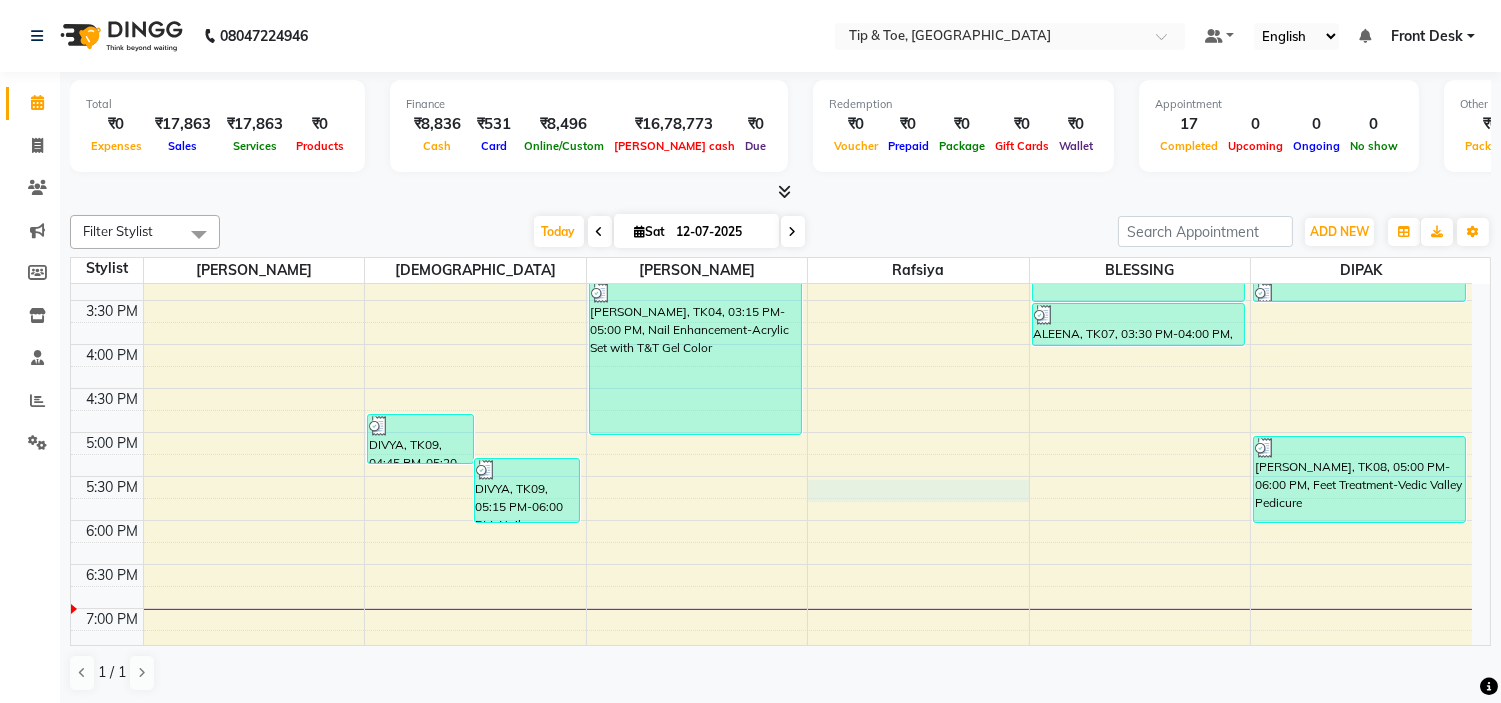 click on "9:00 AM 9:30 AM 10:00 AM 10:30 AM 11:00 AM 11:30 AM 12:00 PM 12:30 PM 1:00 PM 1:30 PM 2:00 PM 2:30 PM 3:00 PM 3:30 PM 4:00 PM 4:30 PM 5:00 PM 5:30 PM 6:00 PM 6:30 PM 7:00 PM 7:30 PM 8:00 PM 8:30 PM 9:00 PM 9:30 PM     DIVYA, TK09, 04:45 PM-05:20 PM, Nail Maintenance-Big Toe     DIVYA, TK09, 05:15 PM-06:00 PM, Nail Enhancement-Permanent Gel Polish     [PERSON_NAME], TK02, 10:30 AM-11:30 AM, Nail Enhancement-OPI Permanent Gel Polish (₹1300)     ANJU, TK06, 01:30 PM-02:00 PM, Nail Art-Nail Cut File & Polish     ANJU, TK06, 02:00 PM-02:20 PM, Nail Art-Single Nail Design     [PERSON_NAME], TK03, 12:00 PM-12:30 PM, Nail Maintenance-Permanent Gel Polish Removal     [PERSON_NAME], TK04, 03:15 PM-05:00 PM, Nail Enhancement-Acrylic Set with T&T Gel Color     ANJU, TK06, 01:45 PM-02:30 PM, Feet Treatment-Essential Pedicure     ANJU, TK06, 01:45 PM-02:00 PM, Nail Maintenance-Acrylic Tip Repair     ANJU, TK06, 12:45 PM-01:15 PM, Nail Enhancement-Glitter Gel Polish     ANJU, TK06, 01:15 PM-01:45 PM, Nail Art-Nail Cut File & Polish" at bounding box center [771, 300] 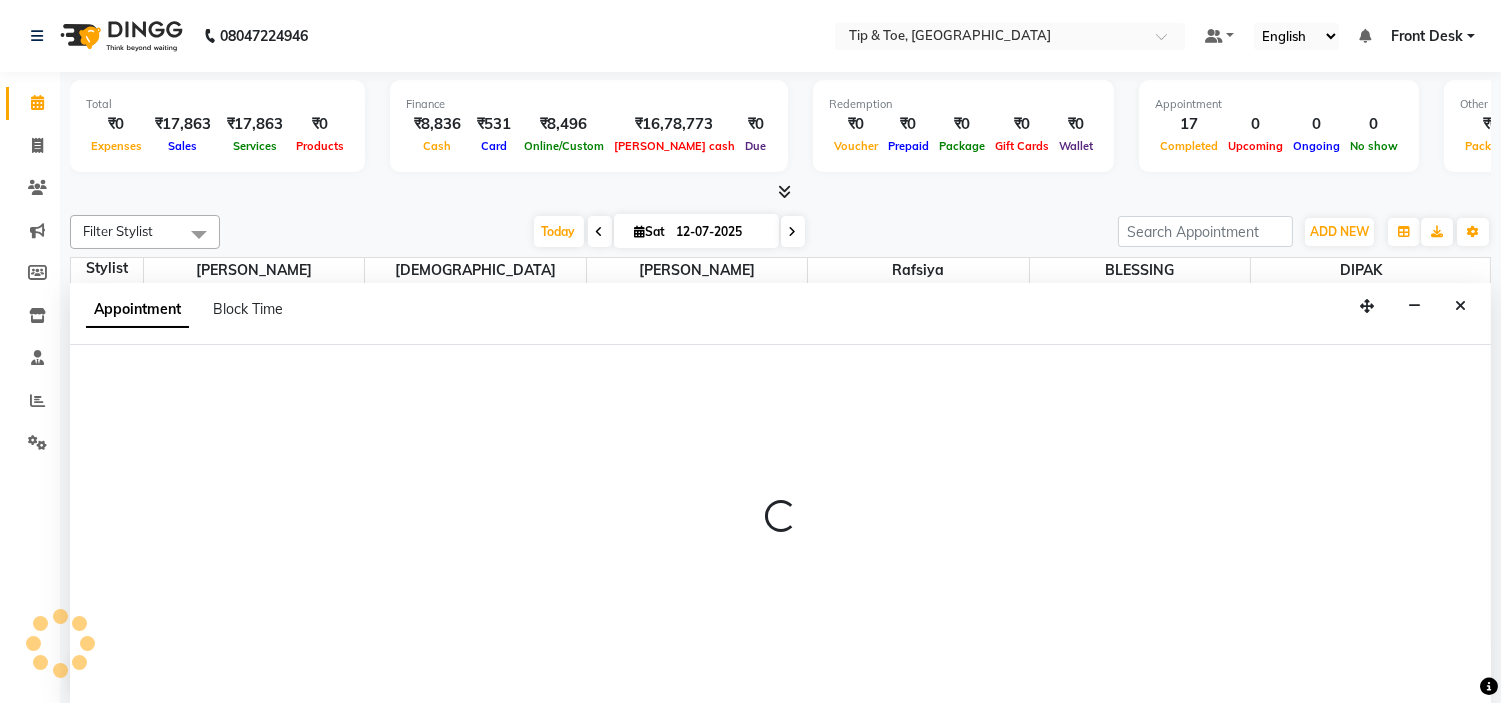 scroll, scrollTop: 1, scrollLeft: 0, axis: vertical 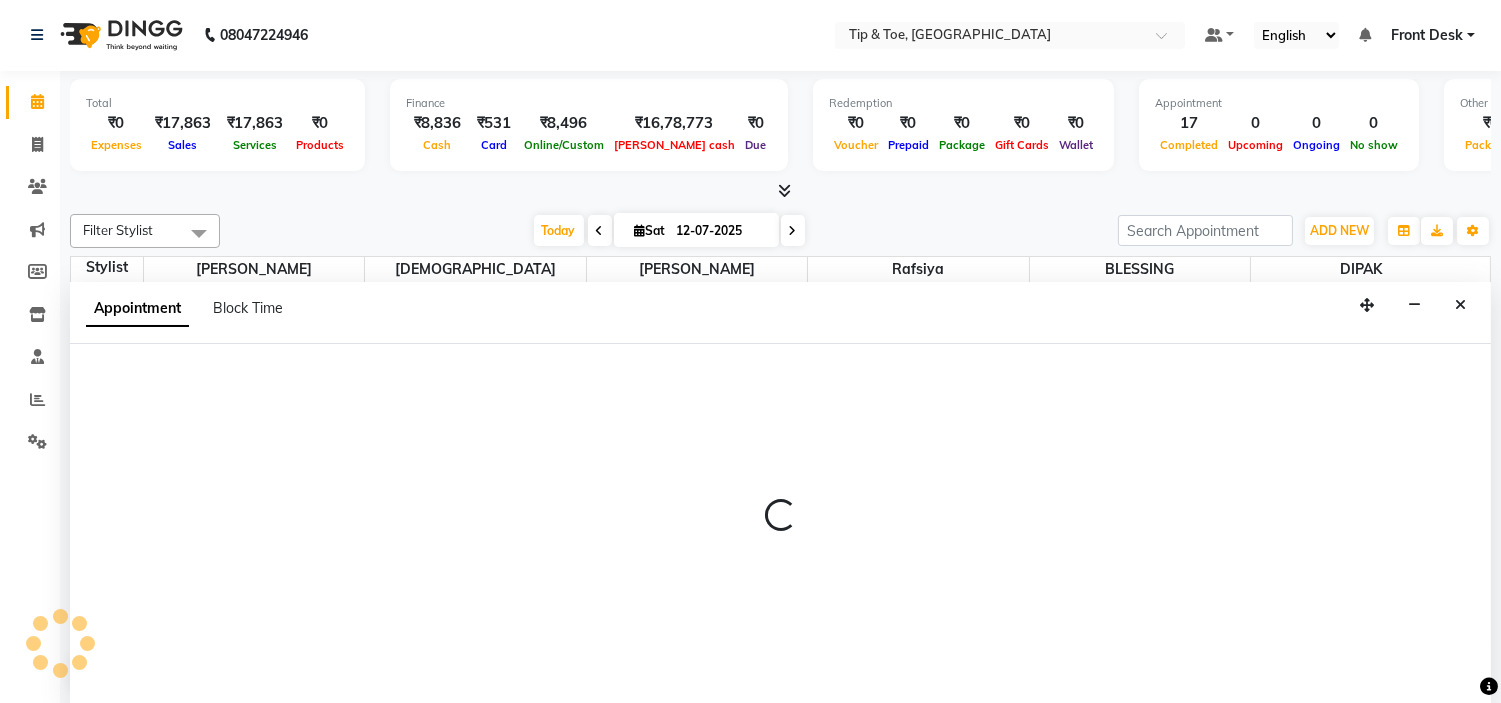 select on "48143" 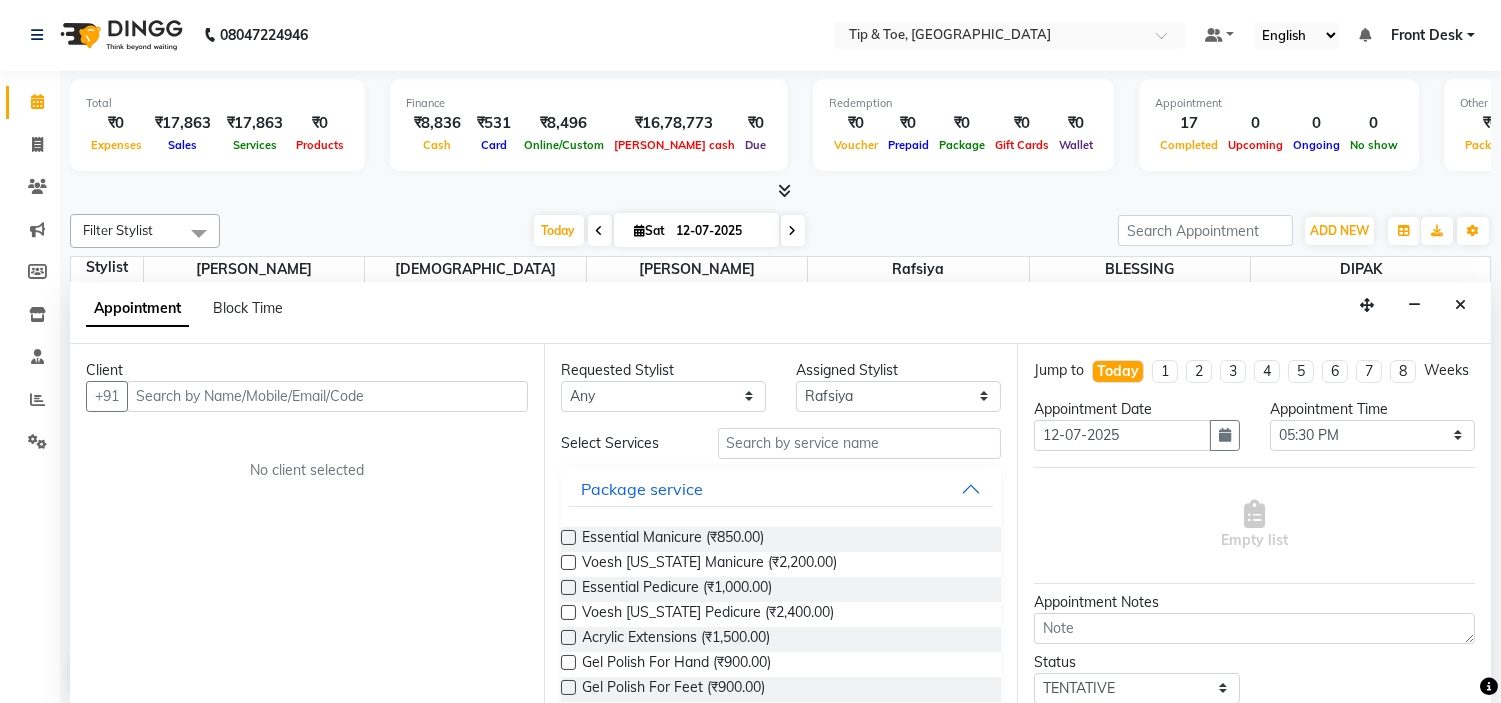 click at bounding box center (327, 396) 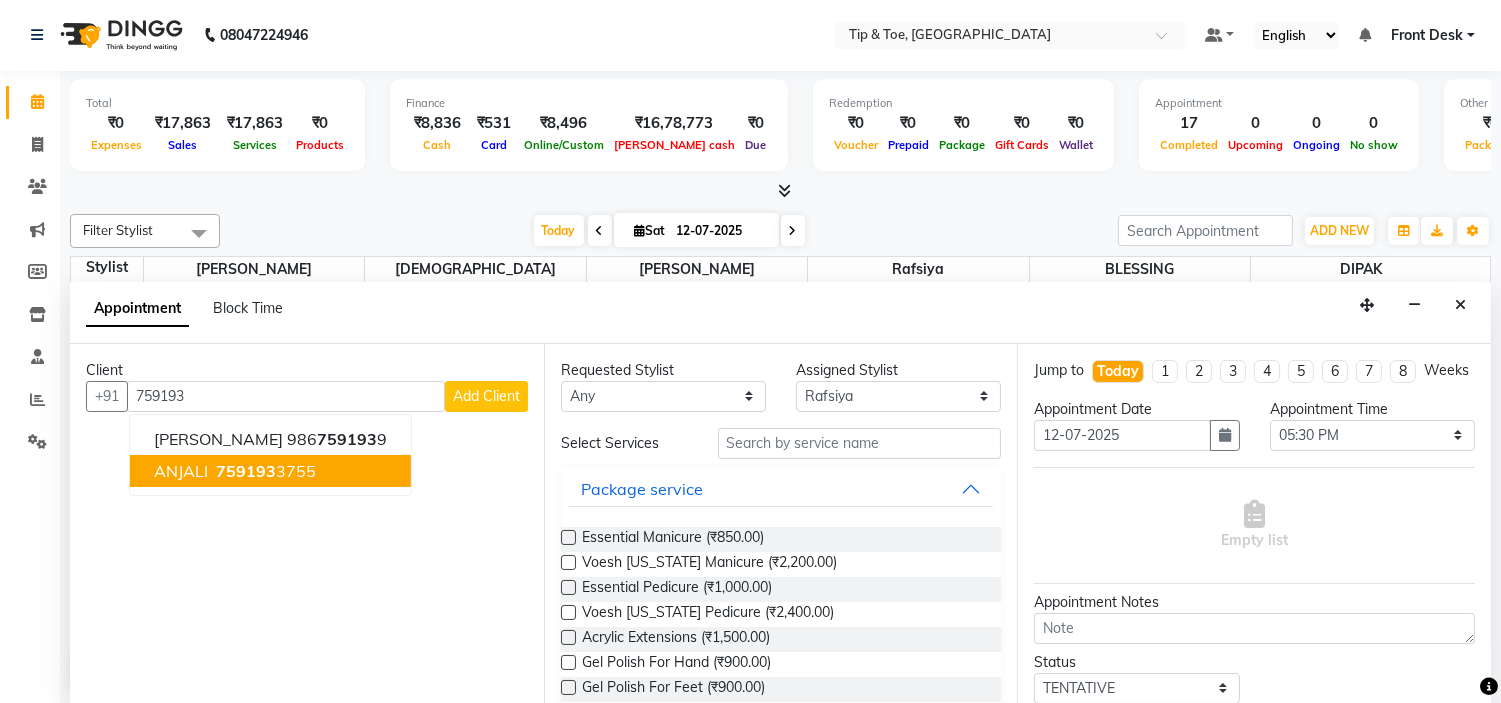 click on "ANJALI   759193 3755" at bounding box center [270, 471] 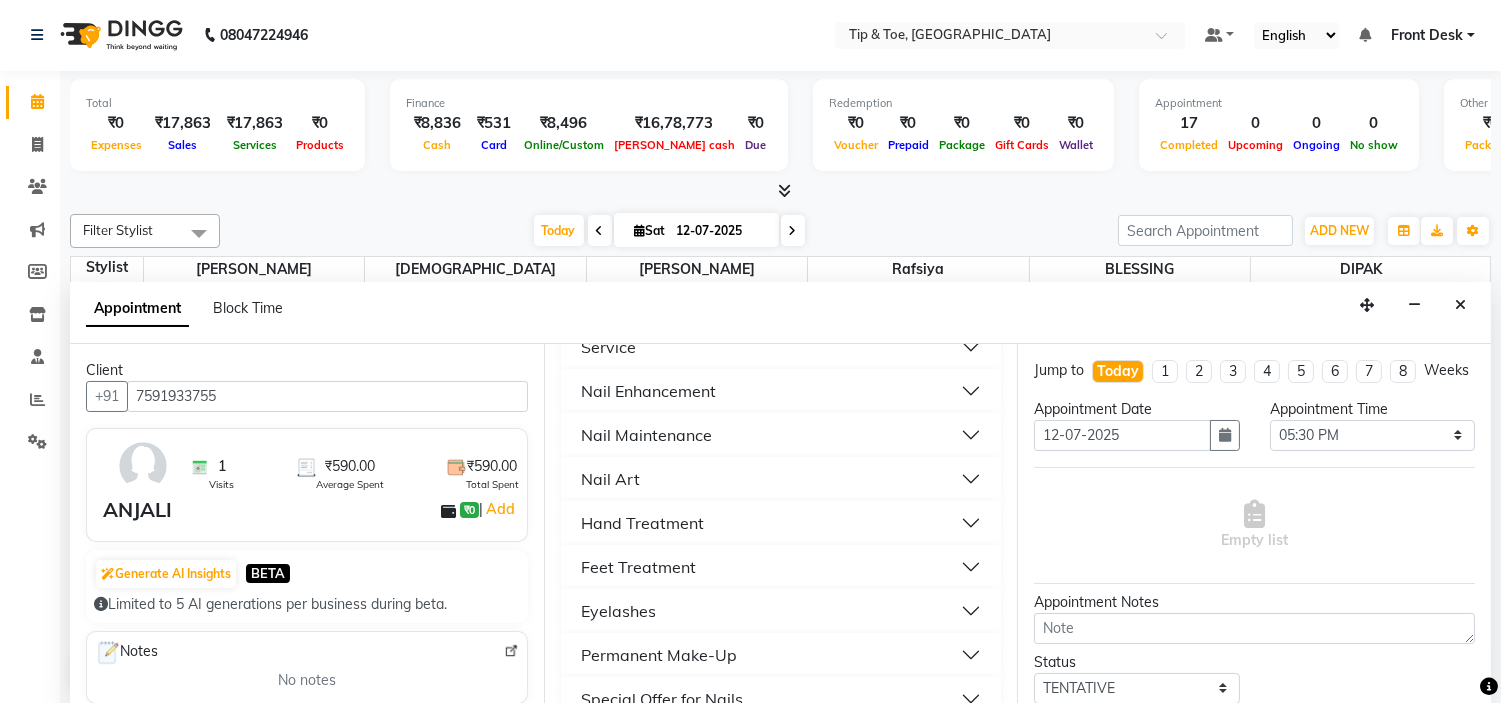 scroll, scrollTop: 444, scrollLeft: 0, axis: vertical 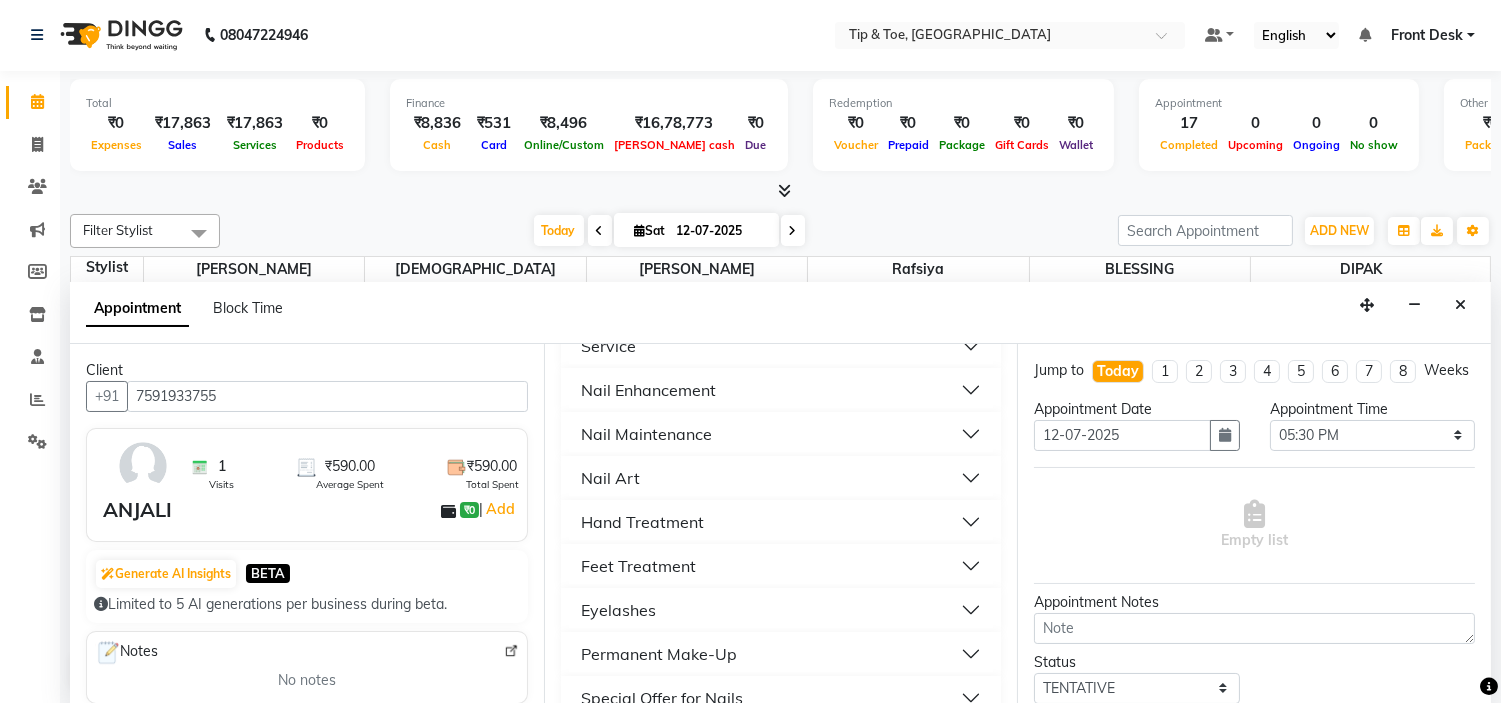 type on "7591933755" 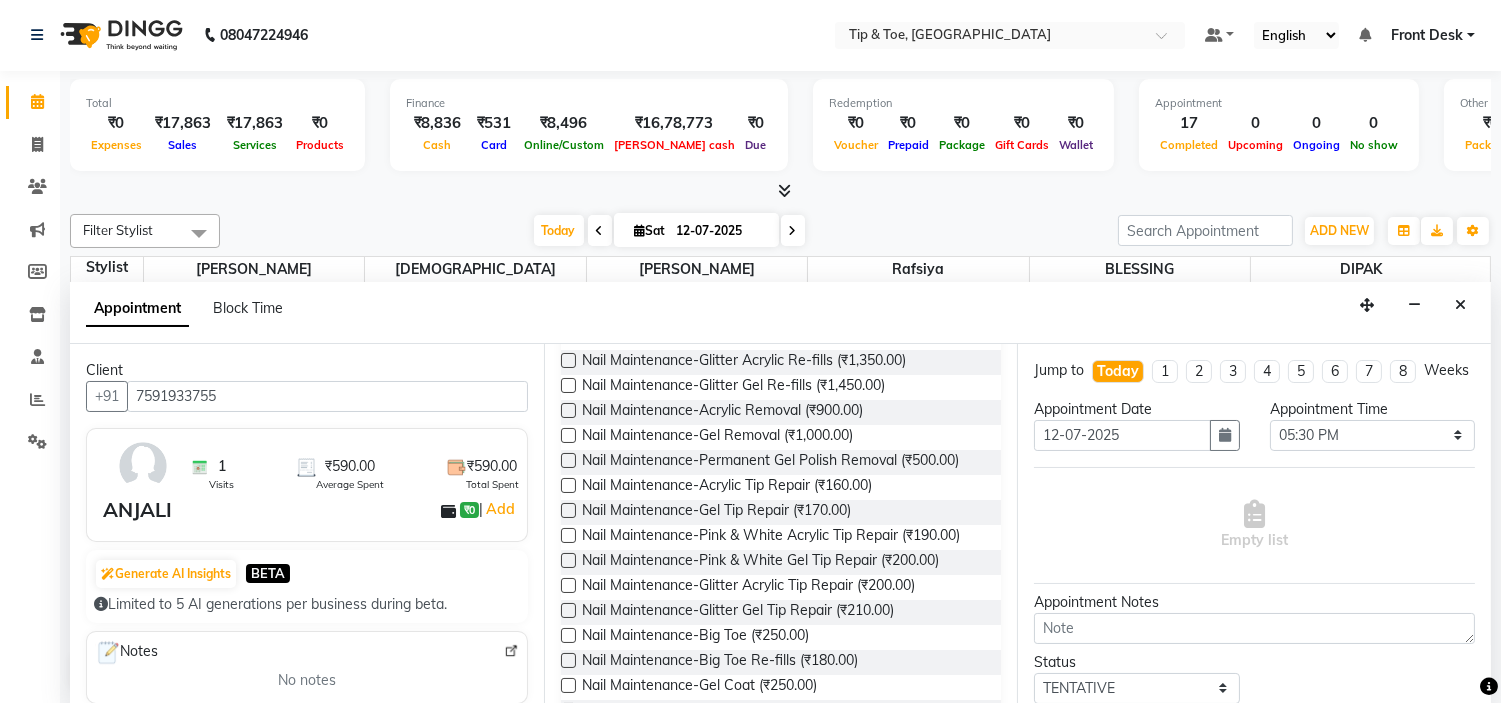 scroll, scrollTop: 777, scrollLeft: 0, axis: vertical 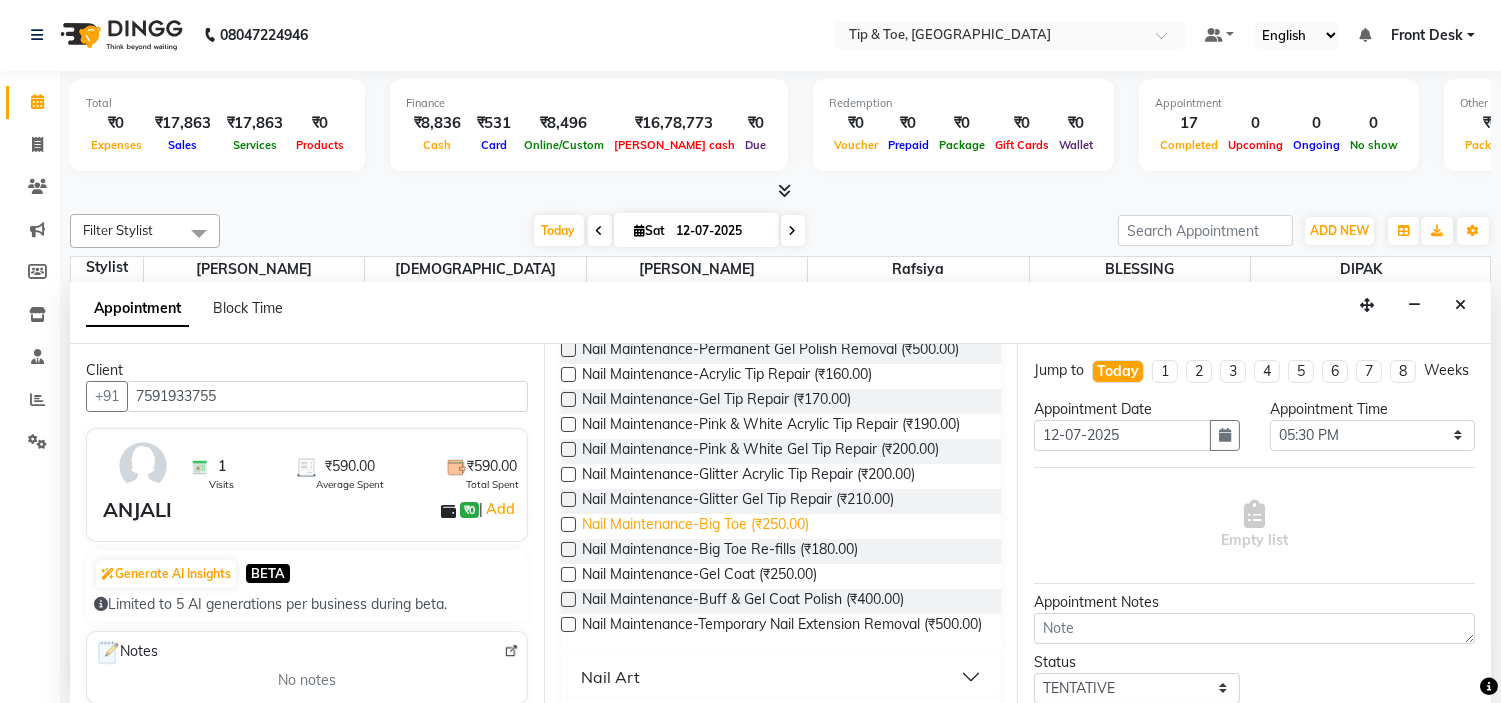 click on "Nail Maintenance-Big Toe (₹250.00)" at bounding box center (695, 526) 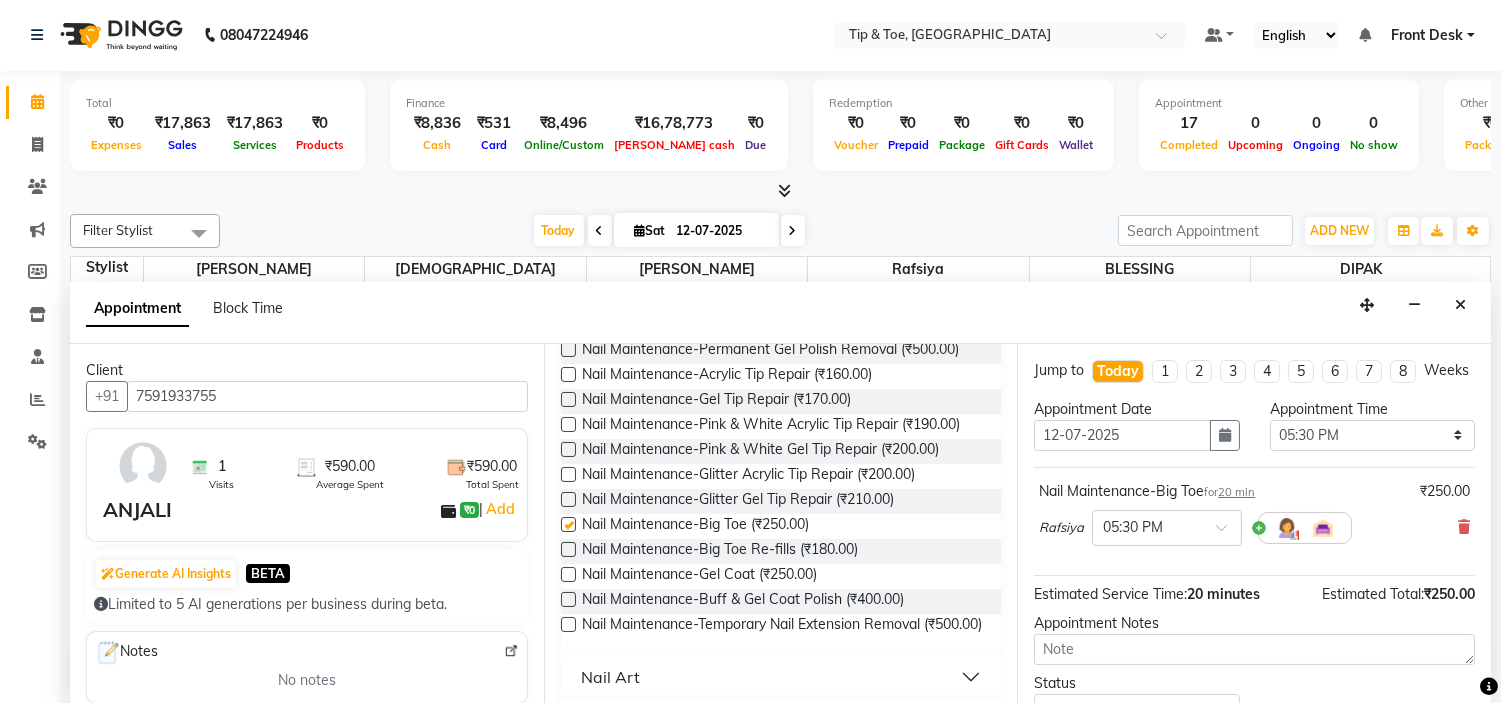 checkbox on "false" 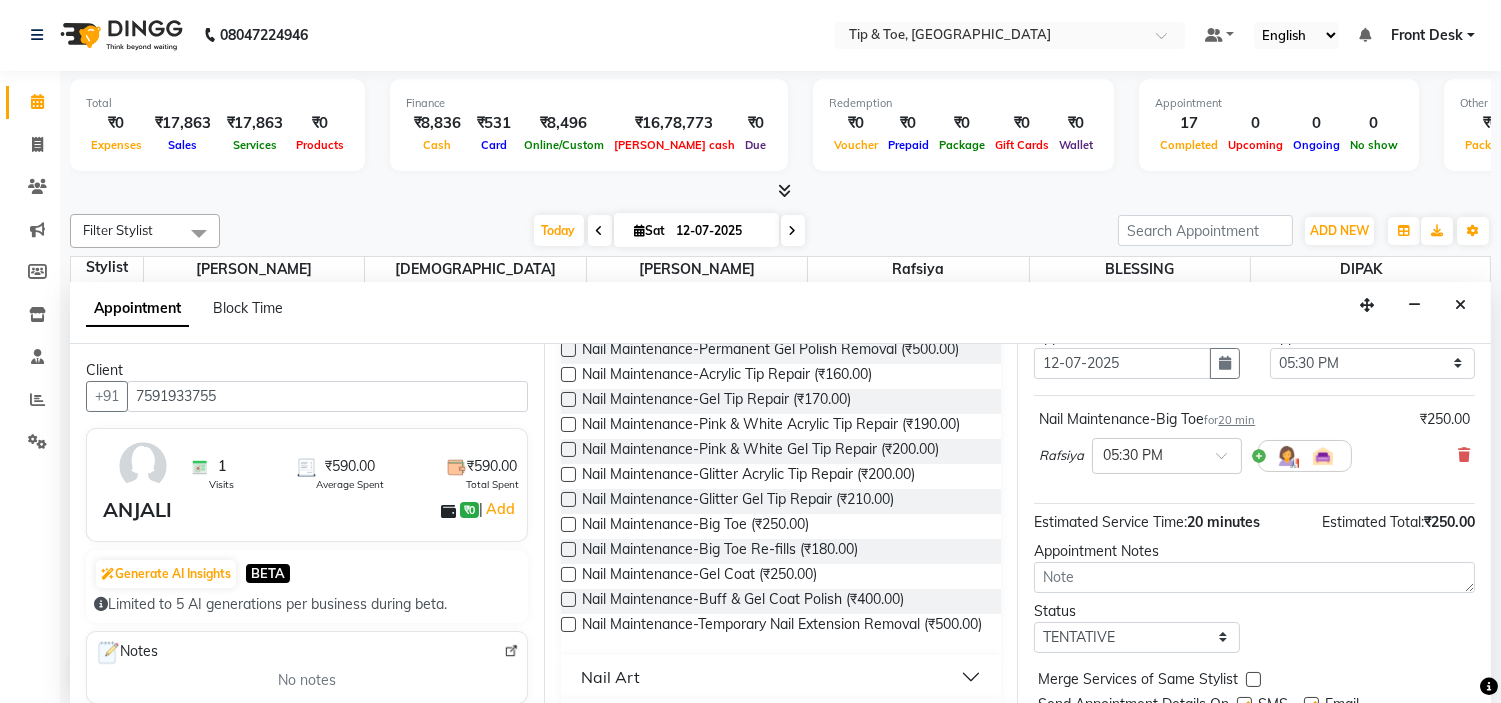 scroll, scrollTop: 165, scrollLeft: 0, axis: vertical 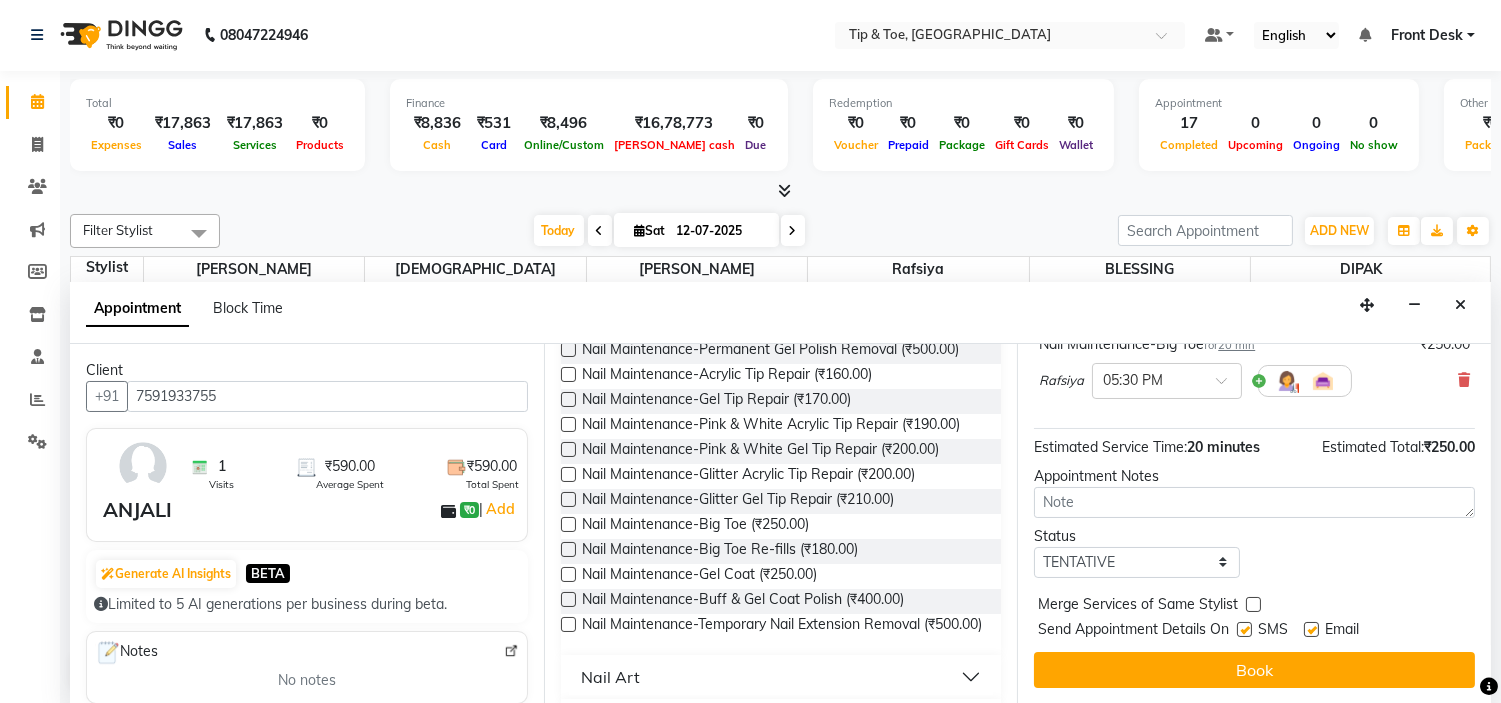 click at bounding box center [1311, 629] 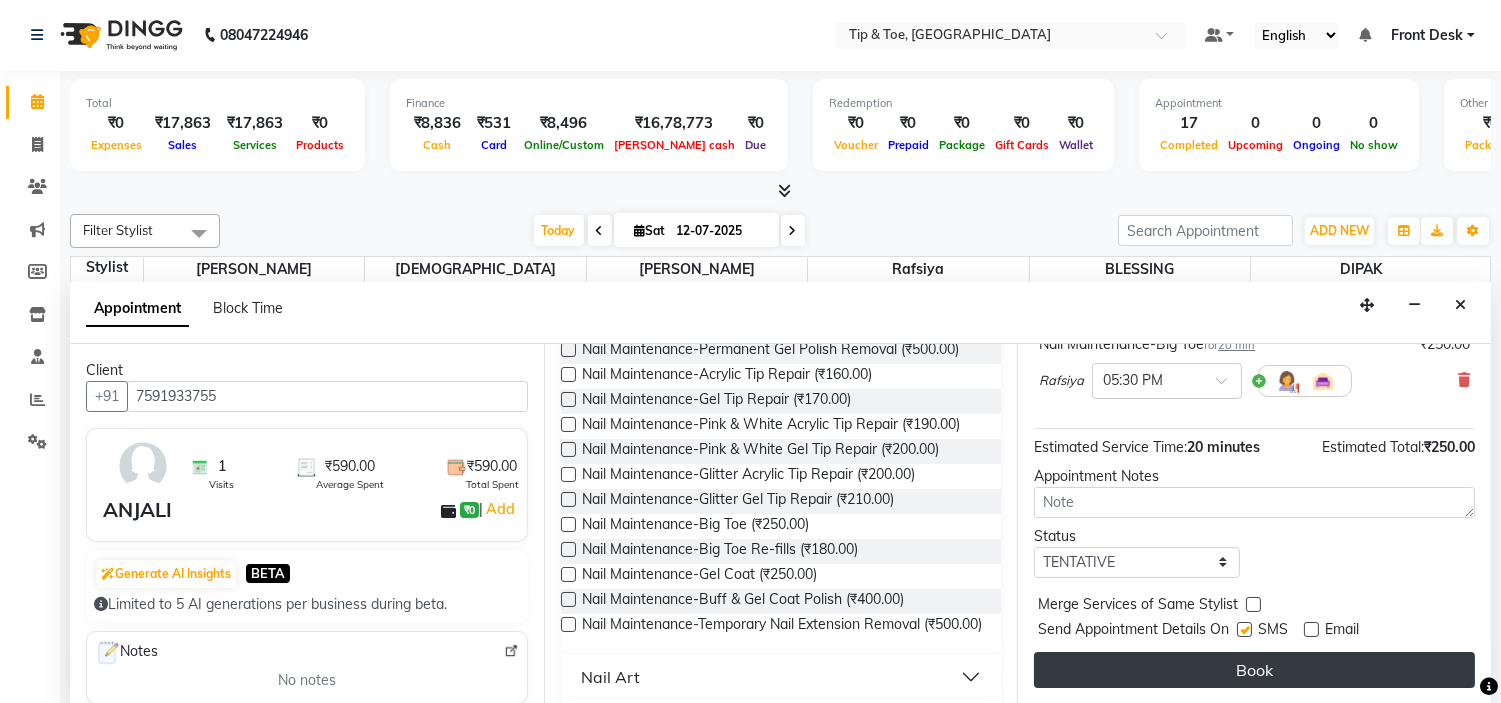 click on "Book" at bounding box center (1254, 670) 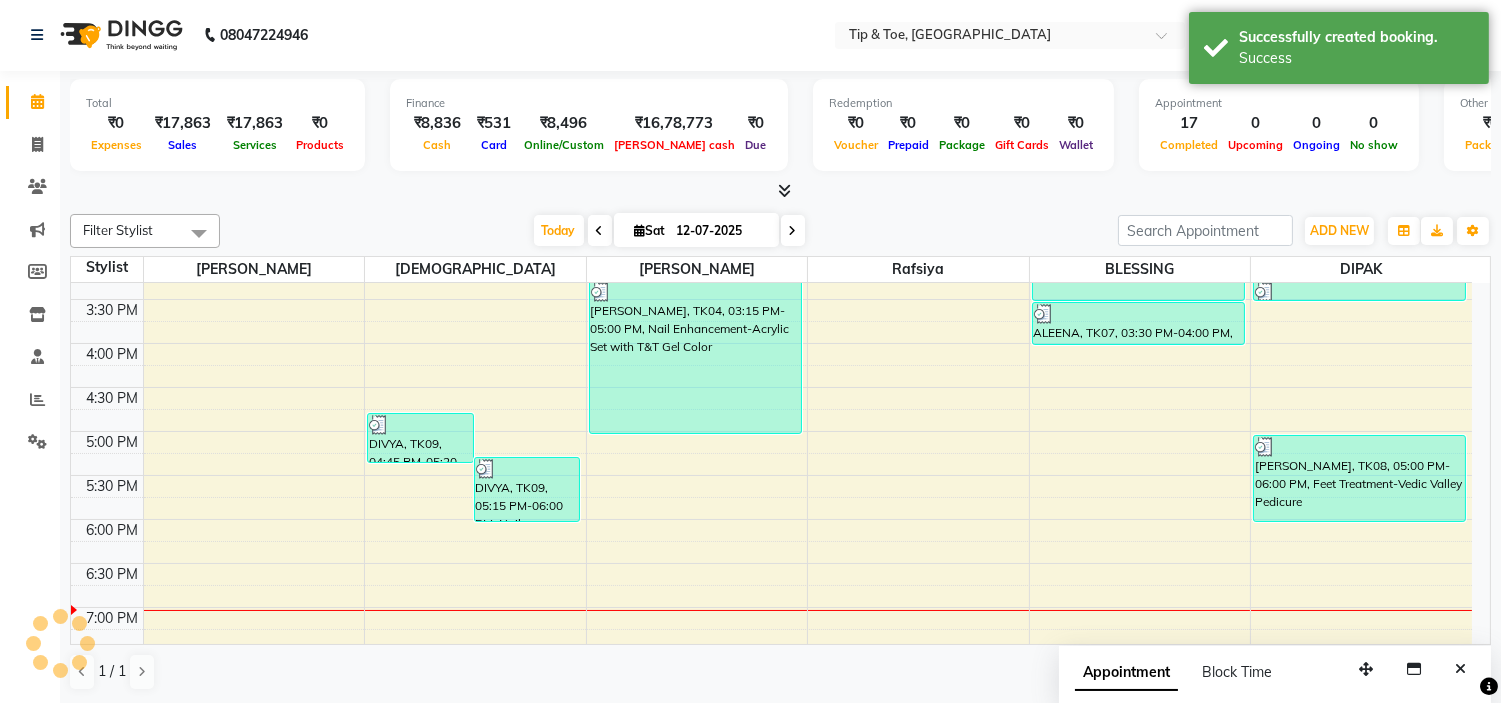 scroll, scrollTop: 0, scrollLeft: 0, axis: both 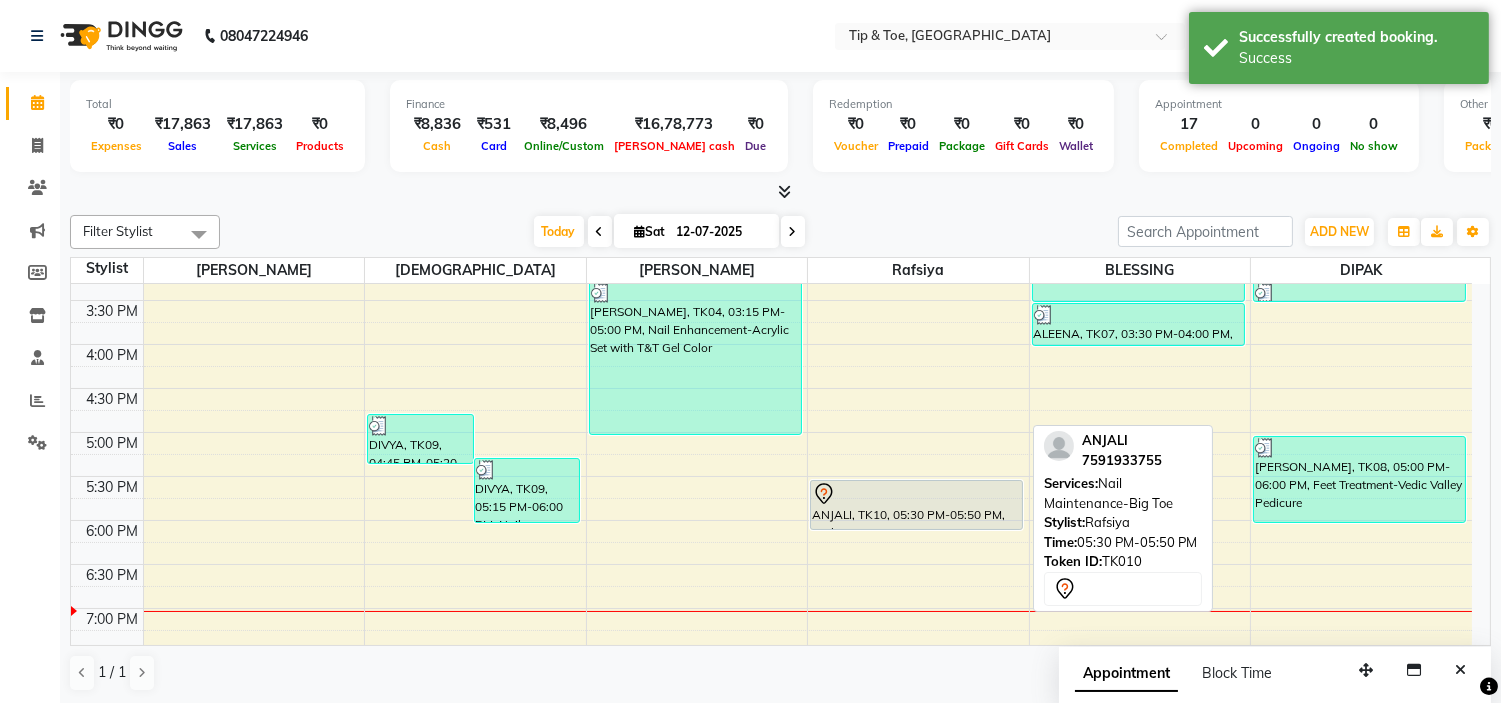 drag, startPoint x: 922, startPoint y: 503, endPoint x: 922, endPoint y: 536, distance: 33 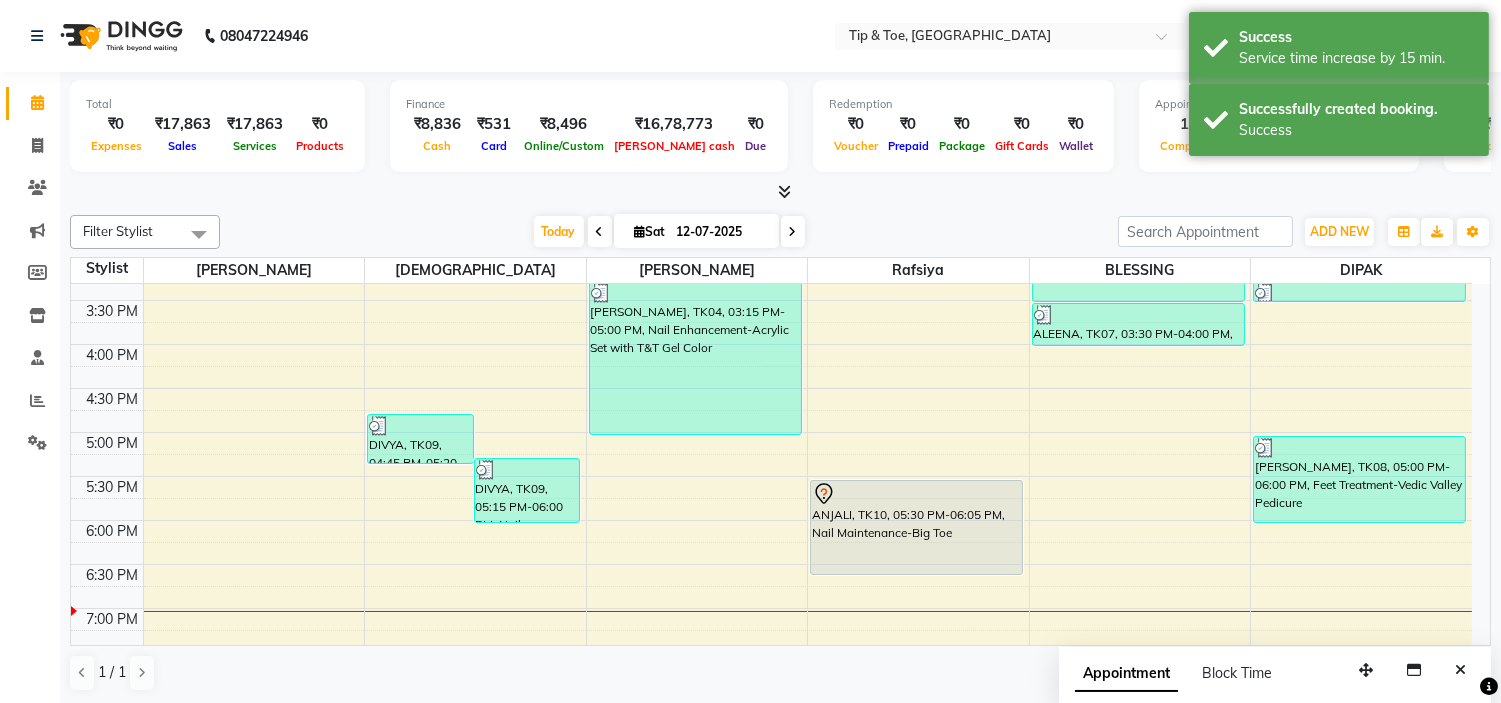 drag, startPoint x: 928, startPoint y: 526, endPoint x: 936, endPoint y: 576, distance: 50.635956 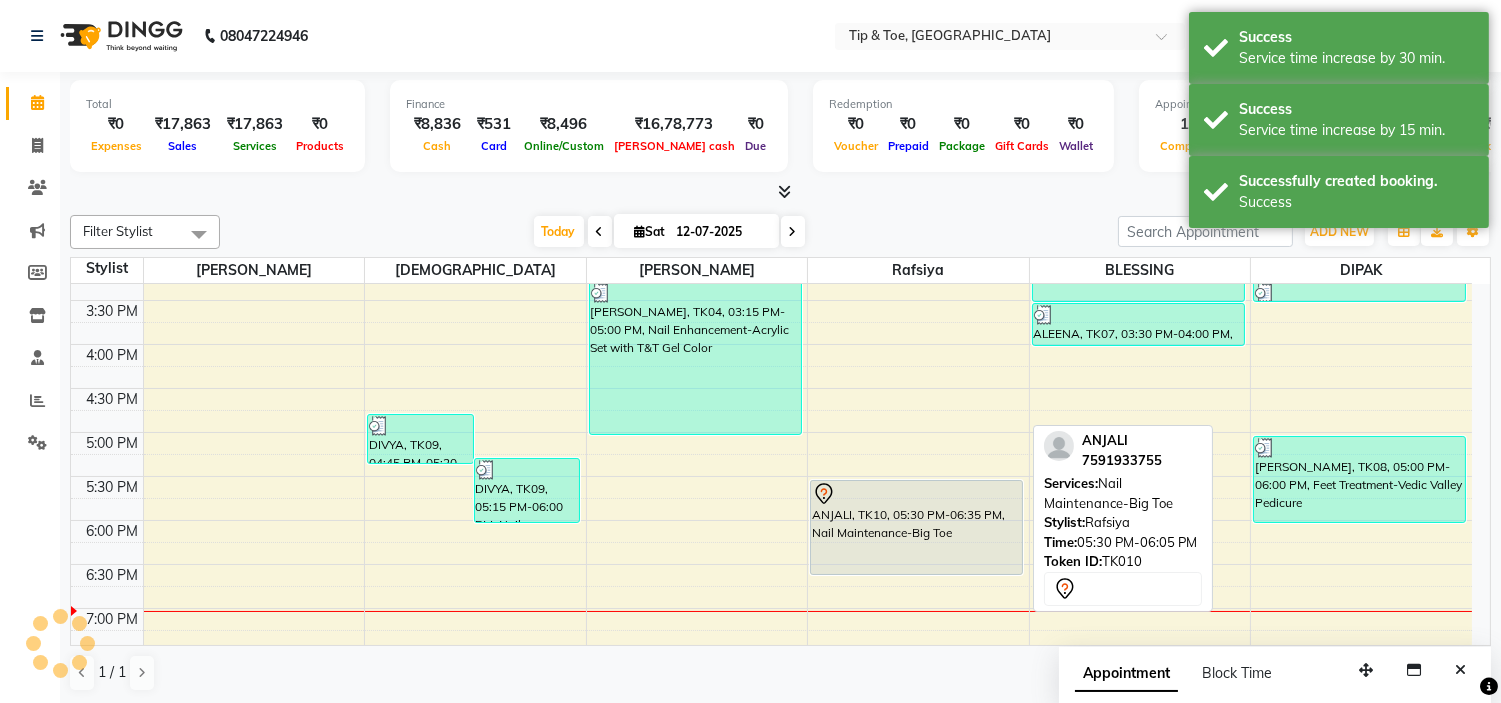 click on "ANJALI, TK10, 05:30 PM-06:35 PM, Nail Maintenance-Big Toe" at bounding box center [916, 527] 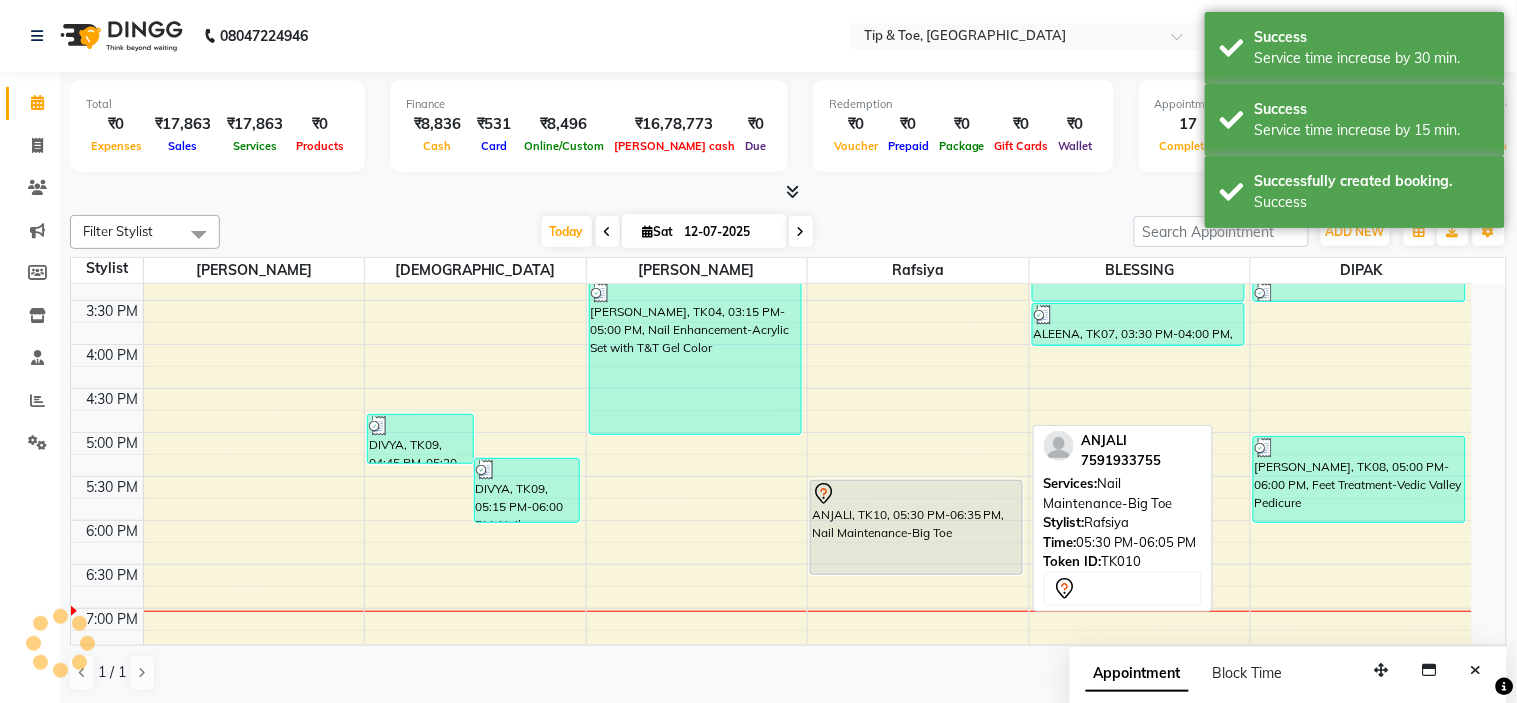 select on "7" 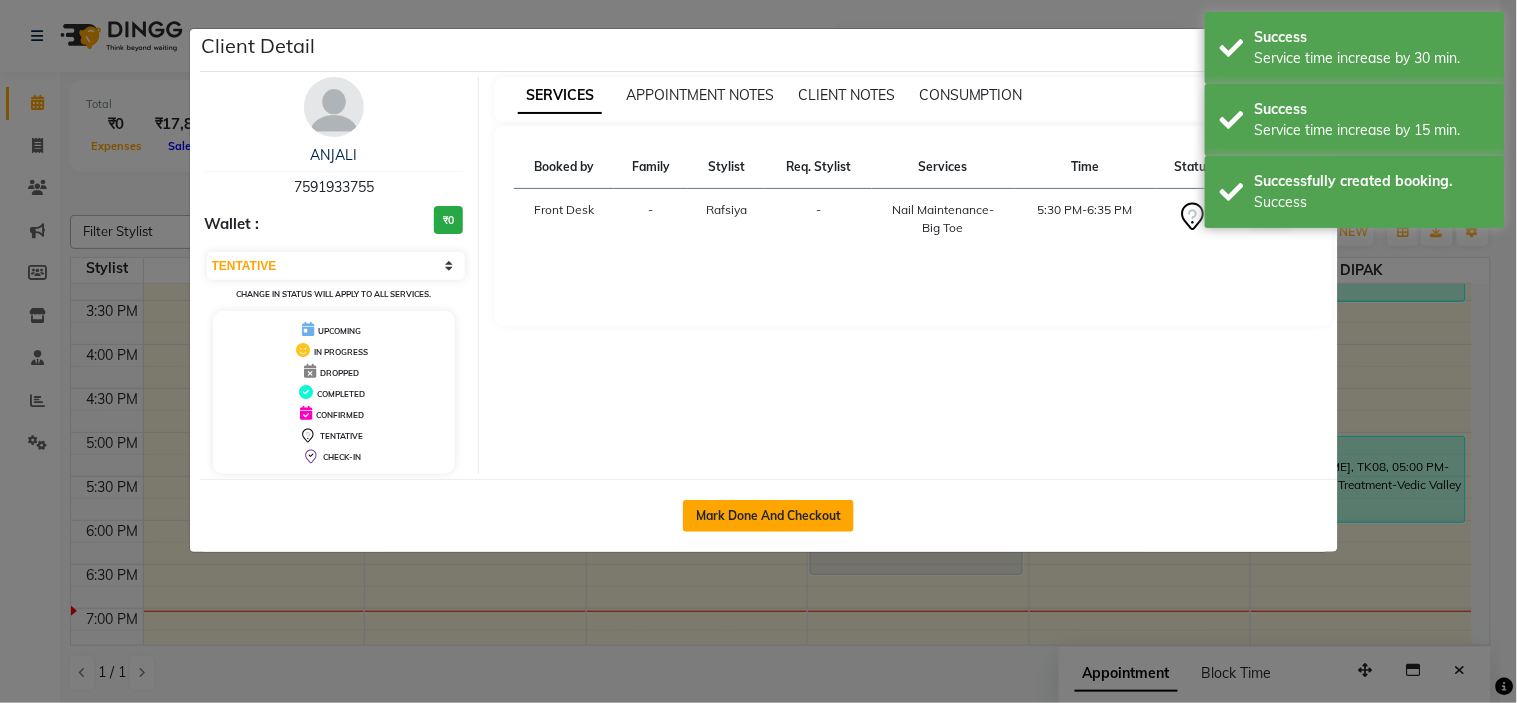 click on "Mark Done And Checkout" 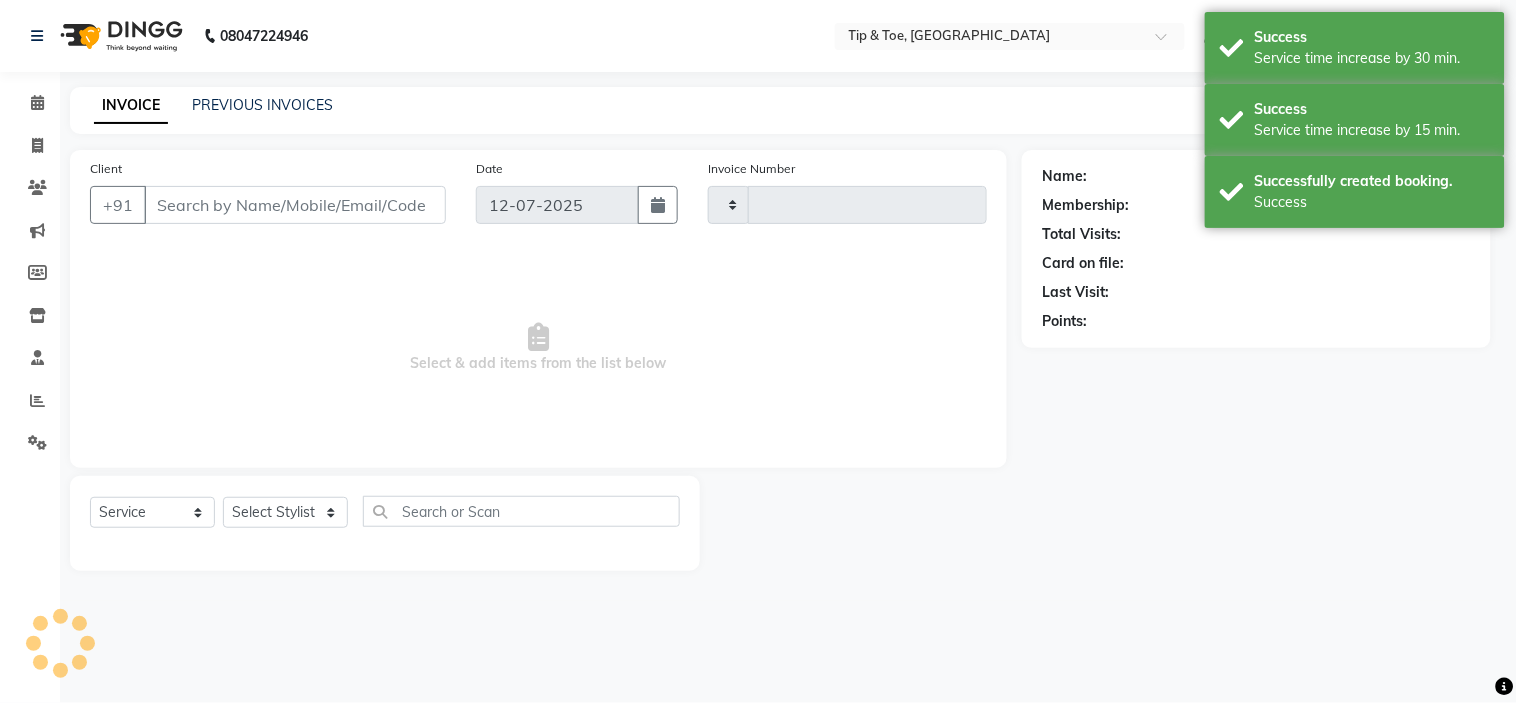 type on "0655" 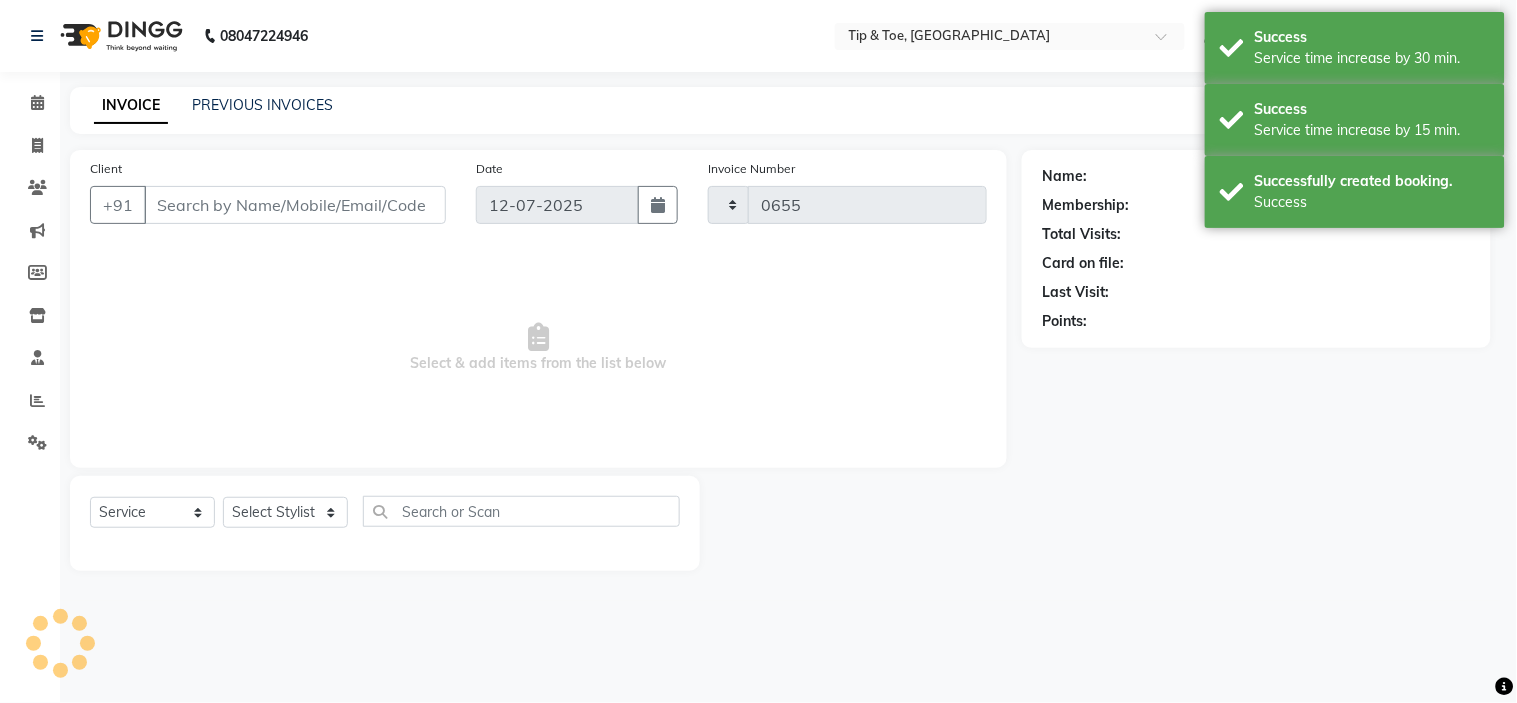 select on "5360" 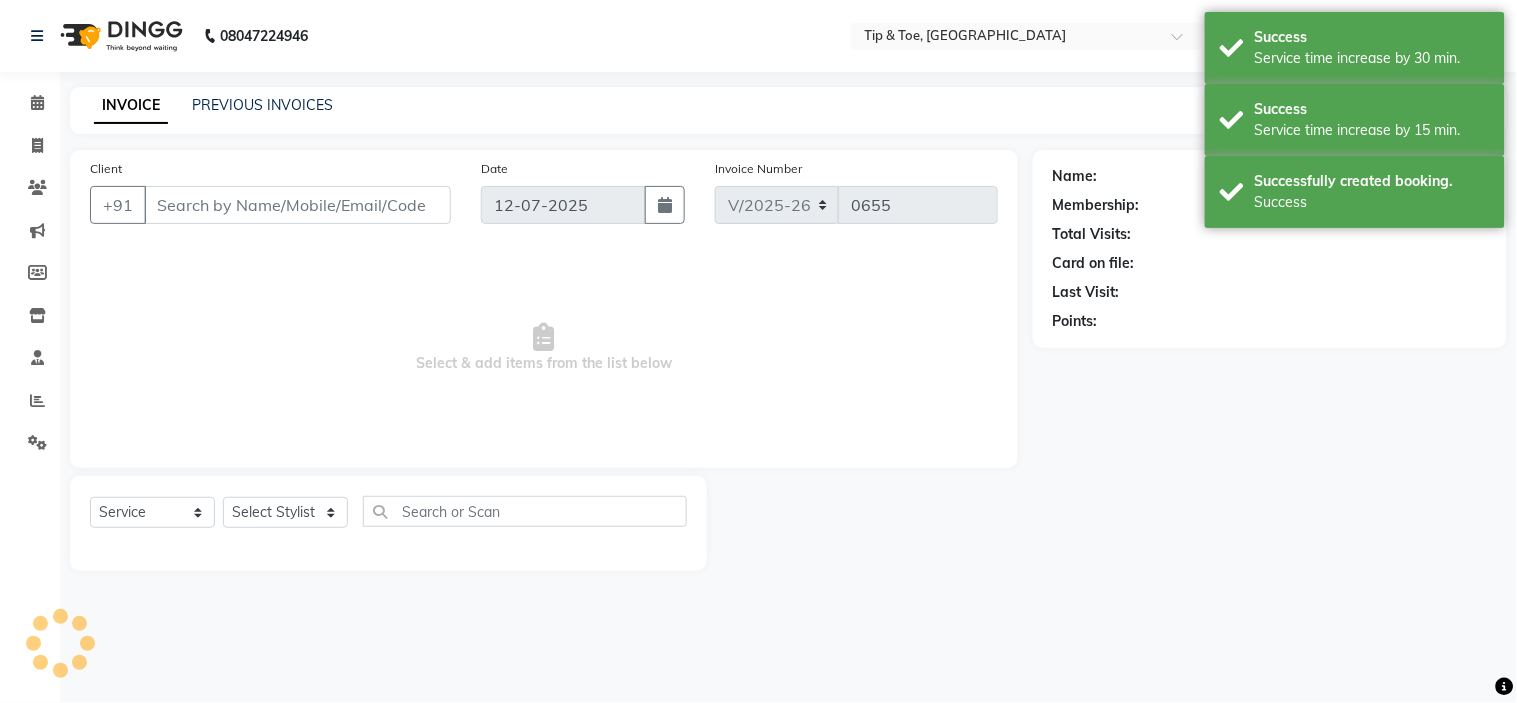 type on "7591933755" 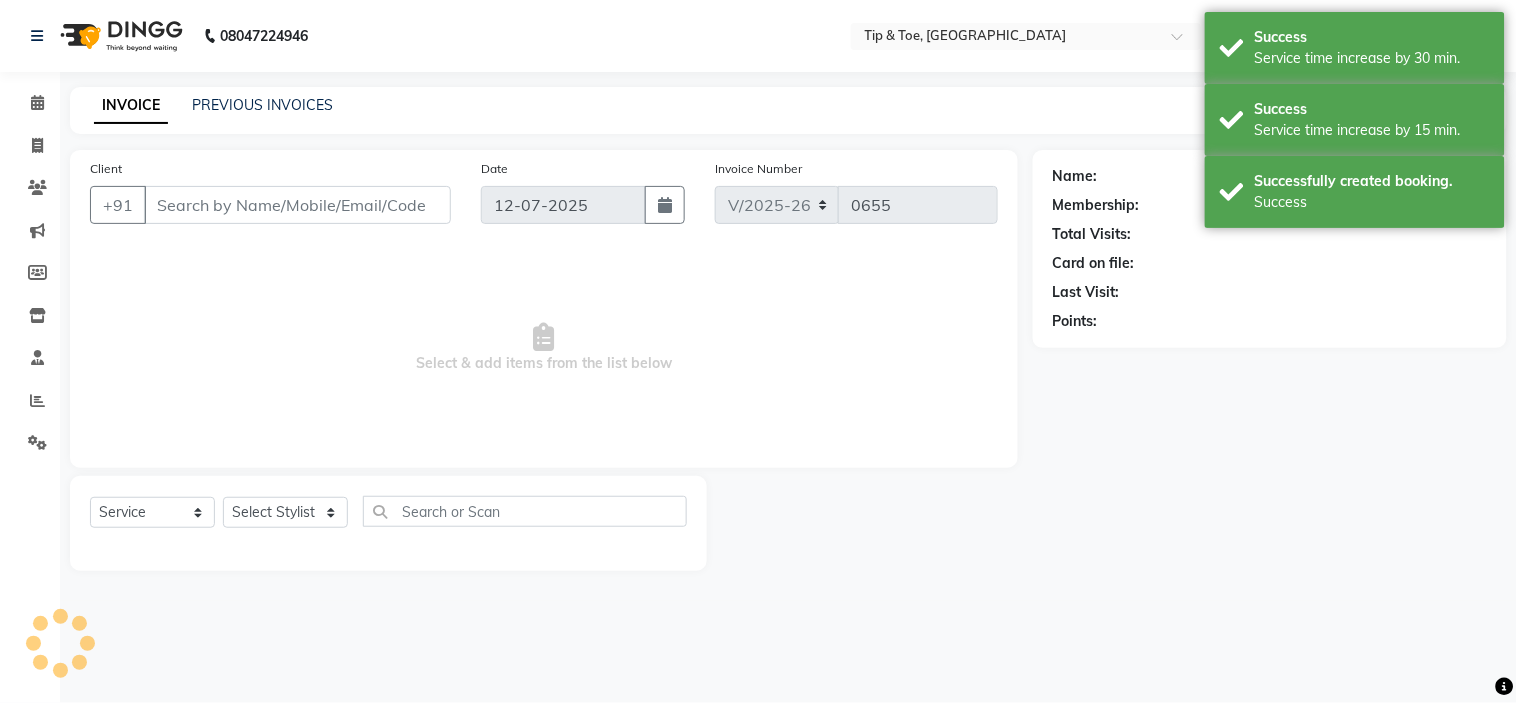 select on "48143" 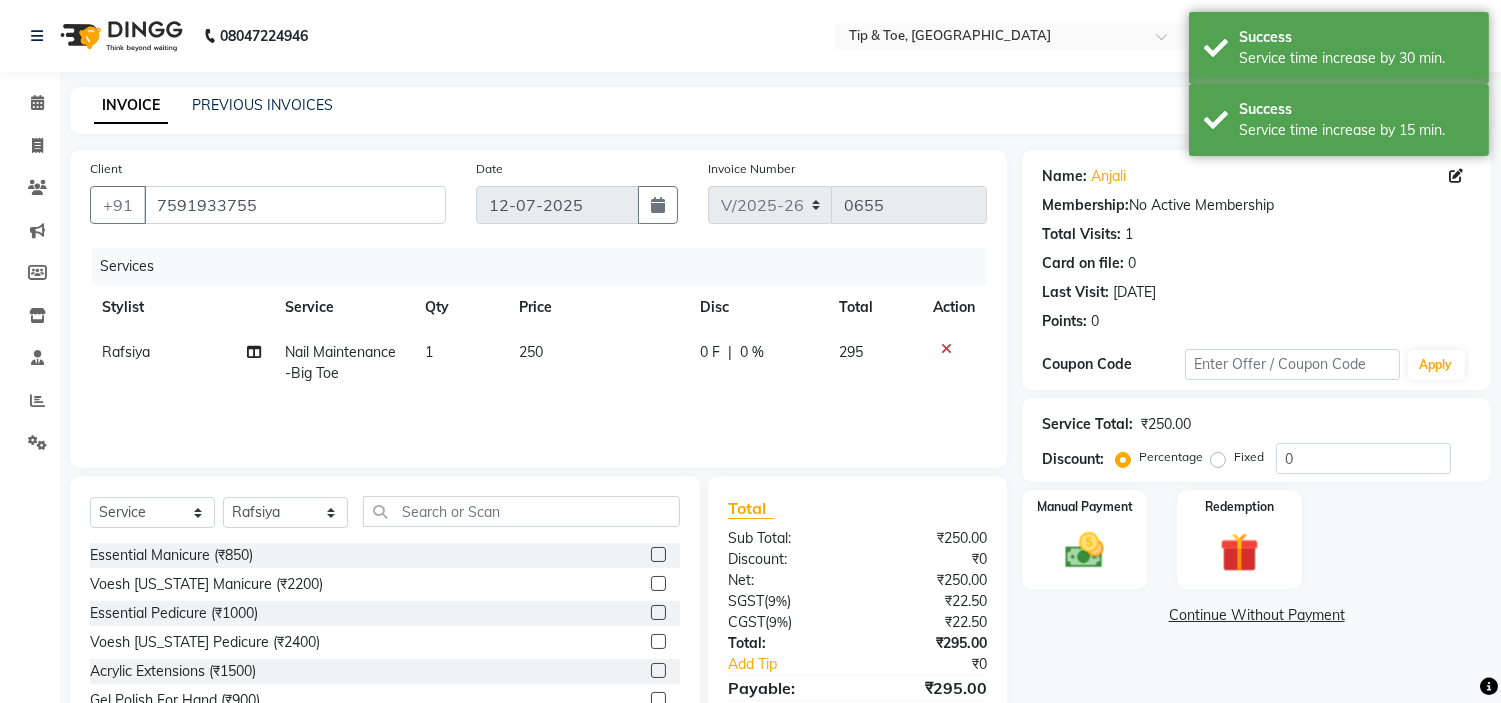 scroll, scrollTop: 97, scrollLeft: 0, axis: vertical 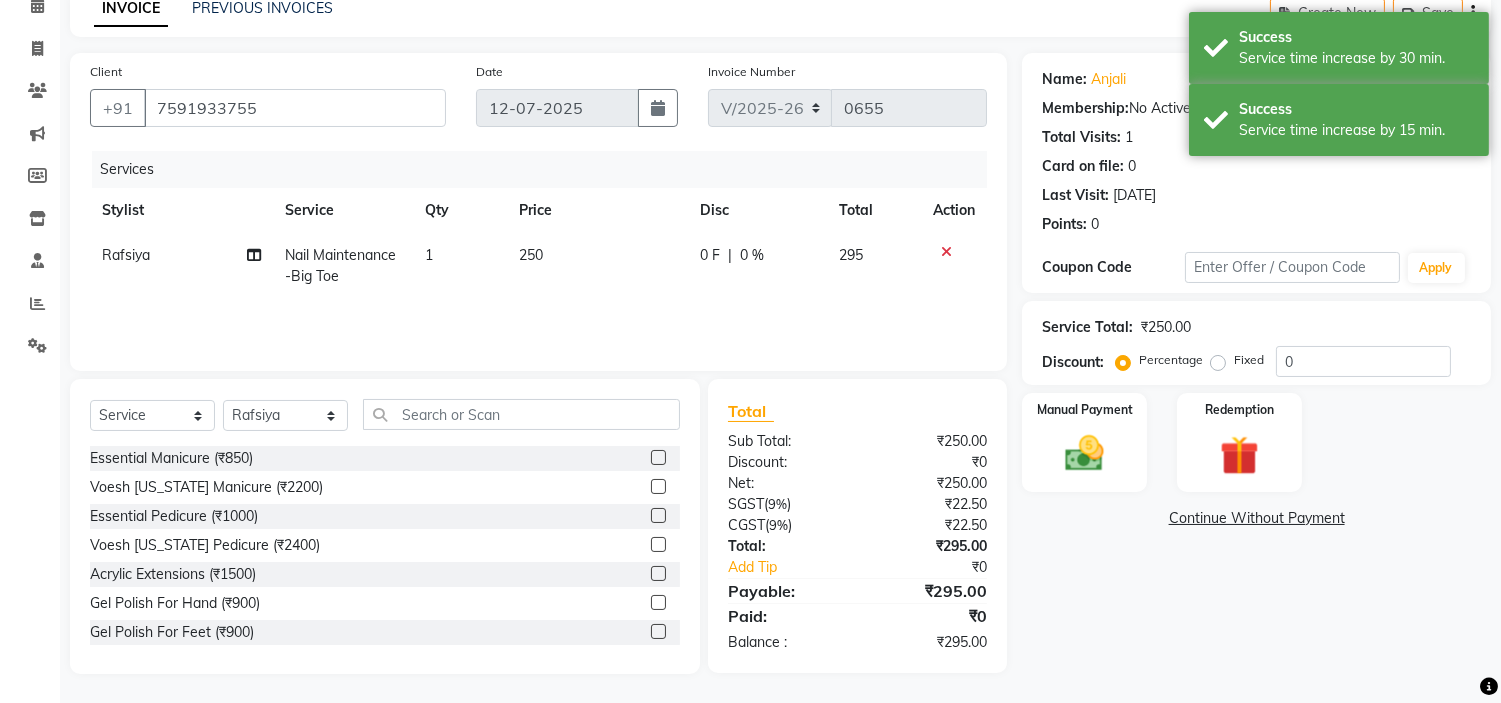 click on "1" 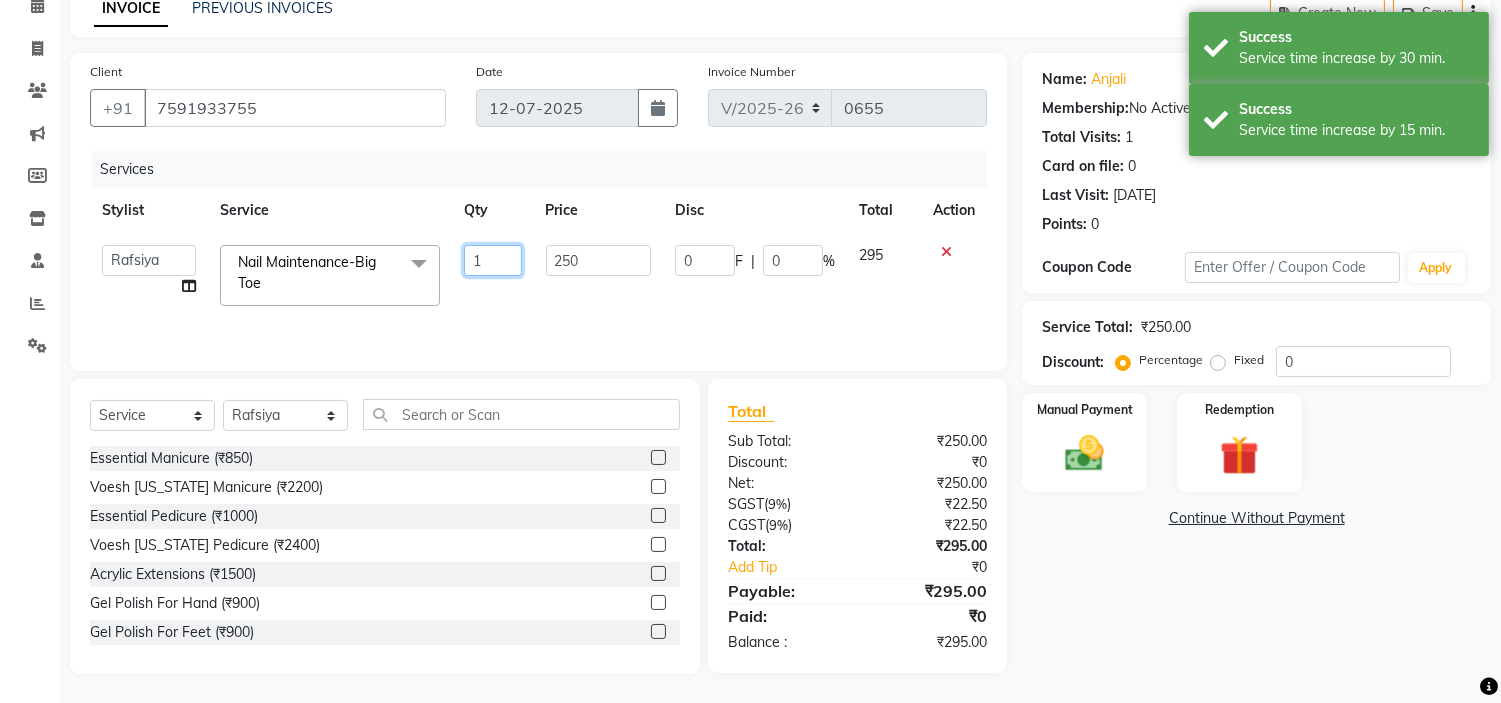 click on "1" 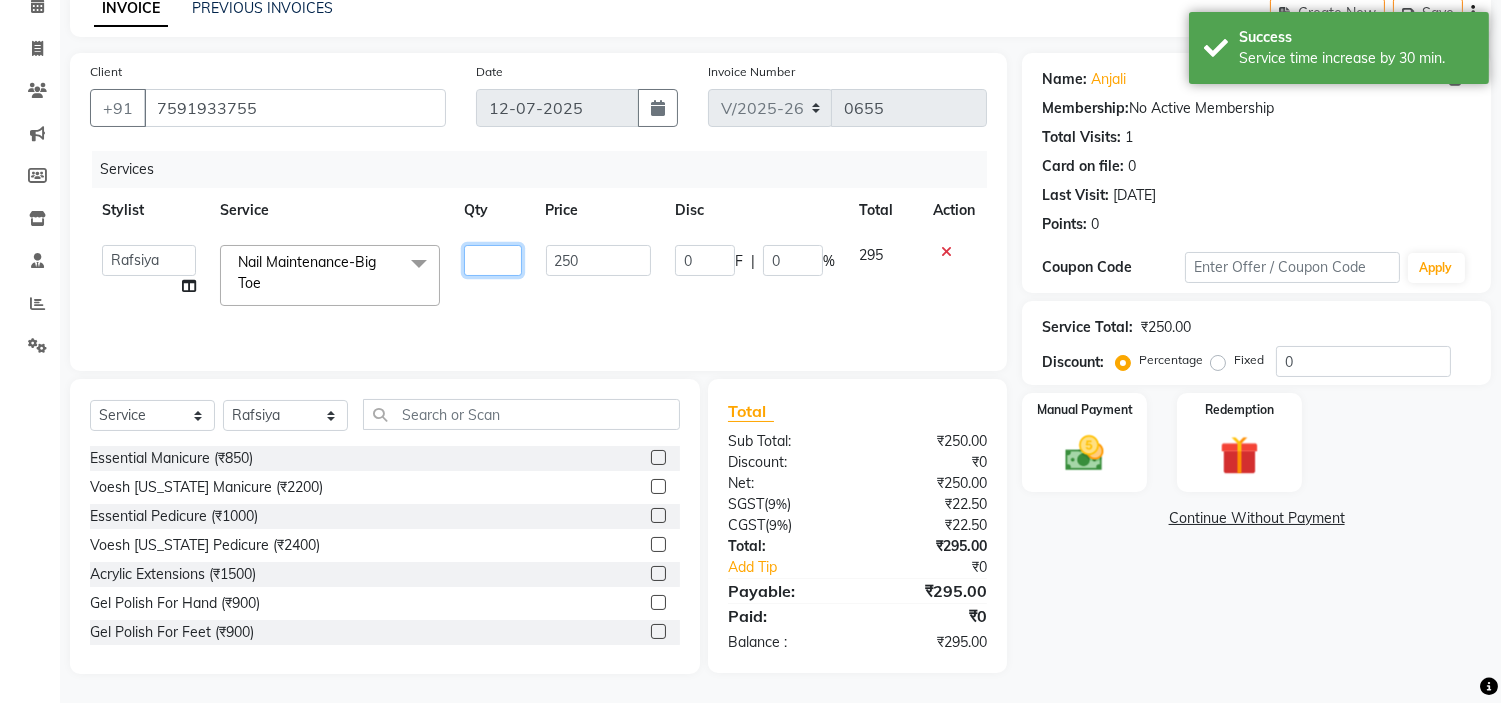 type on "2" 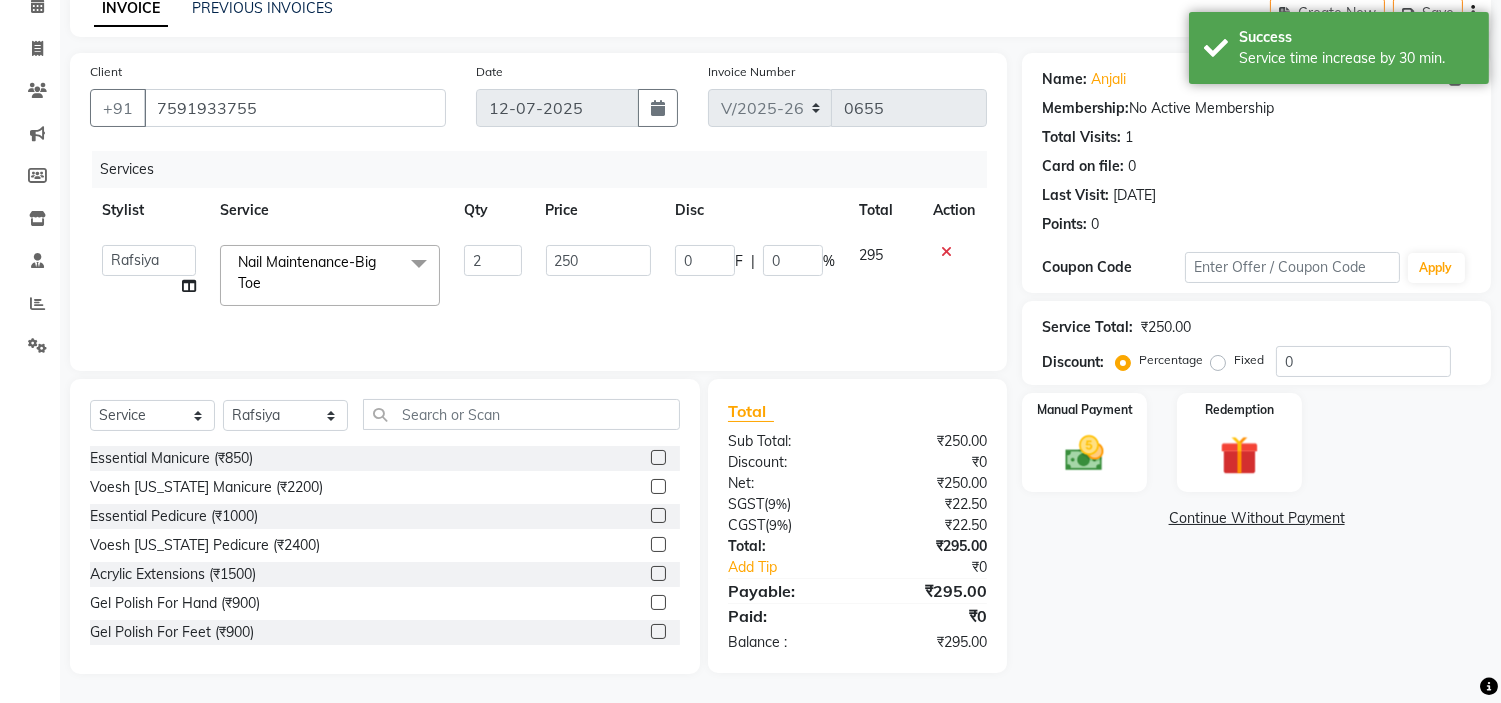 click on "Services Stylist Service Qty Price Disc Total Action  [PERSON_NAME]   Front Desk    JobsonGeorge   [PERSON_NAME]   [PERSON_NAME]   Rafsiya   SOUMYA   Sunita  Nail Maintenance-Big Toe  x Essential Manicure (₹850) Voesh [US_STATE] Manicure (₹2200) Essential Pedicure (₹1000) Voesh [US_STATE] Pedicure (₹2400) Acrylic Extensions (₹1500) Gel Polish For Hand (₹900) Gel Polish For Feet (₹900) Essential Pedicure w Scrub (₹1300) Essential Manicure w Scrub (₹1000) Gehwol Classic Pedi (₹3000) Gehwol Med Pedi for Crack Skin (₹3500) Gehwol Med Lipidro Pedi (₹3500) [PERSON_NAME] Brush (₹499) Nail Enhancement-Acrylic Set with OPI Gel Color (₹2600) Nail Enhancement-Gel Set with OPI Gel Color (₹2700) Nail Enhancement-Acrylic Set with T&T Gel Color (₹2050) Nail Enhancement-Gel Set with T&T Gel Color (₹2150) Nail Enhancement-Natural Acrylic Nail Set (₹1500) Nail Enhancement-French Acrylic Nail Set (₹1600) Nail Enhancement-Natural Gel Nail Set (₹1600) Nail Enhancement-French Gel Nail Set (₹1700) 2" 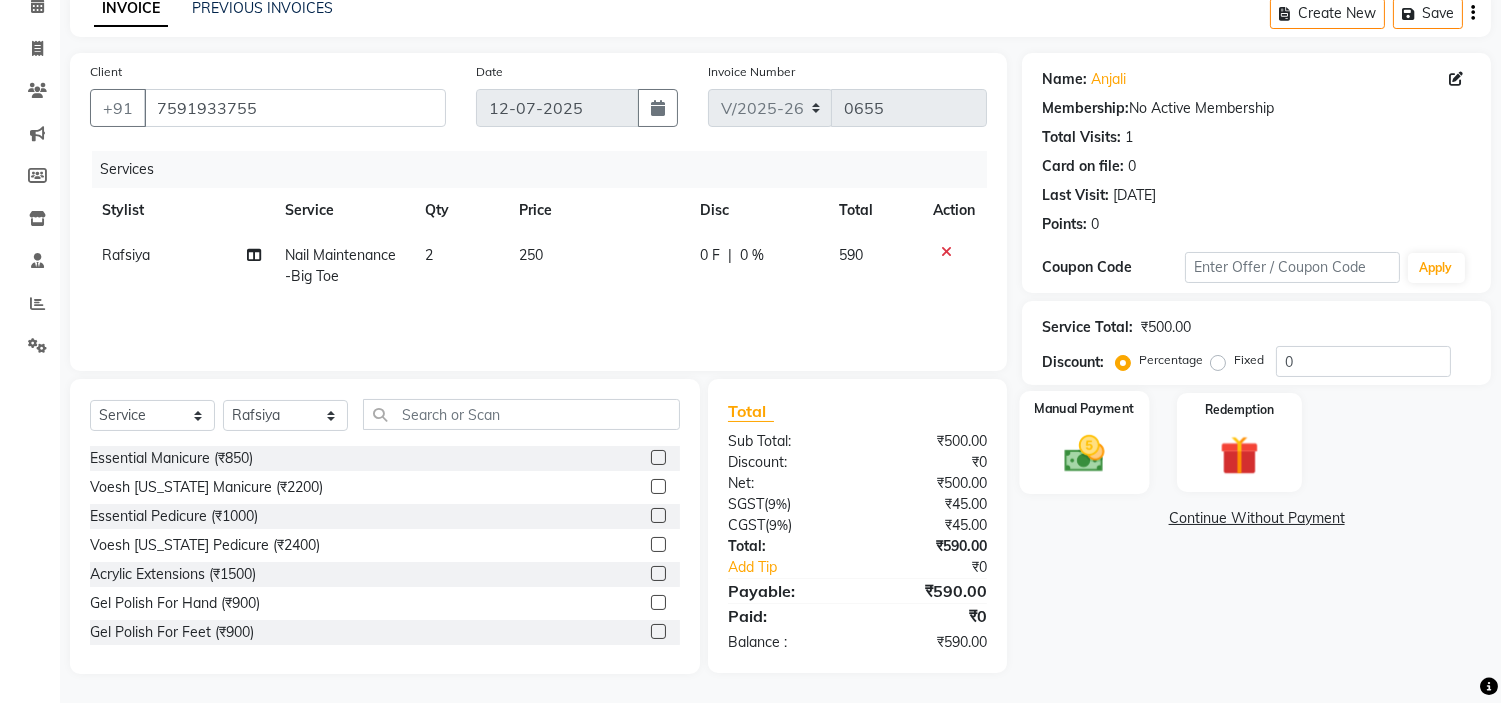 click 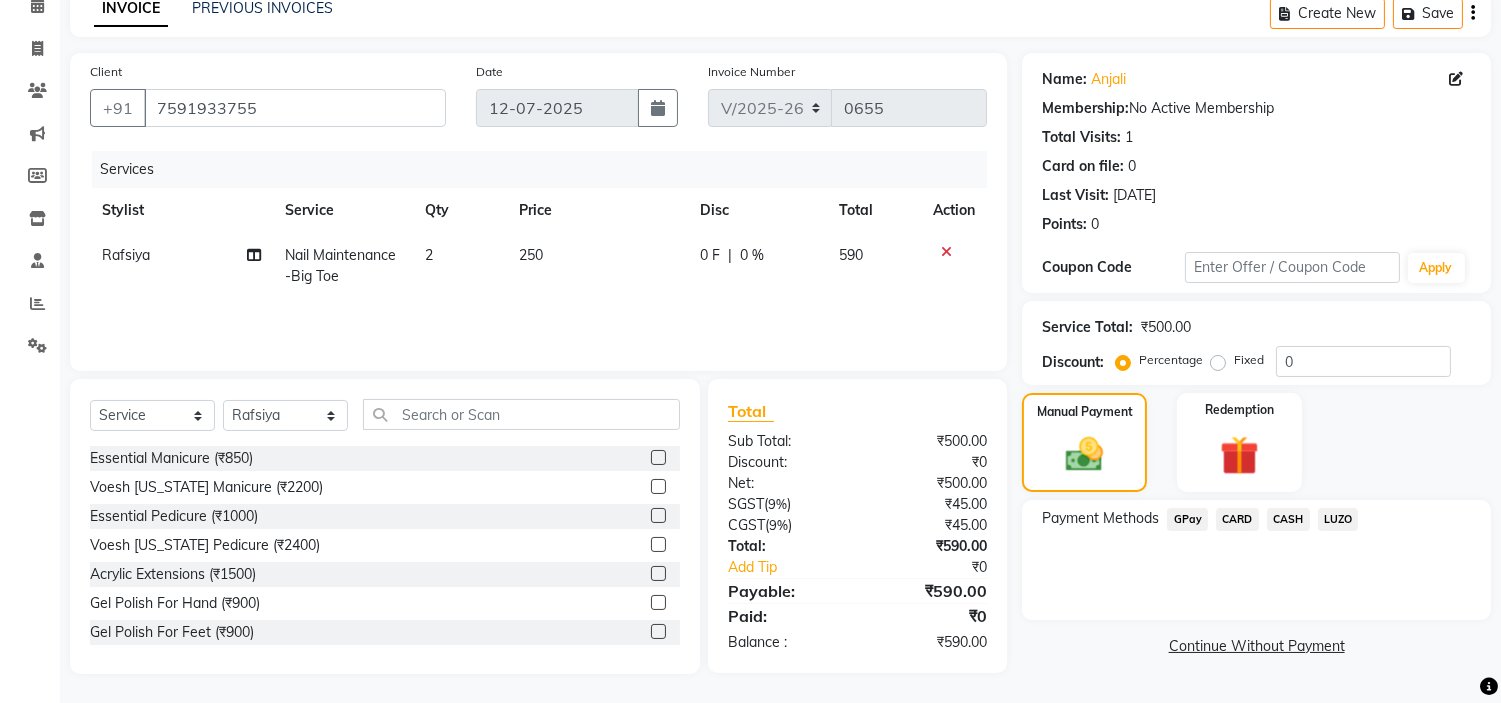 click on "GPay" 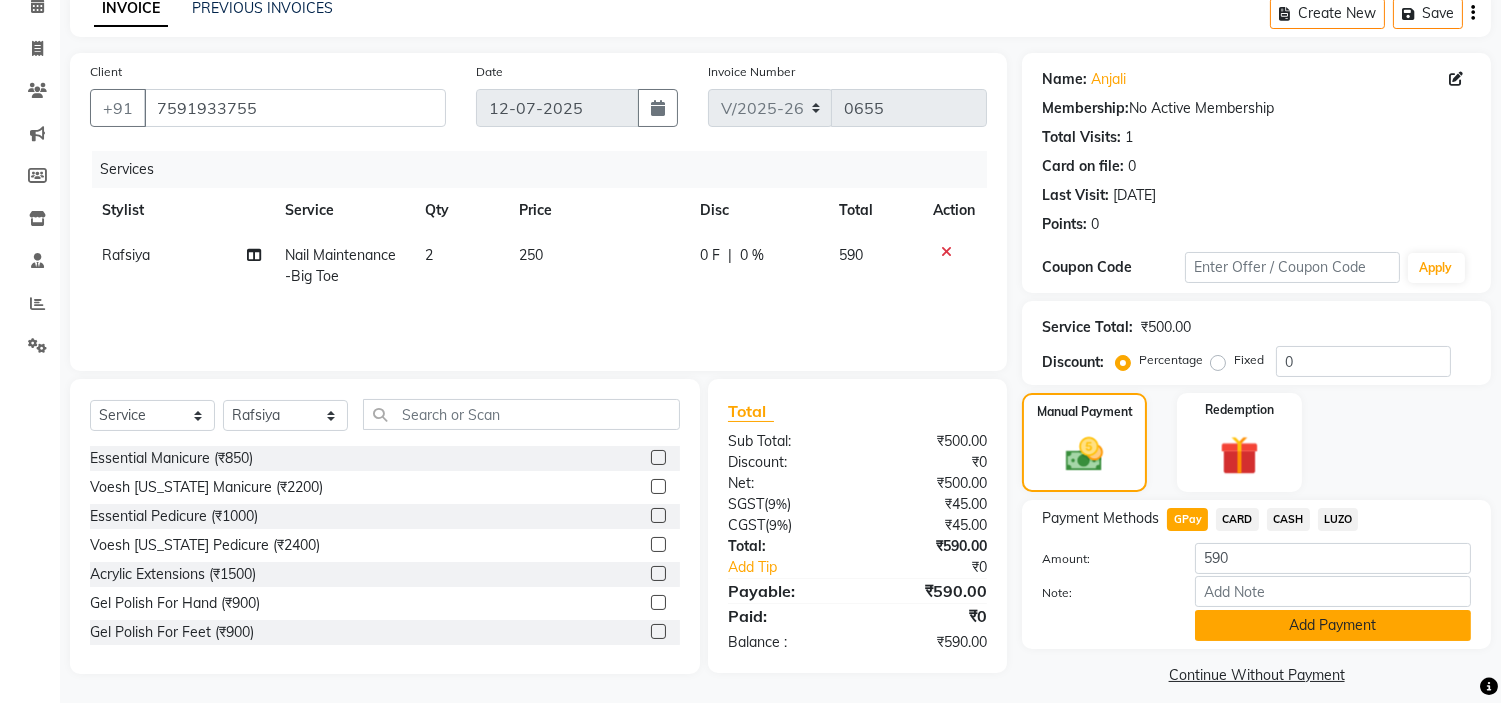 scroll, scrollTop: 113, scrollLeft: 0, axis: vertical 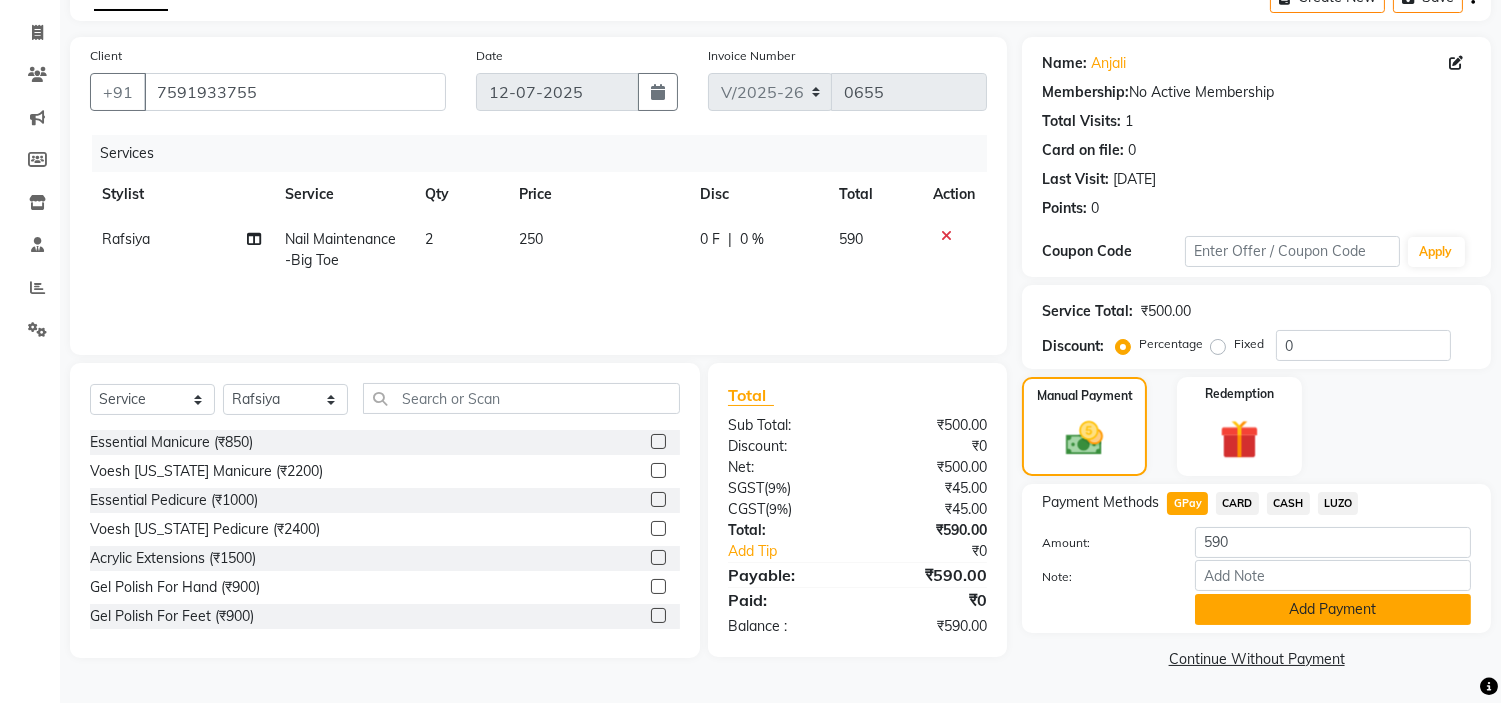 click on "Add Payment" 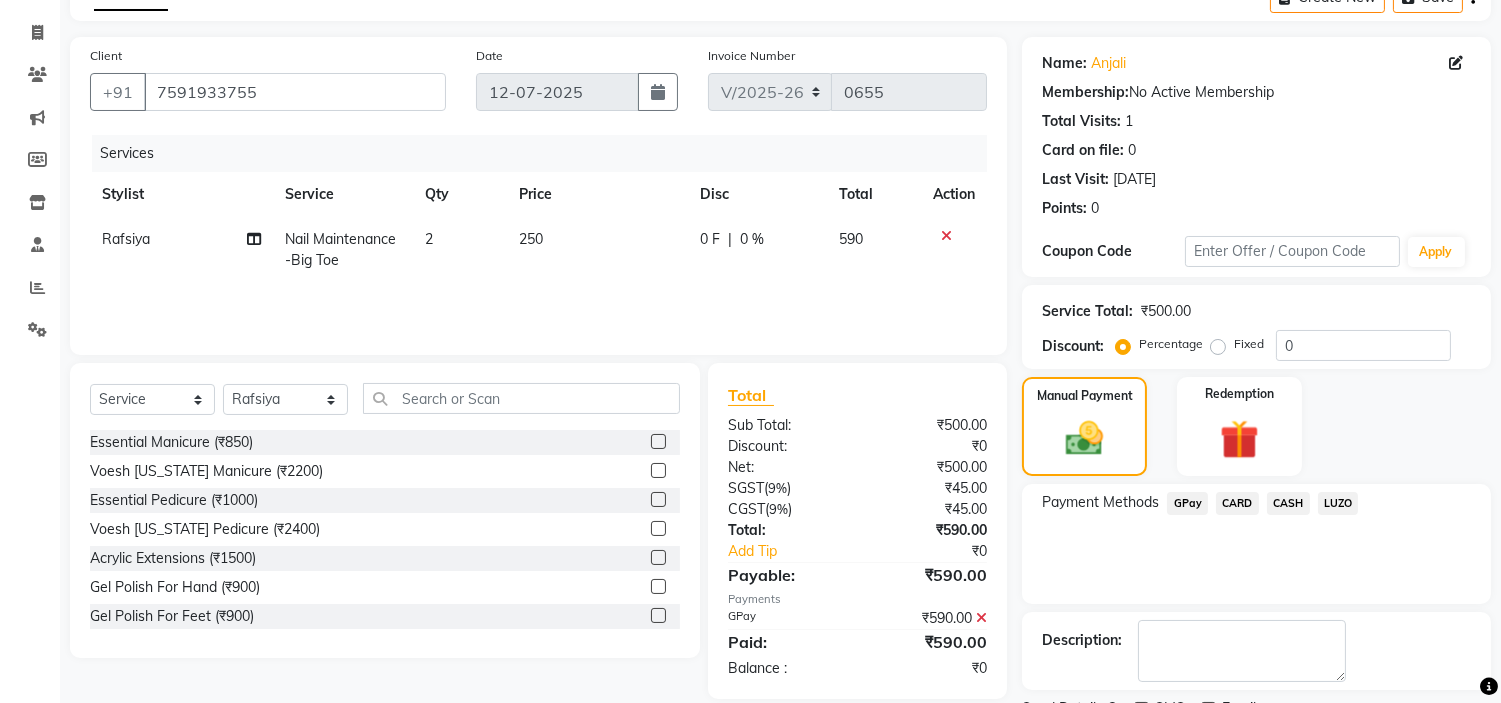 scroll, scrollTop: 196, scrollLeft: 0, axis: vertical 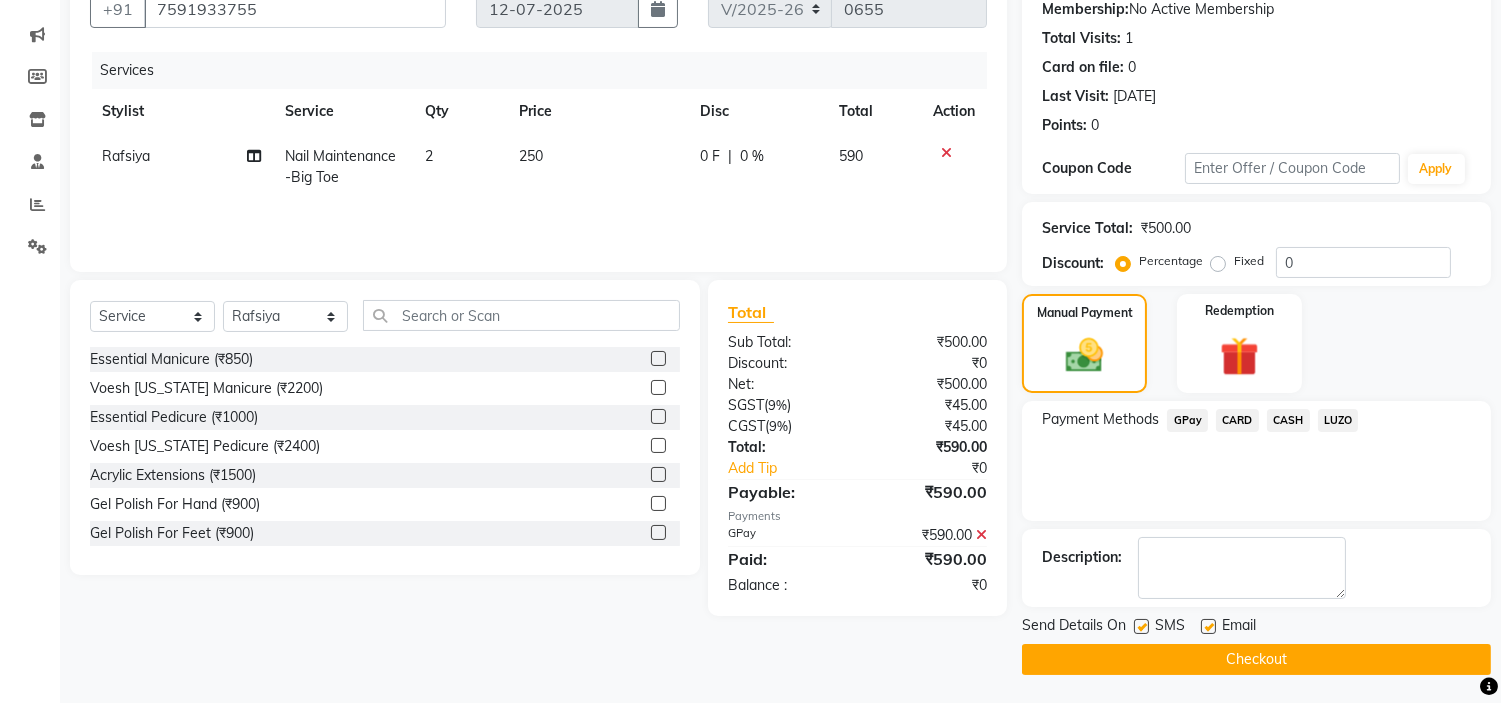 click 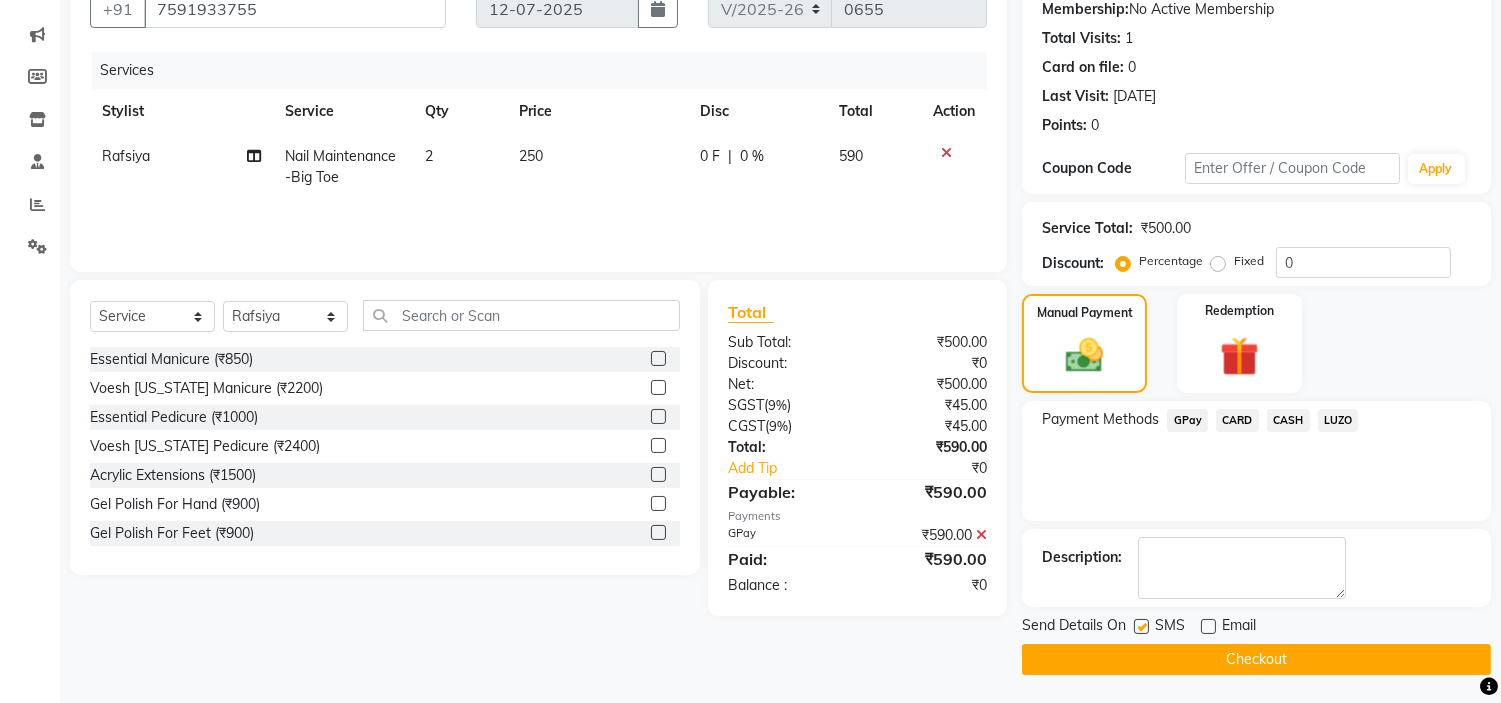 click on "INVOICE PREVIOUS INVOICES Create New   Save  Client [PHONE_NUMBER] Date [DATE] Invoice Number V/2025 V/[PHONE_NUMBER] Services Stylist Service Qty Price Disc Total Action Rafsiya Nail Maintenance-Big Toe 2 250 0 F | 0 % 590 Select  Service  Product  Membership  Package Voucher Prepaid Gift Card  Select Stylist [PERSON_NAME] Front Desk  JobsonGeorge [PERSON_NAME] [PERSON_NAME] Rafsiya SOUMYA Sunita Essential Manicure (₹850)  Voesh [US_STATE] Manicure (₹2200)  Essential Pedicure (₹1000)  Voesh [US_STATE] Pedicure (₹2400)  Acrylic Extensions (₹1500)  Gel Polish For Hand (₹900)  Gel Polish For Feet (₹900)  Essential Pedicure w Scrub (₹1300)  Essential Manicure w Scrub (₹1000)  Gehwol Classic Pedi (₹3000)  Gehwol Med Pedi for Crack Skin (₹3500)  Gehwol Med Lipidro Pedi (₹3500)  [PERSON_NAME] Brush (₹499)  Nail Enhancement-Acrylic Set with OPI Gel Color (₹2600)  Nail Enhancement-Gel Set with OPI Gel Color (₹2700)  Nail Enhancement-Acrylic Set with T&T Gel Color (₹2050)  Waiting Charge (₹1000)" 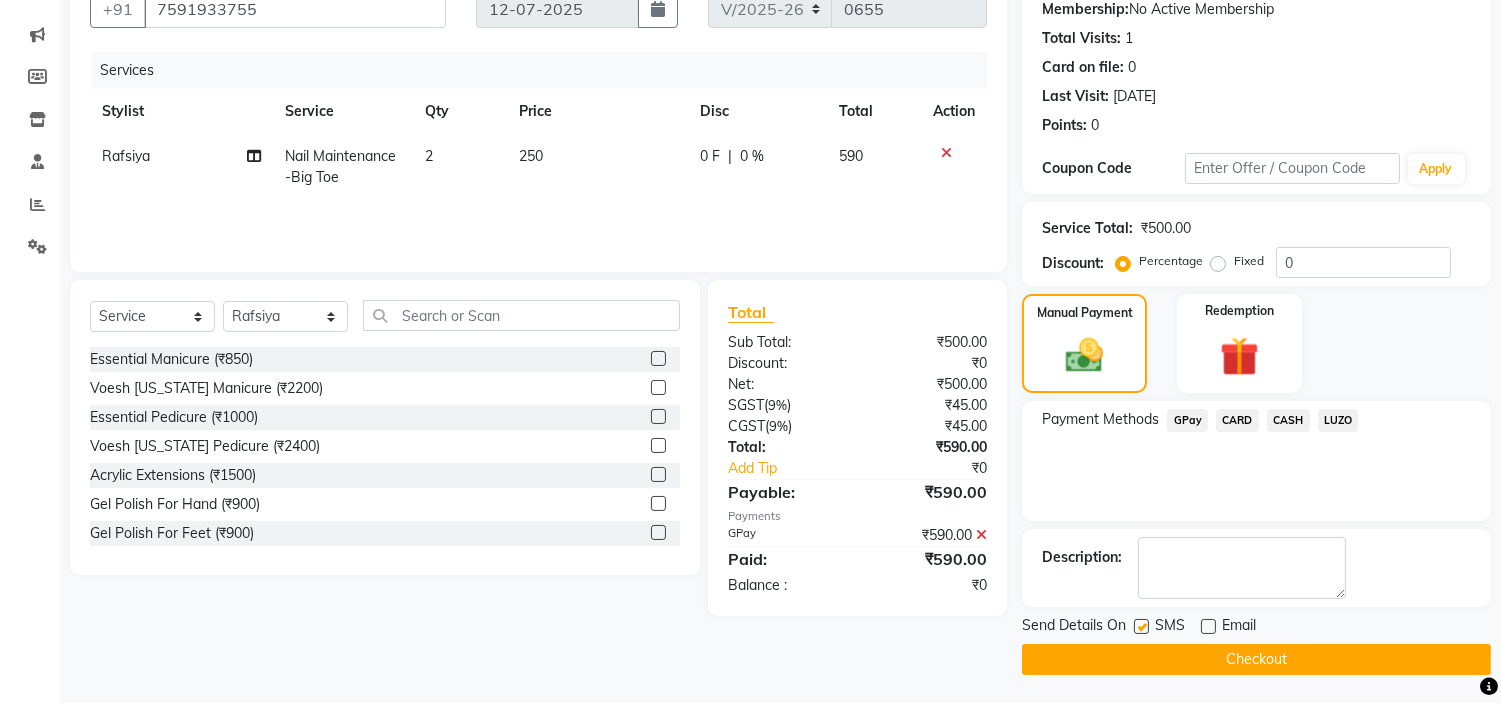 click on "Checkout" 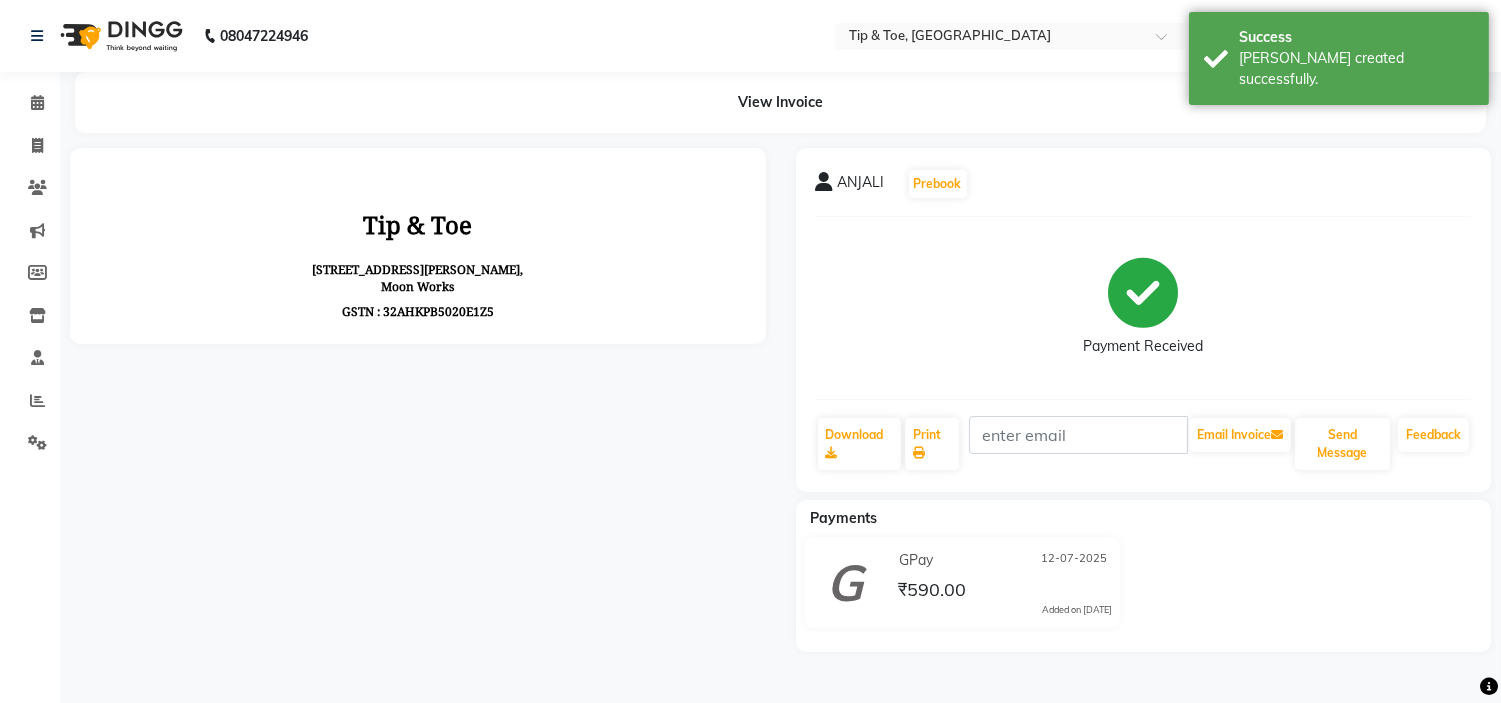 scroll, scrollTop: 0, scrollLeft: 0, axis: both 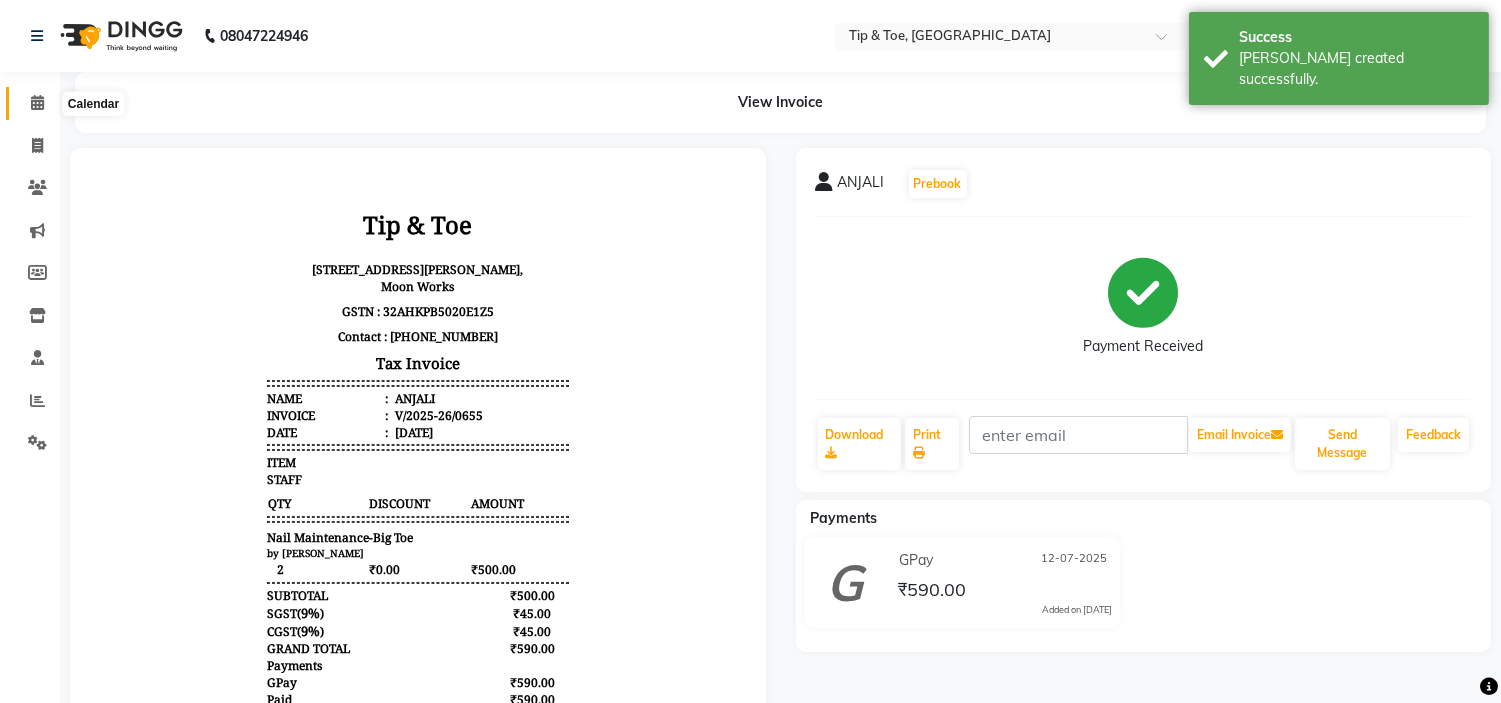 click 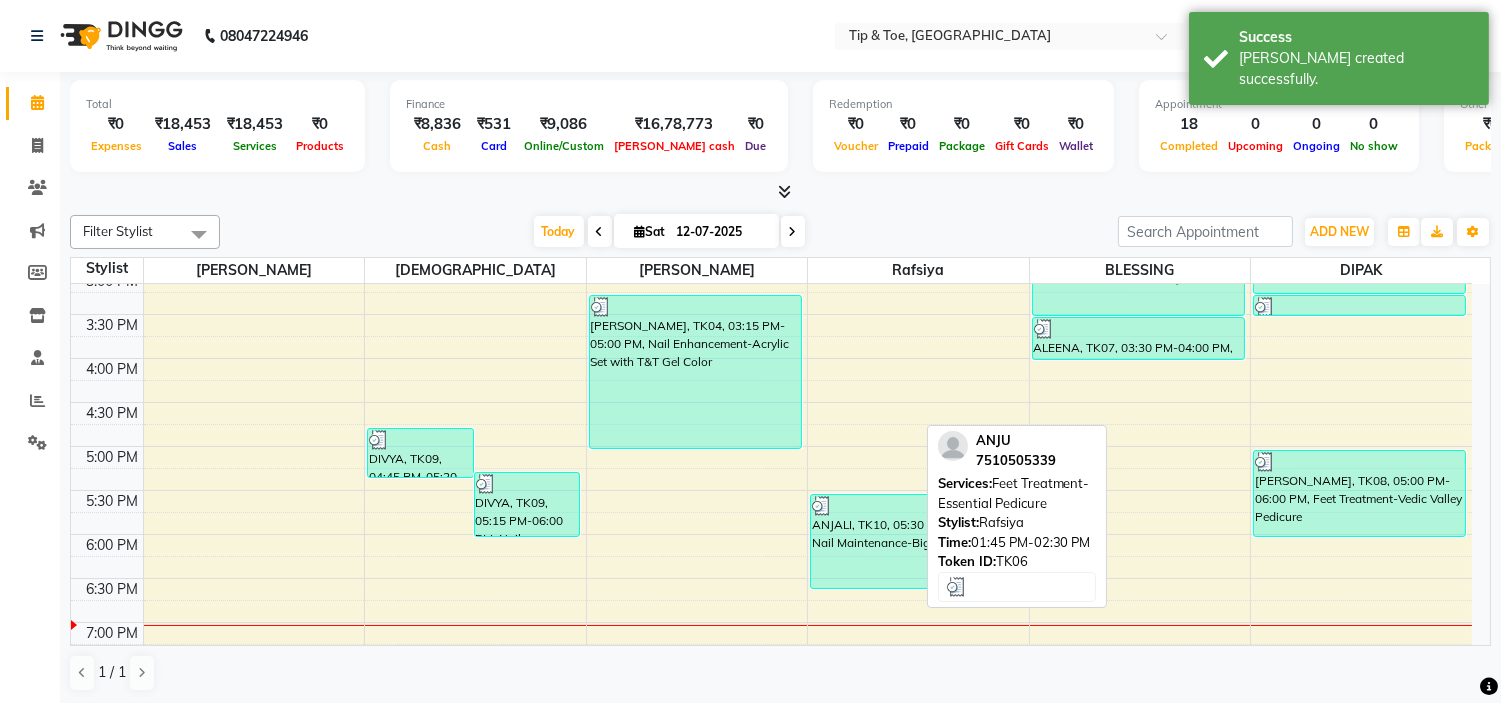 scroll, scrollTop: 555, scrollLeft: 0, axis: vertical 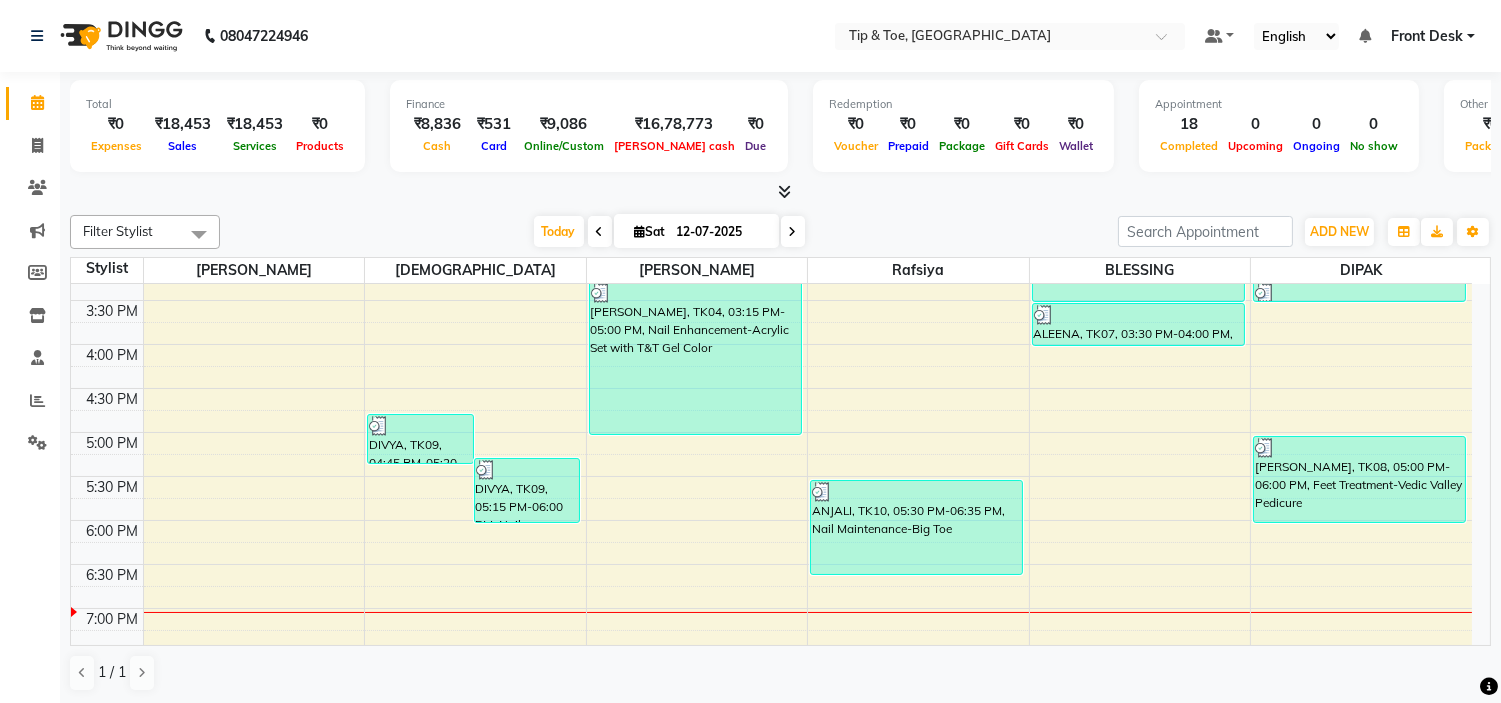 click on "9:00 AM 9:30 AM 10:00 AM 10:30 AM 11:00 AM 11:30 AM 12:00 PM 12:30 PM 1:00 PM 1:30 PM 2:00 PM 2:30 PM 3:00 PM 3:30 PM 4:00 PM 4:30 PM 5:00 PM 5:30 PM 6:00 PM 6:30 PM 7:00 PM 7:30 PM 8:00 PM 8:30 PM 9:00 PM 9:30 PM     DIVYA, TK09, 04:45 PM-05:20 PM, Nail Maintenance-Big Toe     DIVYA, TK09, 05:15 PM-06:00 PM, Nail Enhancement-Permanent Gel Polish     [PERSON_NAME], TK02, 10:30 AM-11:30 AM, Nail Enhancement-OPI Permanent Gel Polish (₹1300)     ANJU, TK06, 01:30 PM-02:00 PM, Nail Art-Nail Cut File & Polish     ANJU, TK06, 02:00 PM-02:20 PM, Nail Art-Single Nail Design     [PERSON_NAME], TK03, 12:00 PM-12:30 PM, Nail Maintenance-Permanent Gel Polish Removal     [PERSON_NAME], TK04, 03:15 PM-05:00 PM, Nail Enhancement-Acrylic Set with T&T Gel Color     ANJU, TK06, 01:45 PM-02:30 PM, Feet Treatment-Essential Pedicure     ANJU, TK06, 01:45 PM-02:00 PM, Nail Maintenance-Acrylic Tip Repair     ANJU, TK06, 12:45 PM-01:15 PM, Nail Enhancement-Glitter Gel Polish     ANJU, TK06, 01:15 PM-01:45 PM, Nail Art-Nail Cut File & Polish" at bounding box center (771, 300) 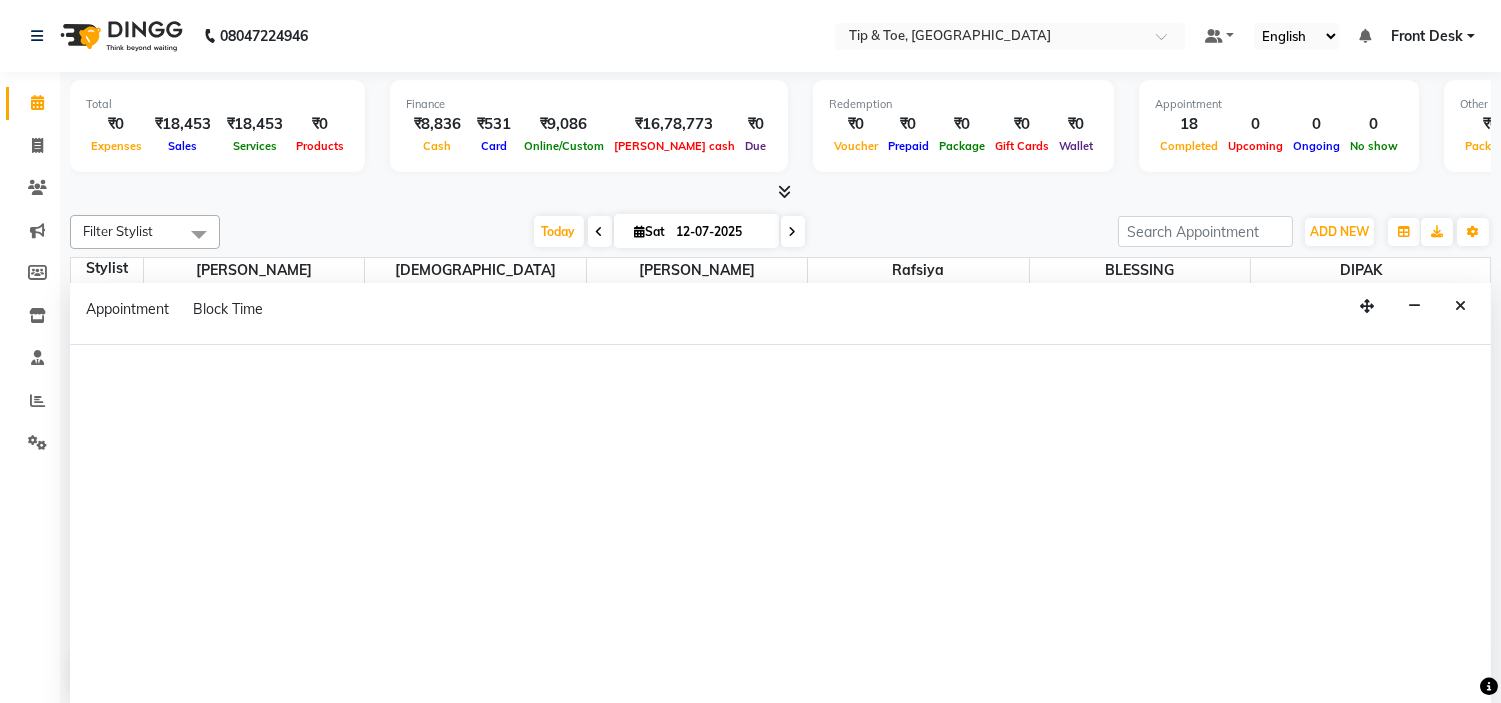 select on "46387" 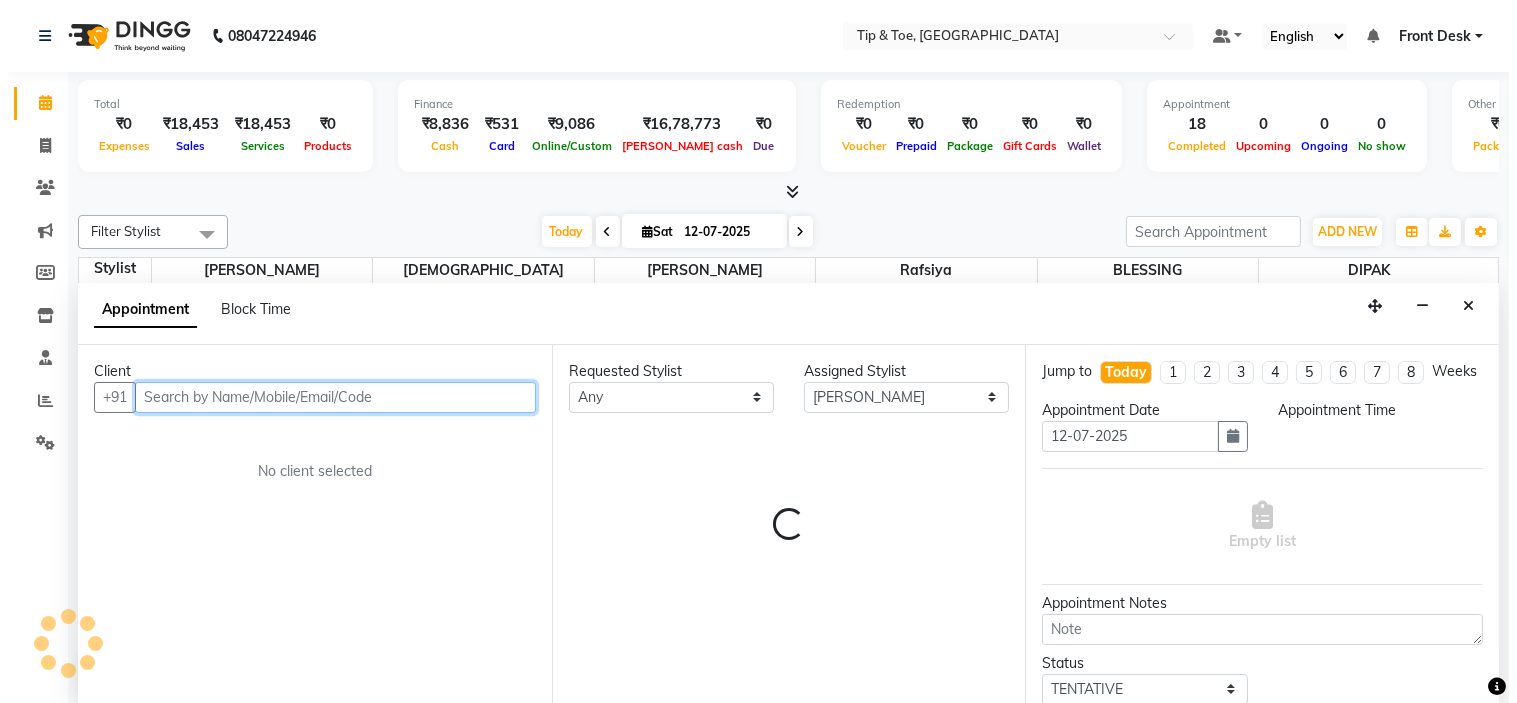 scroll, scrollTop: 1, scrollLeft: 0, axis: vertical 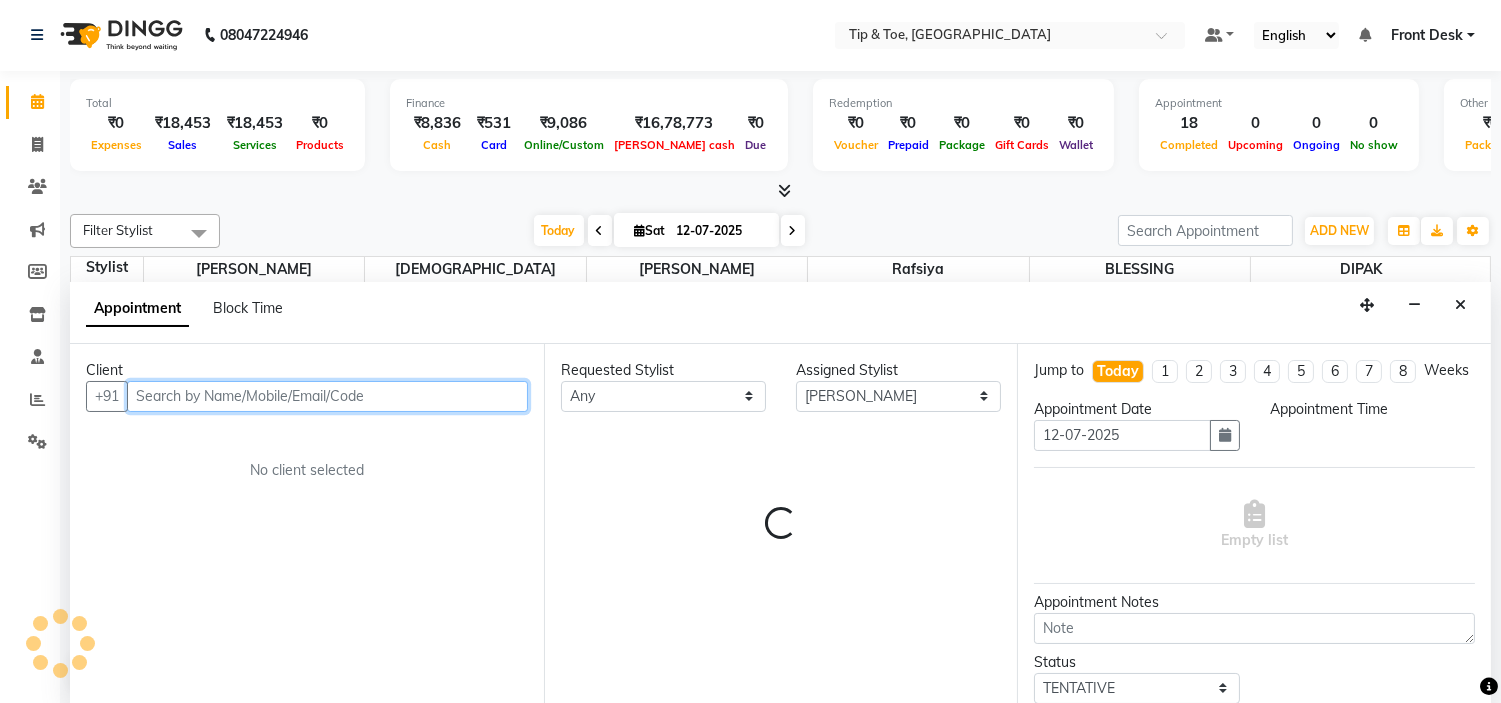 select on "1080" 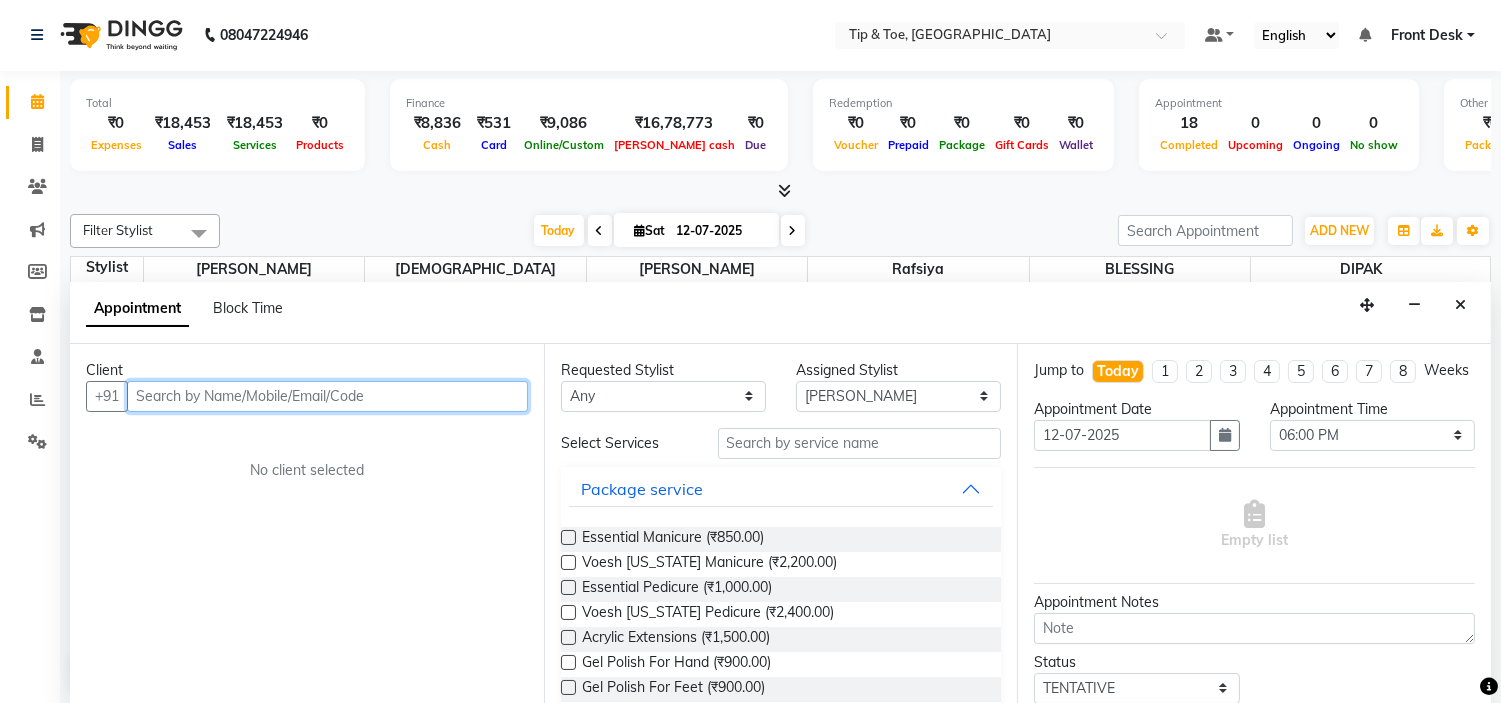 click at bounding box center (327, 396) 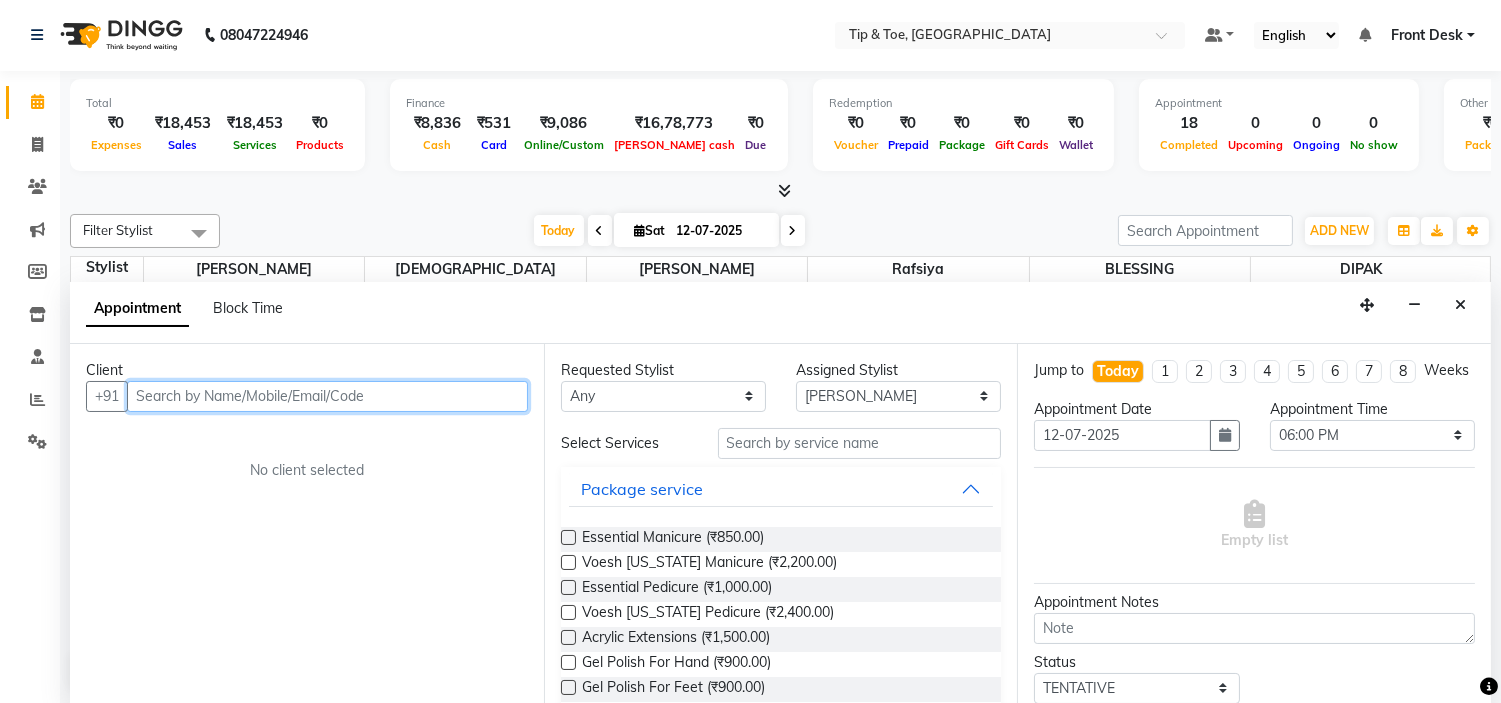 click at bounding box center [327, 396] 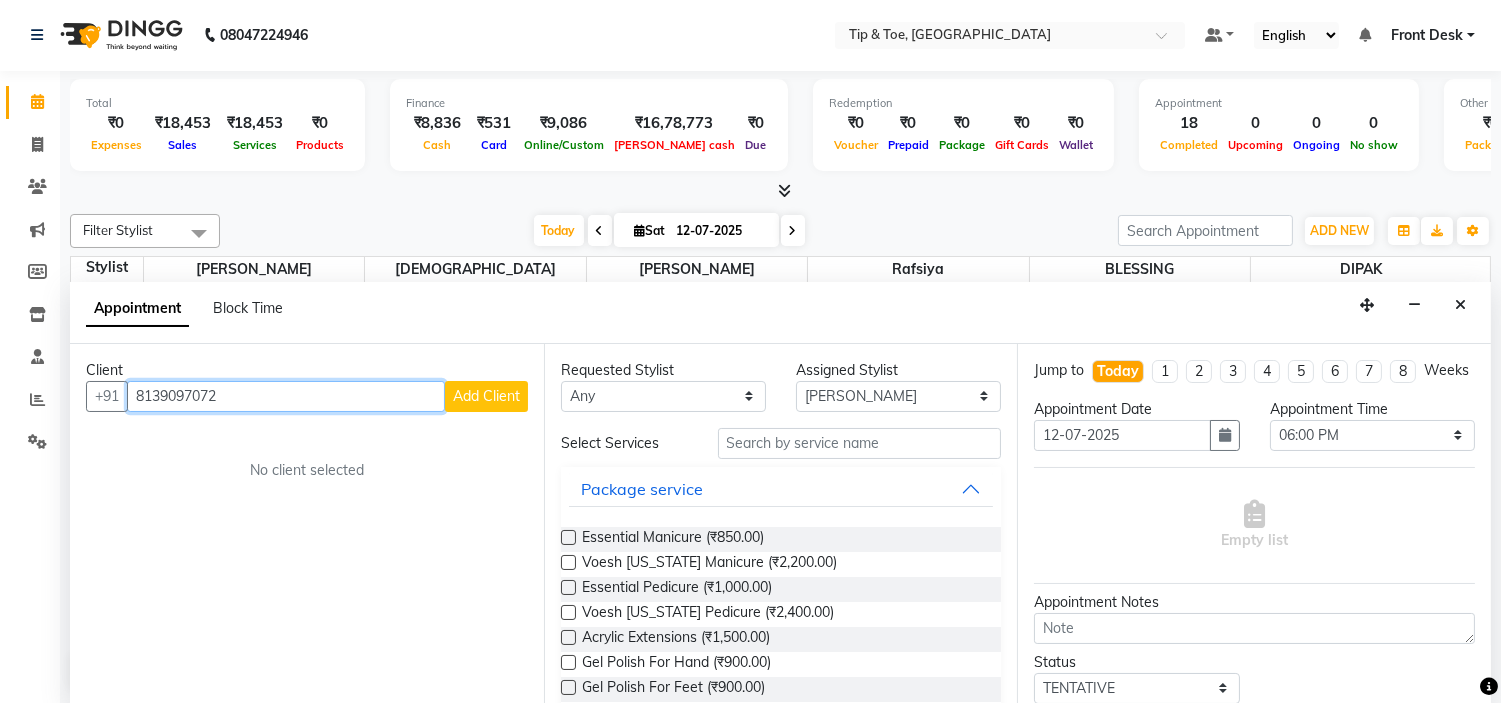 click on "8139097072" at bounding box center (286, 396) 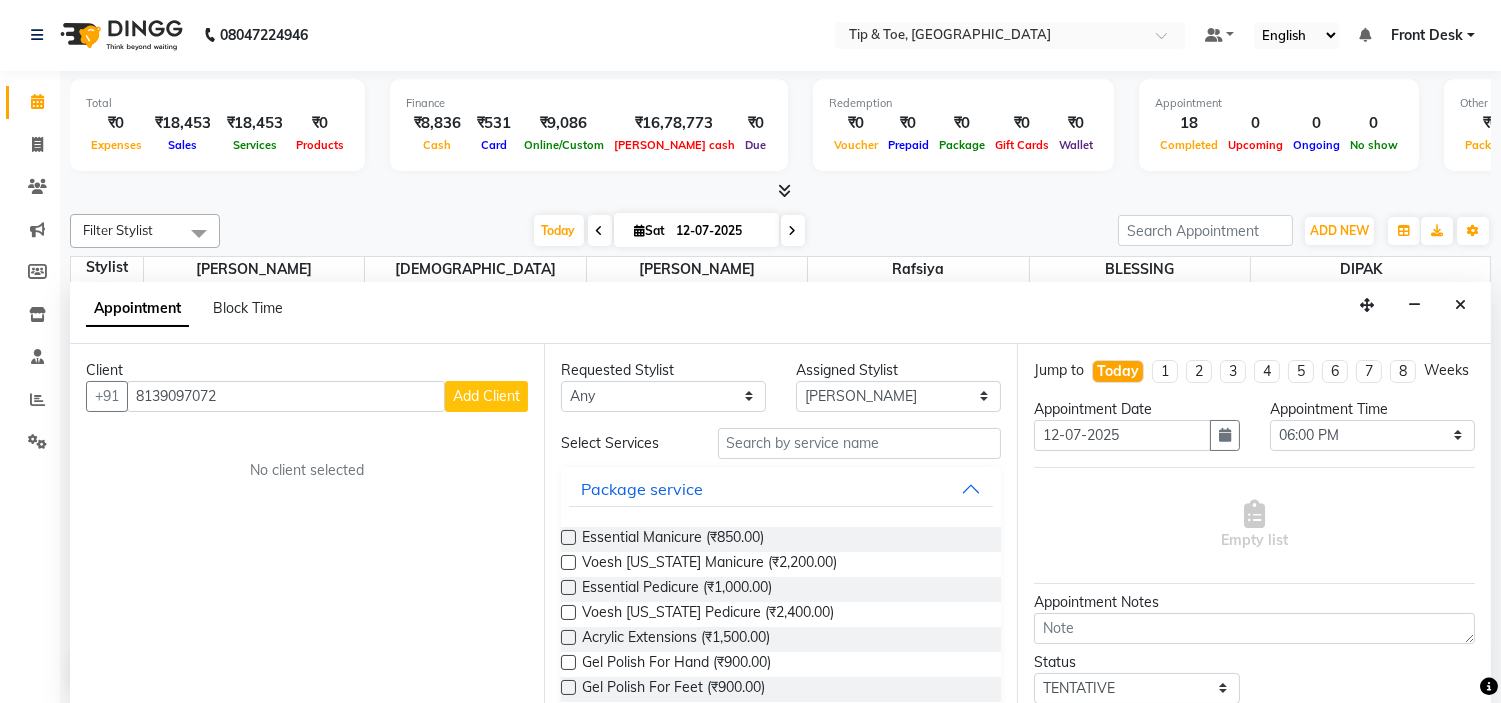 click on "Client [PHONE_NUMBER] Add Client  No client selected" at bounding box center (307, 524) 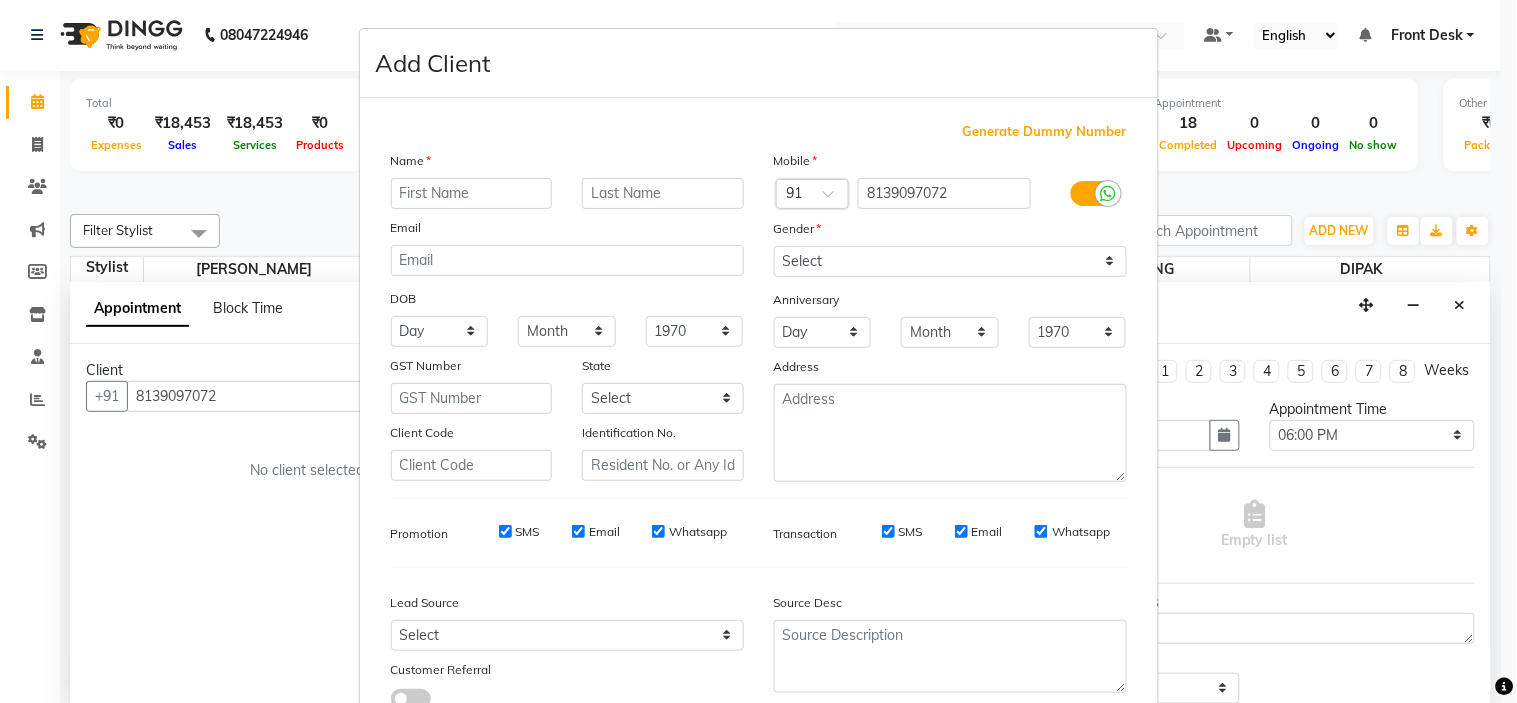 click at bounding box center (472, 193) 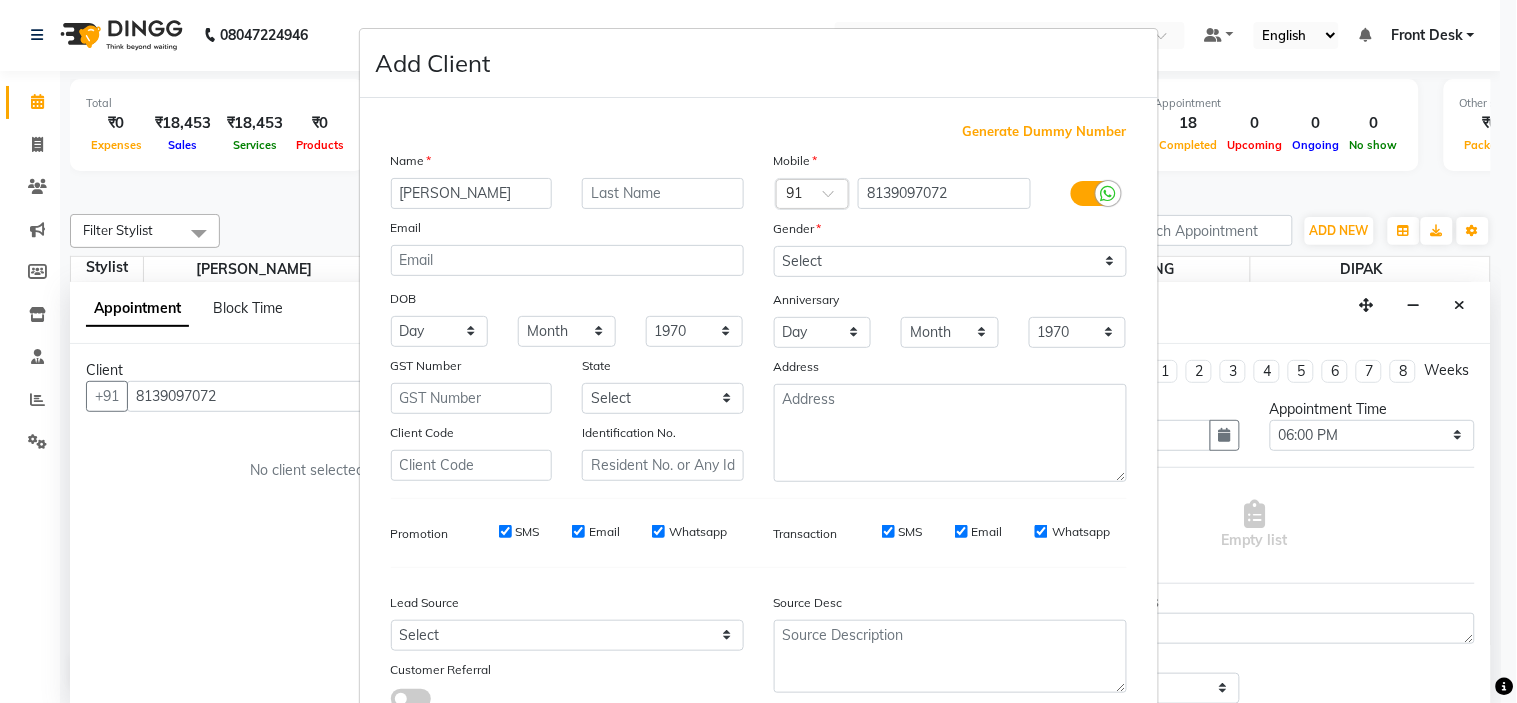 type on "[PERSON_NAME]" 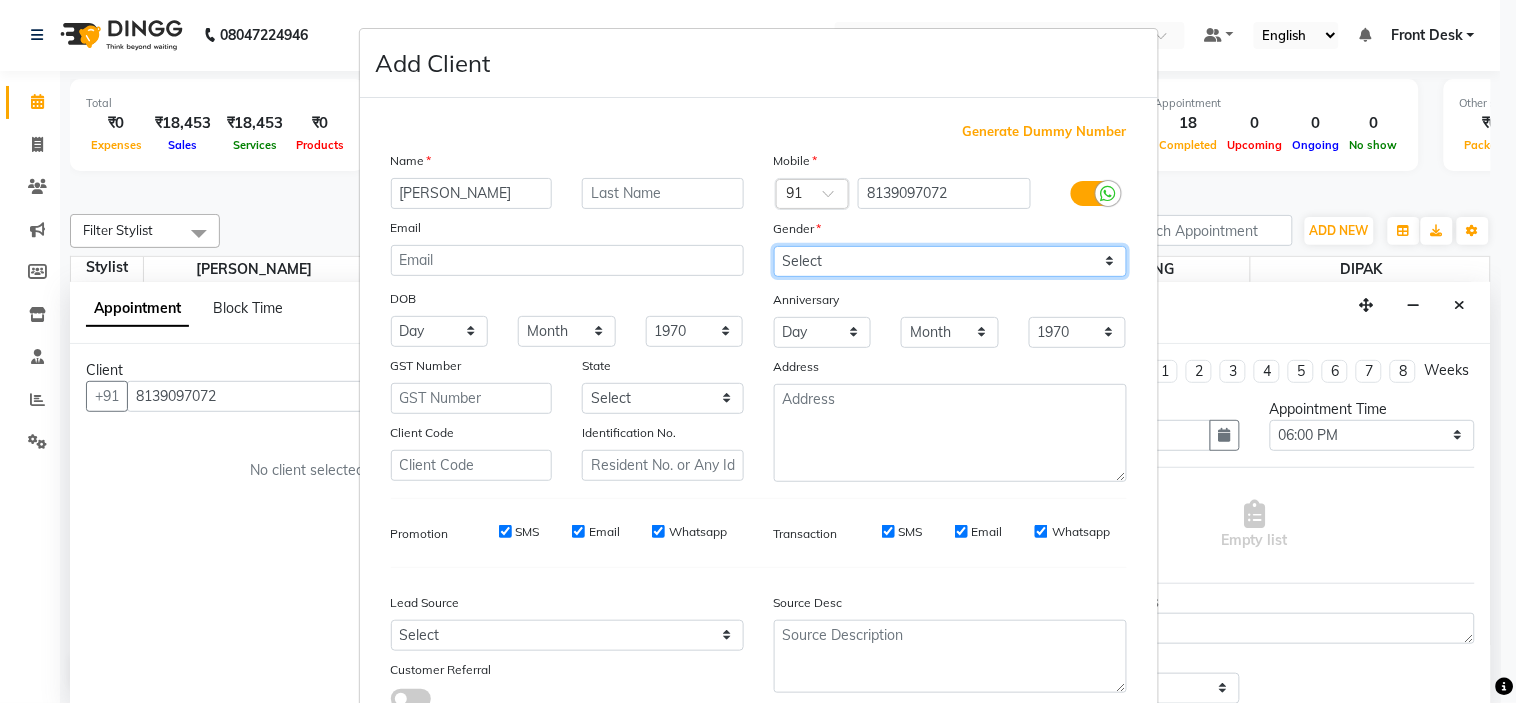 click on "Select [DEMOGRAPHIC_DATA] [DEMOGRAPHIC_DATA] Other Prefer Not To Say" at bounding box center (950, 261) 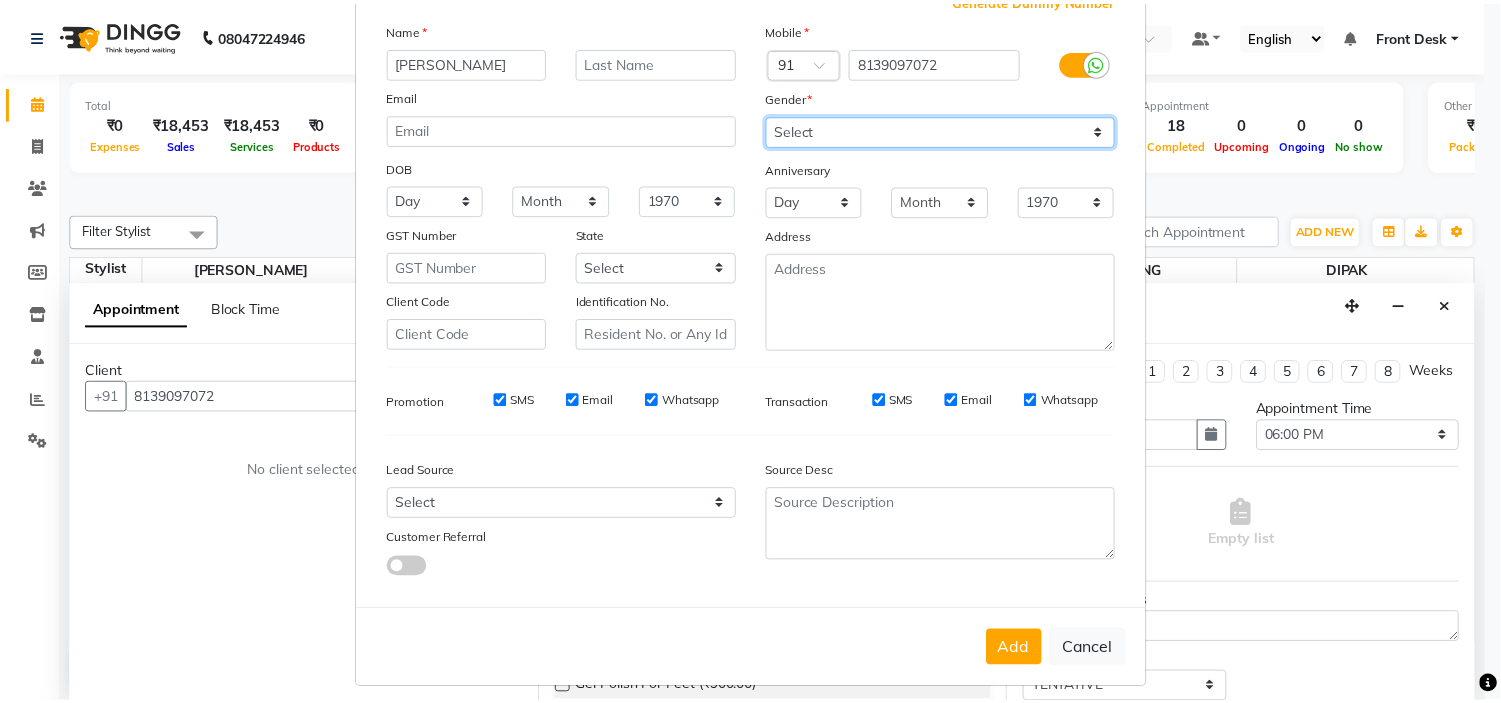 scroll, scrollTop: 147, scrollLeft: 0, axis: vertical 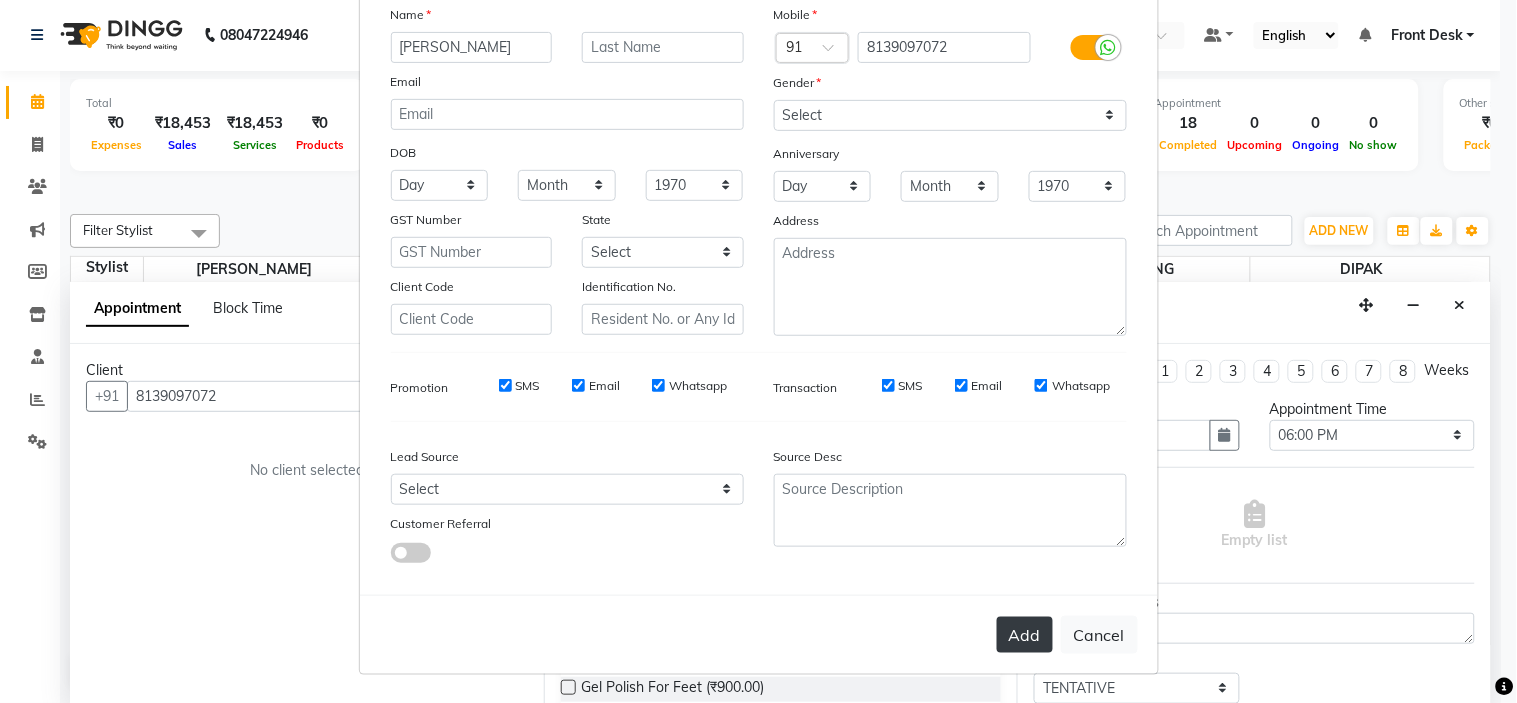 click on "Add" at bounding box center [1025, 635] 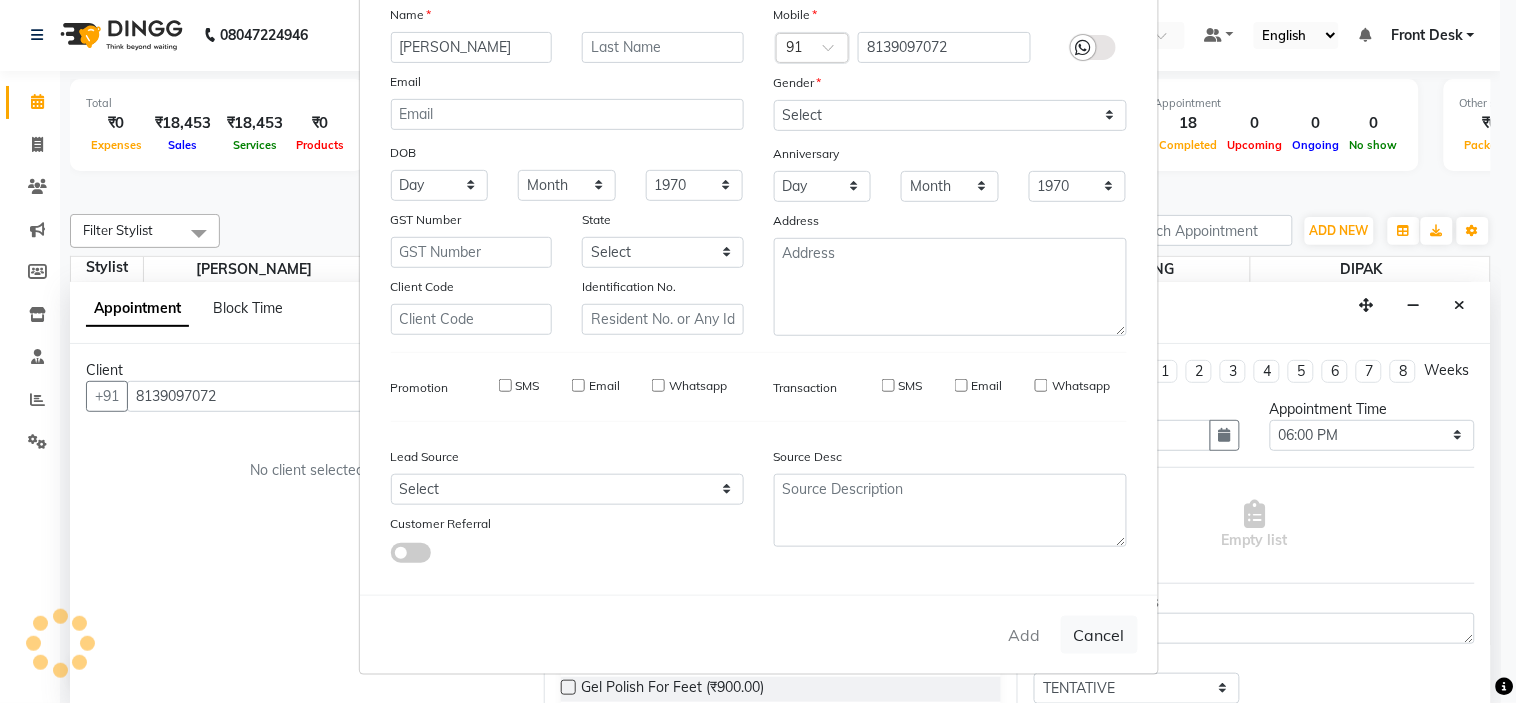type 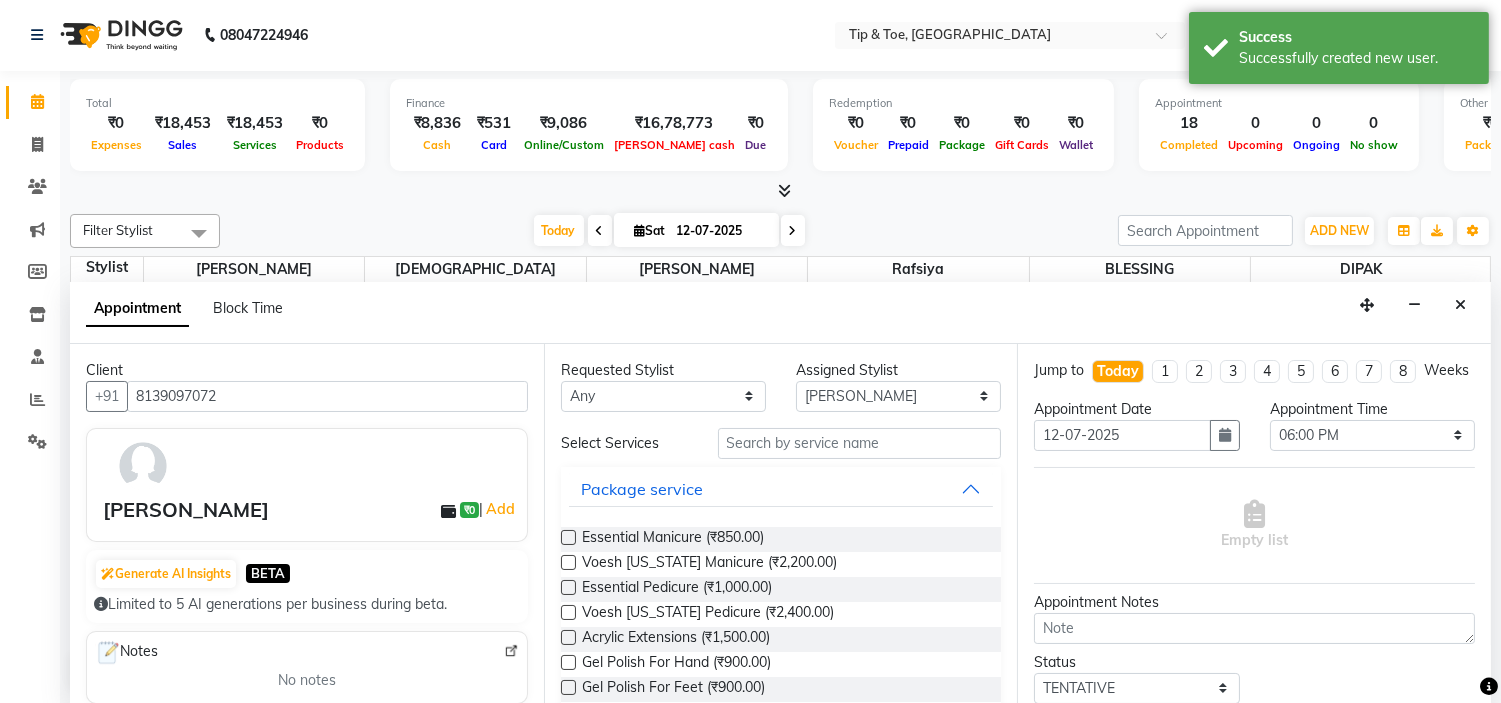 scroll, scrollTop: 111, scrollLeft: 0, axis: vertical 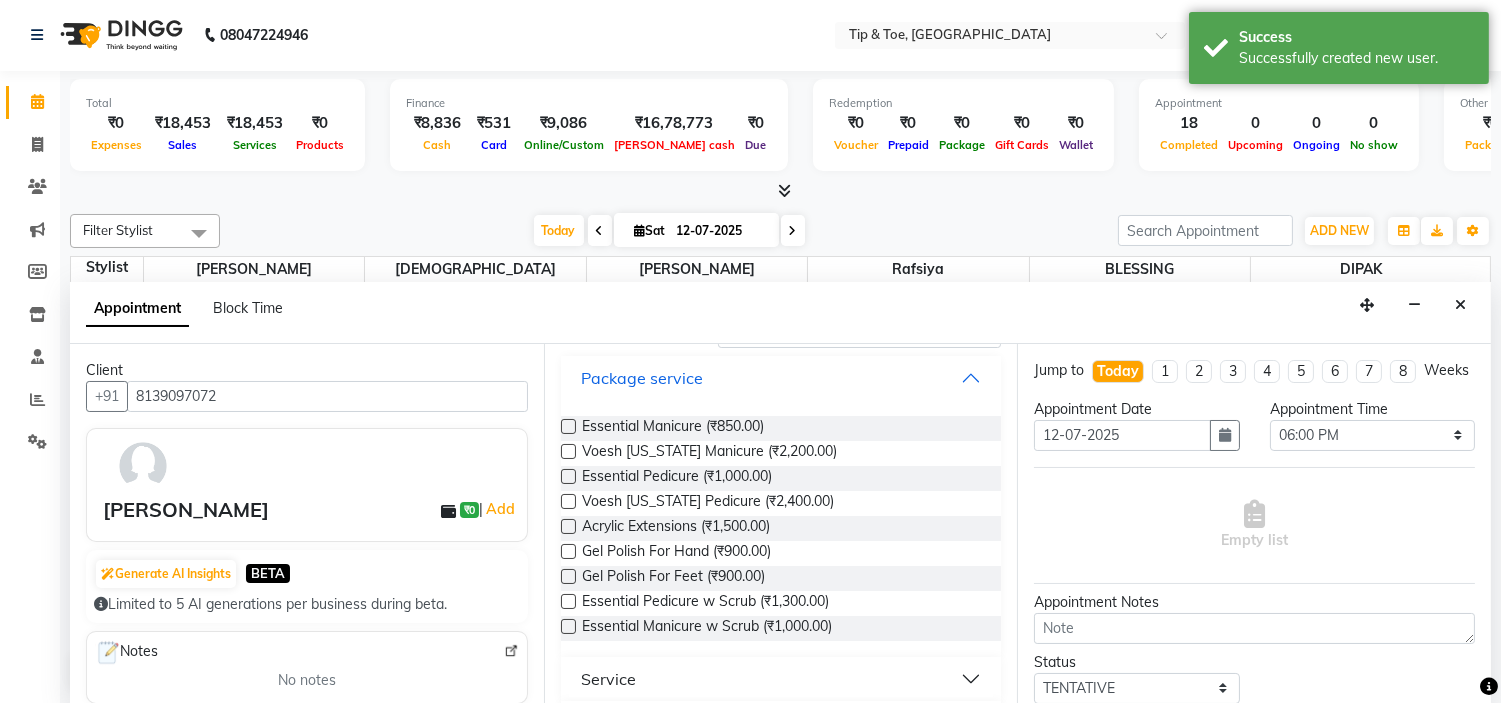 click on "Package service" at bounding box center (781, 378) 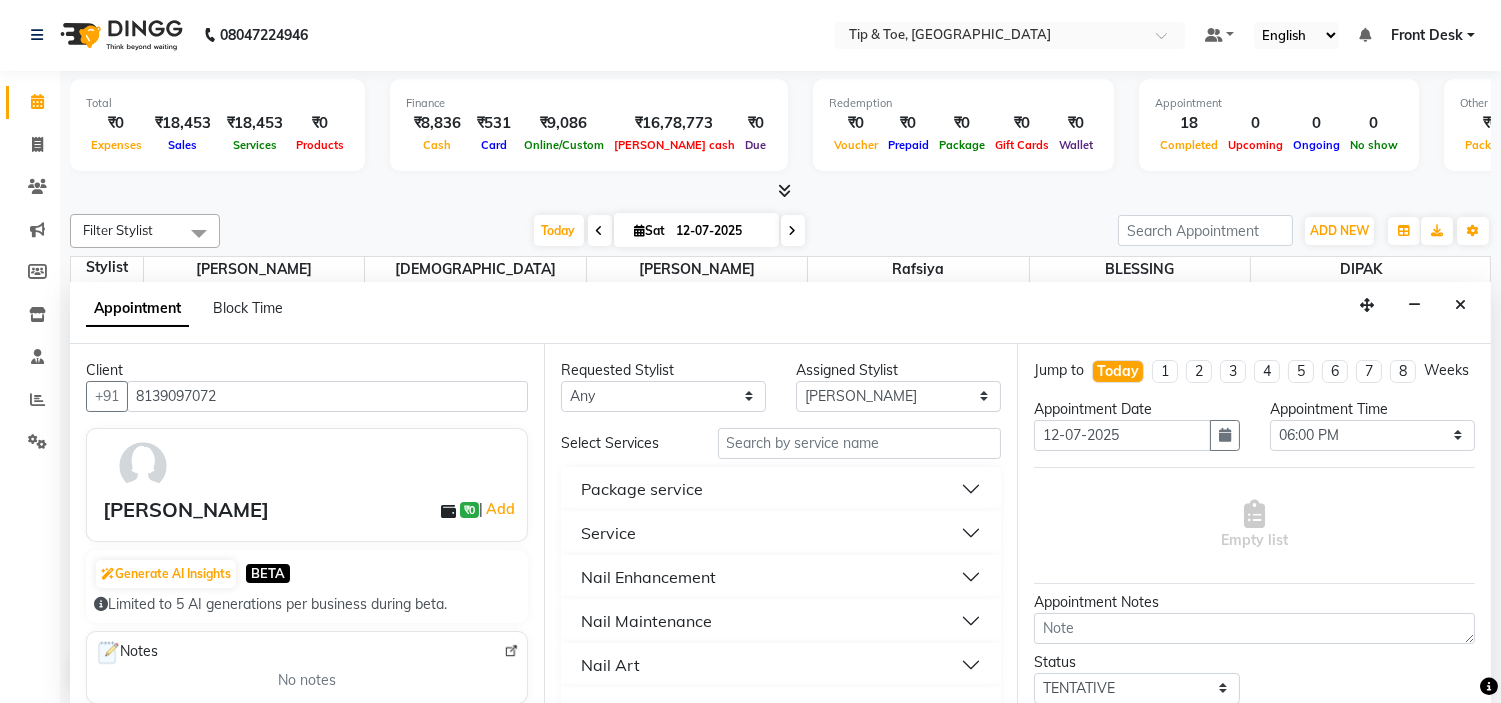 scroll, scrollTop: 111, scrollLeft: 0, axis: vertical 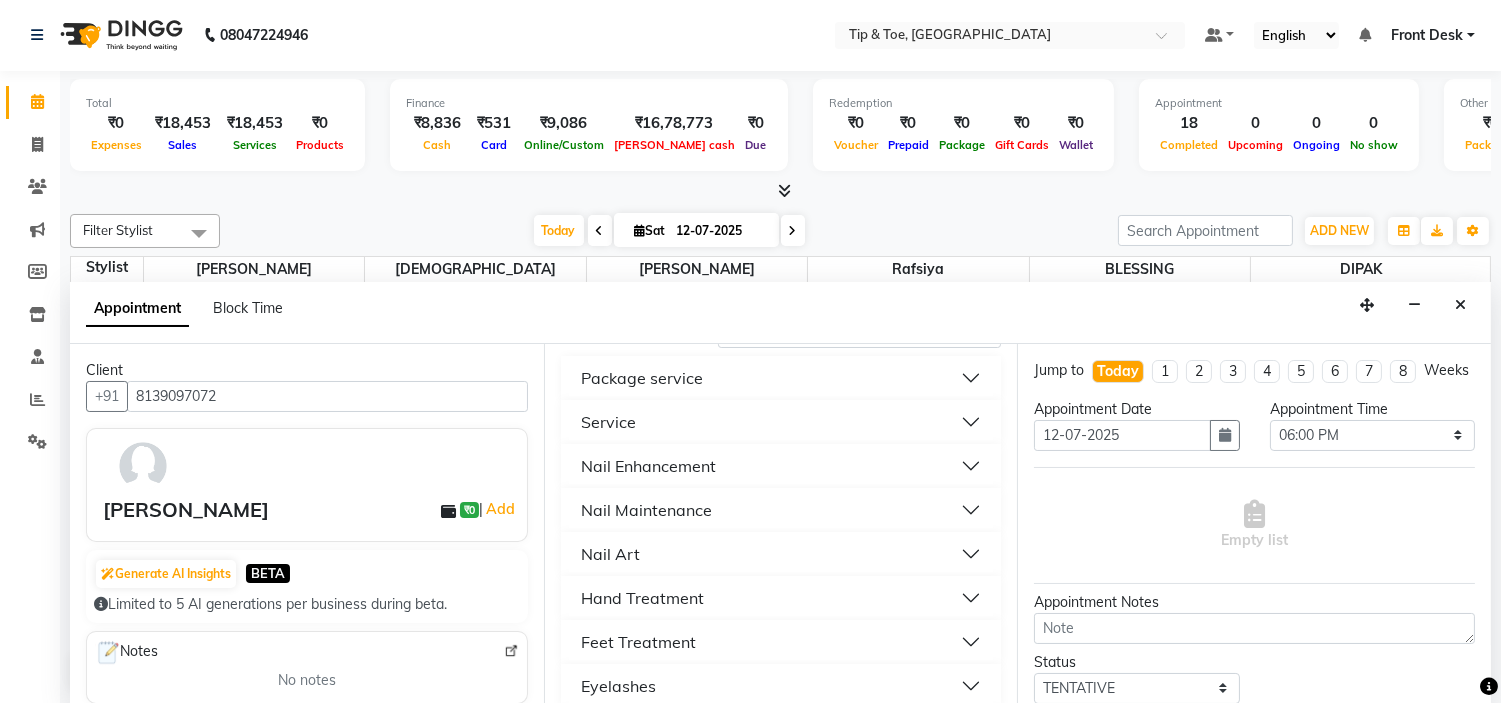 click on "Nail Maintenance" at bounding box center (781, 510) 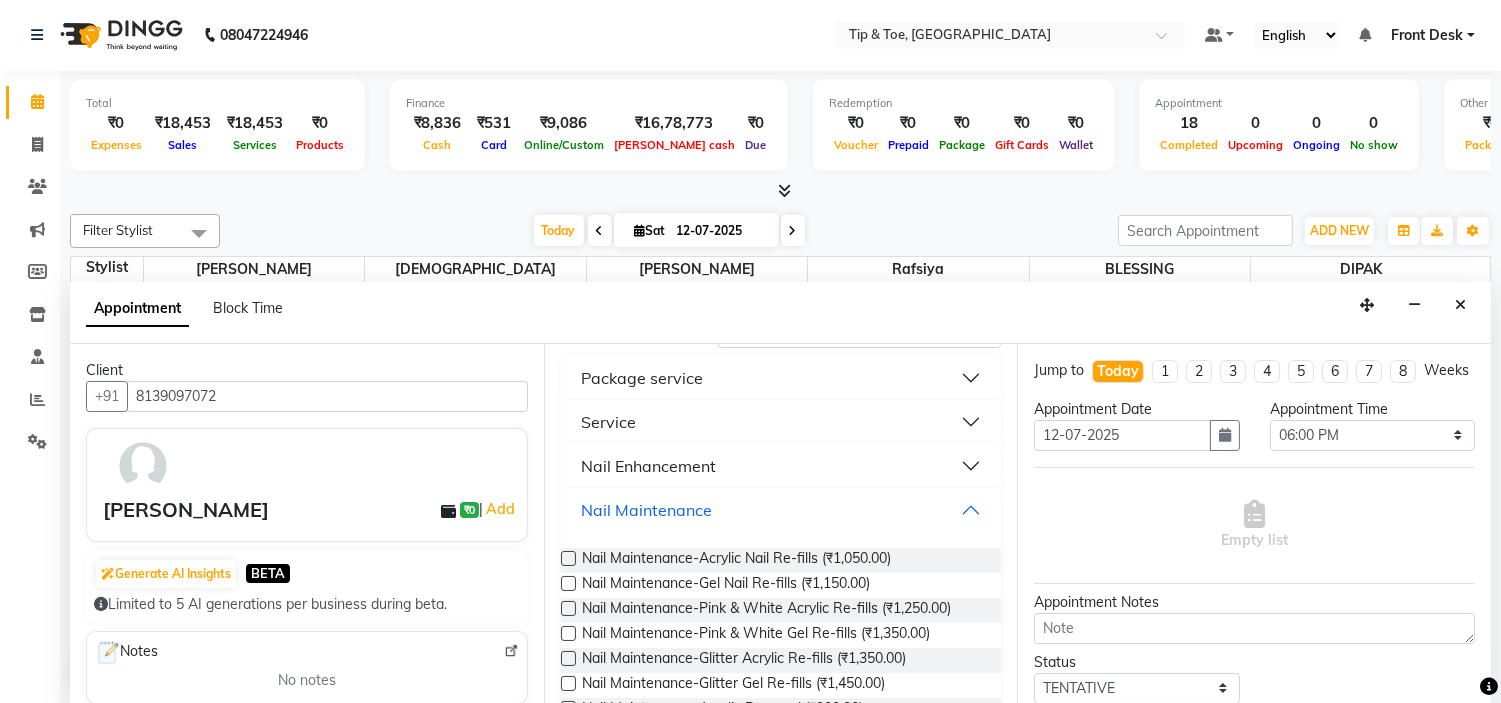 click on "Nail Maintenance" at bounding box center (781, 510) 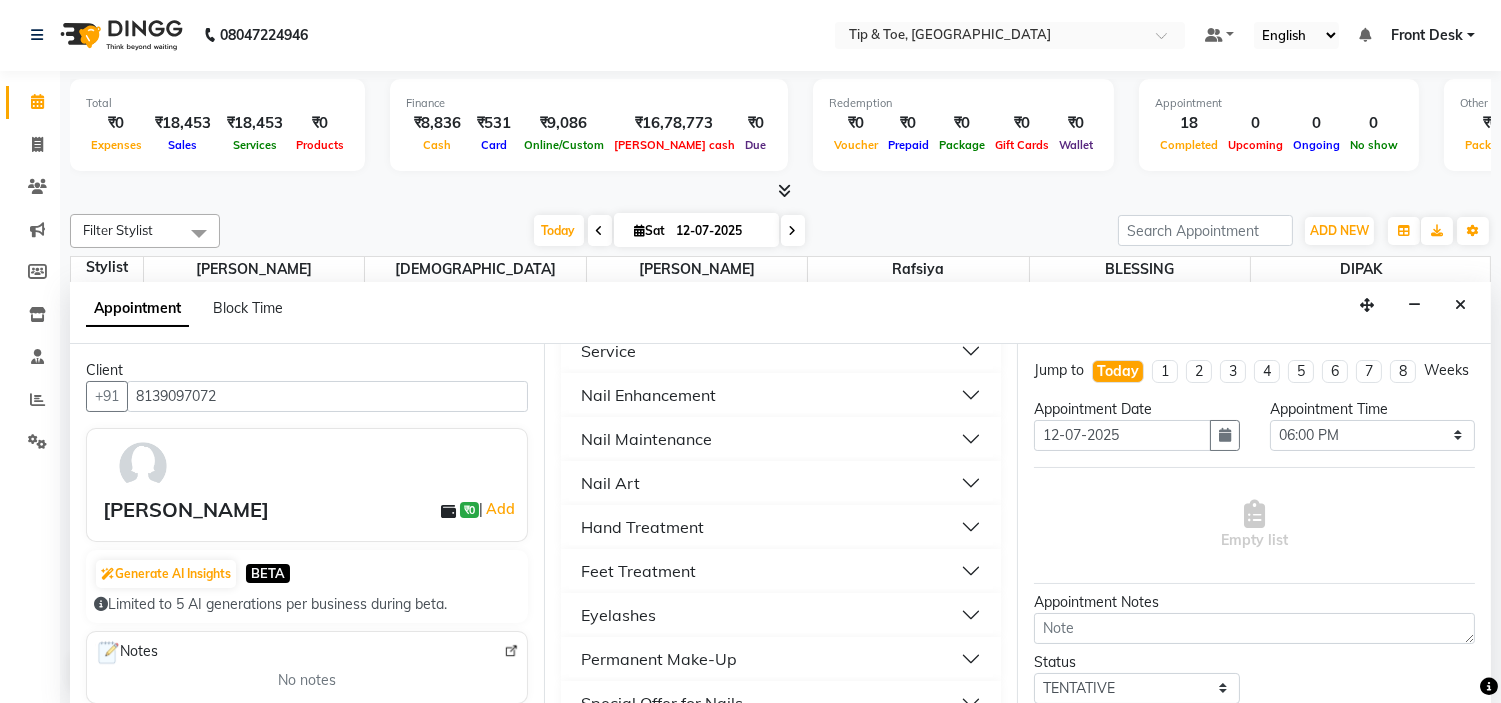 scroll, scrollTop: 262, scrollLeft: 0, axis: vertical 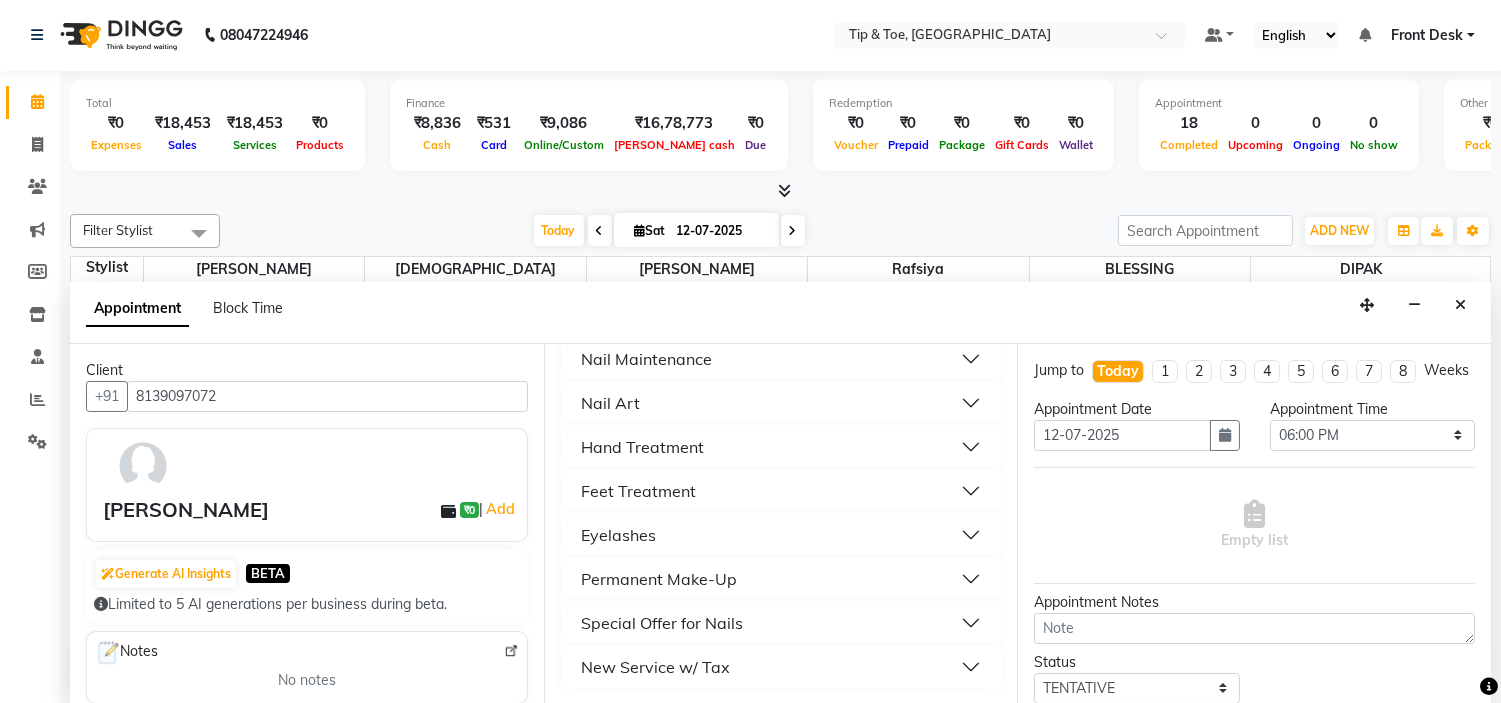 click on "Eyelashes" at bounding box center [781, 535] 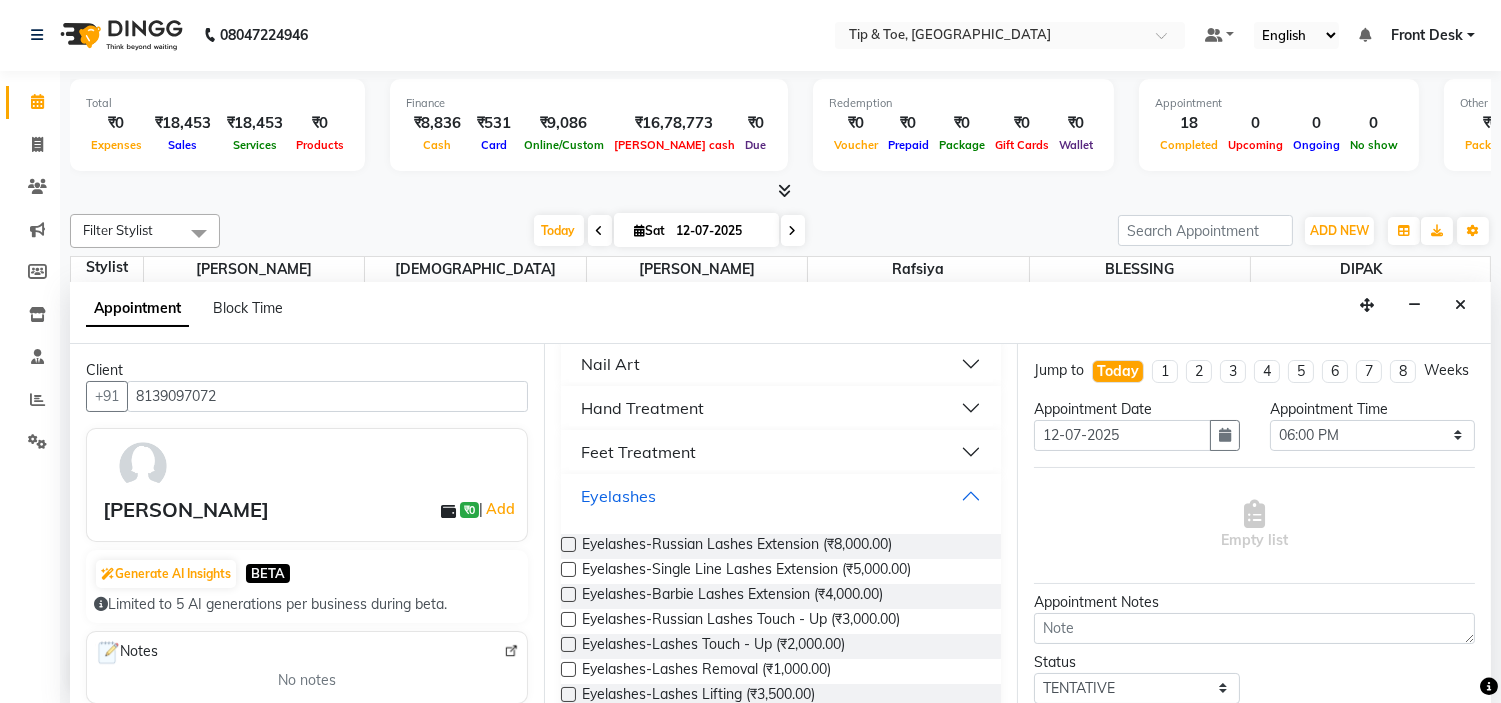 scroll, scrollTop: 262, scrollLeft: 0, axis: vertical 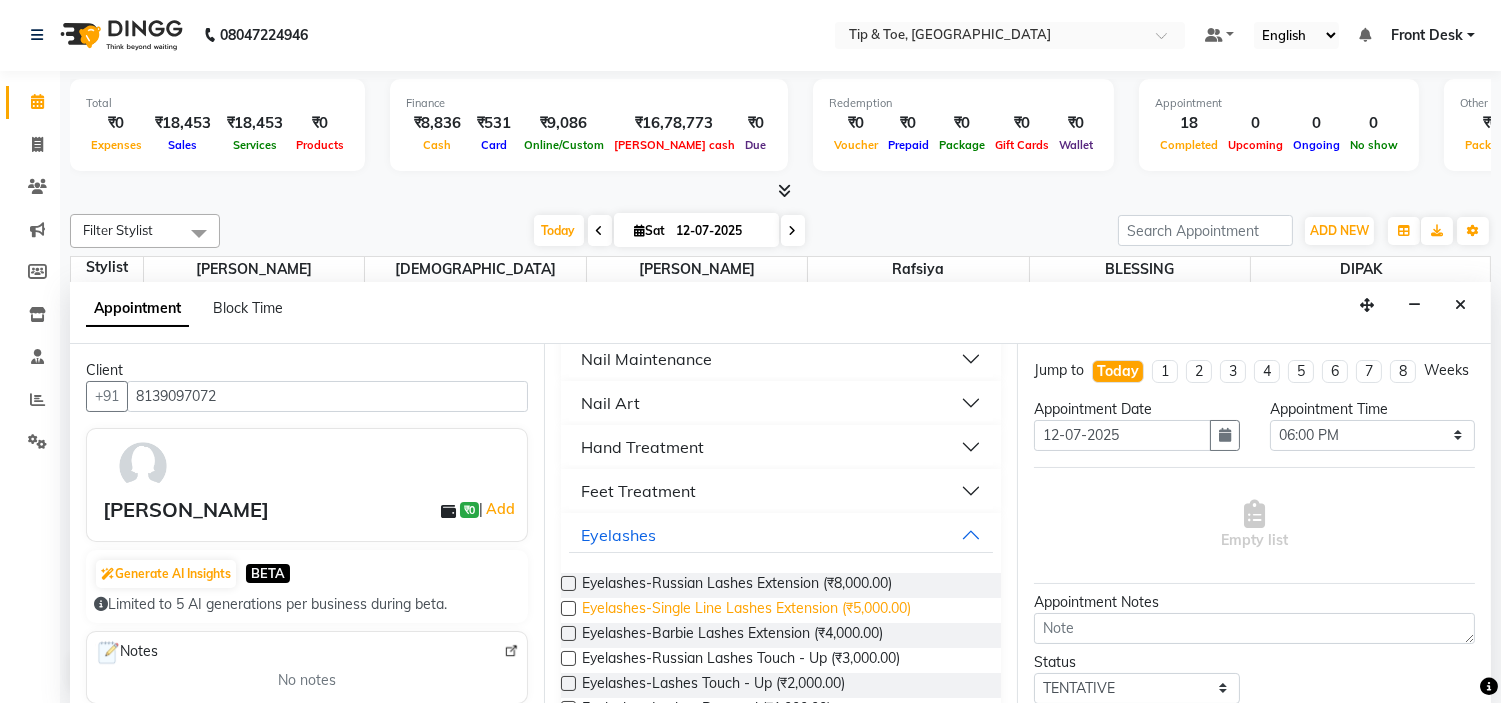 click on "Eyelashes-Single Line Lashes Extension (₹5,000.00)" at bounding box center (746, 610) 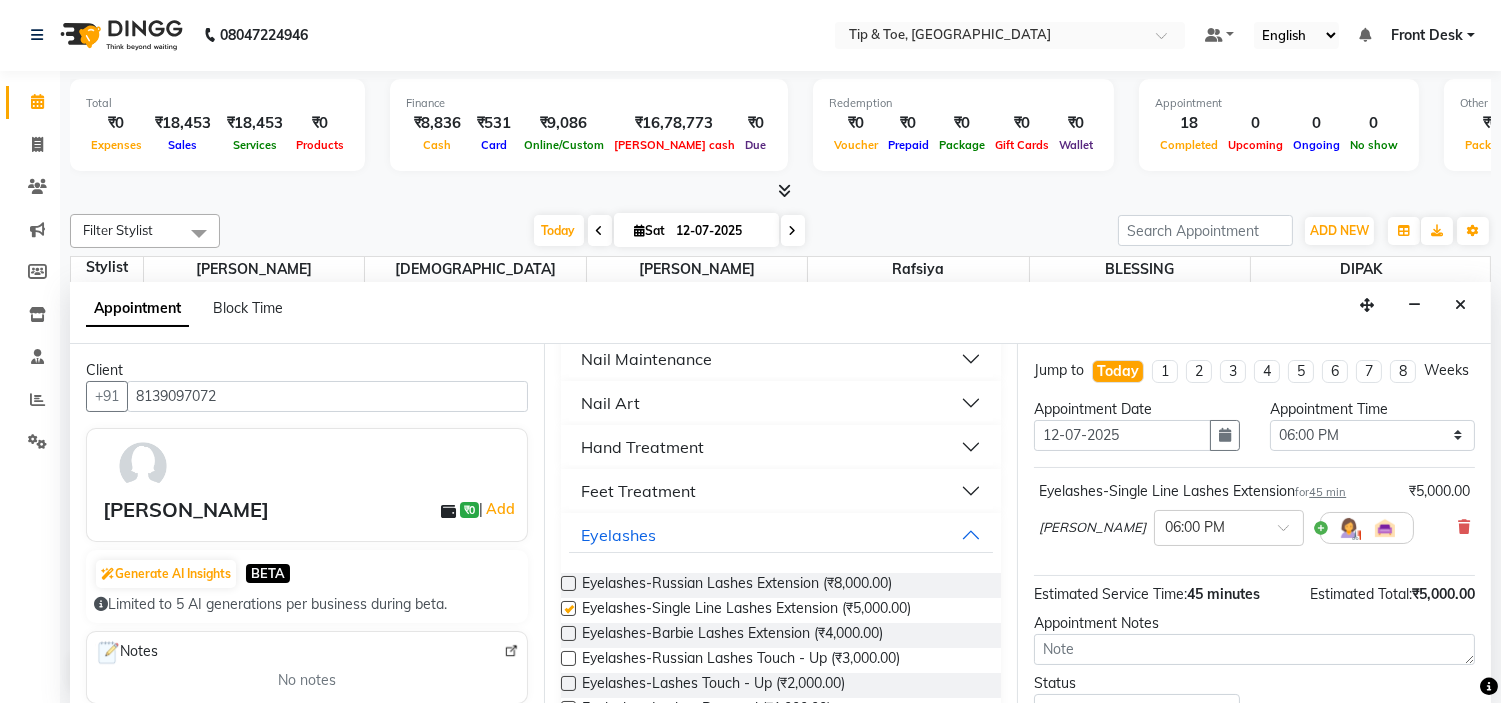 checkbox on "false" 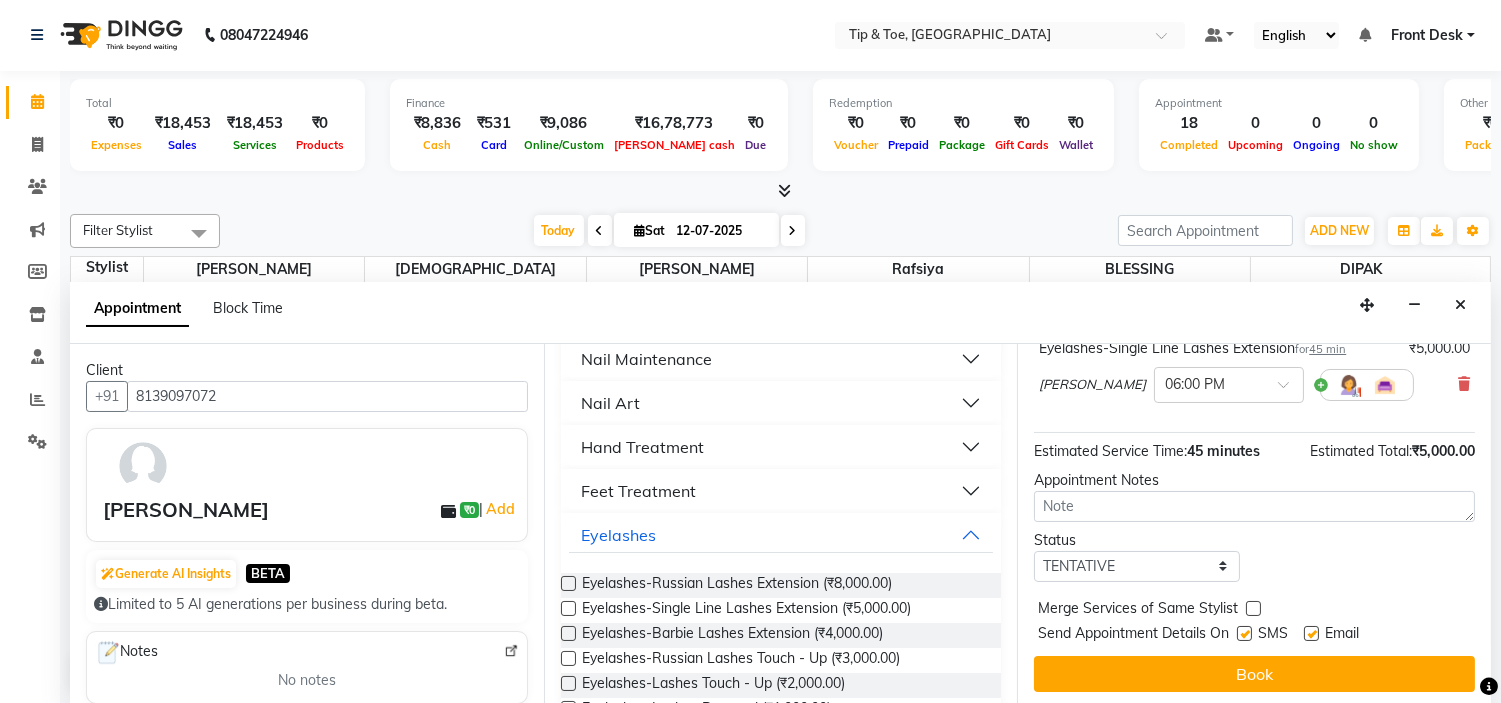 scroll, scrollTop: 165, scrollLeft: 0, axis: vertical 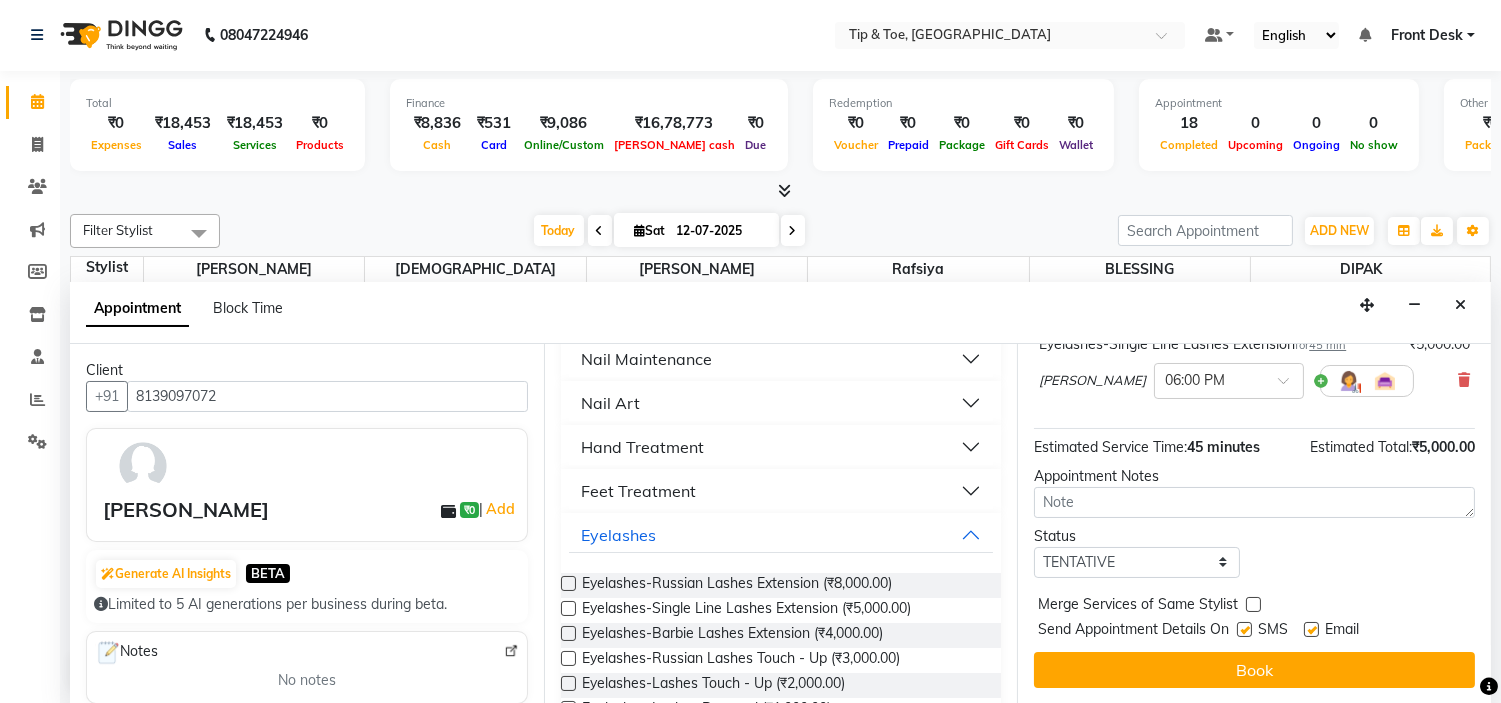 click at bounding box center (1311, 629) 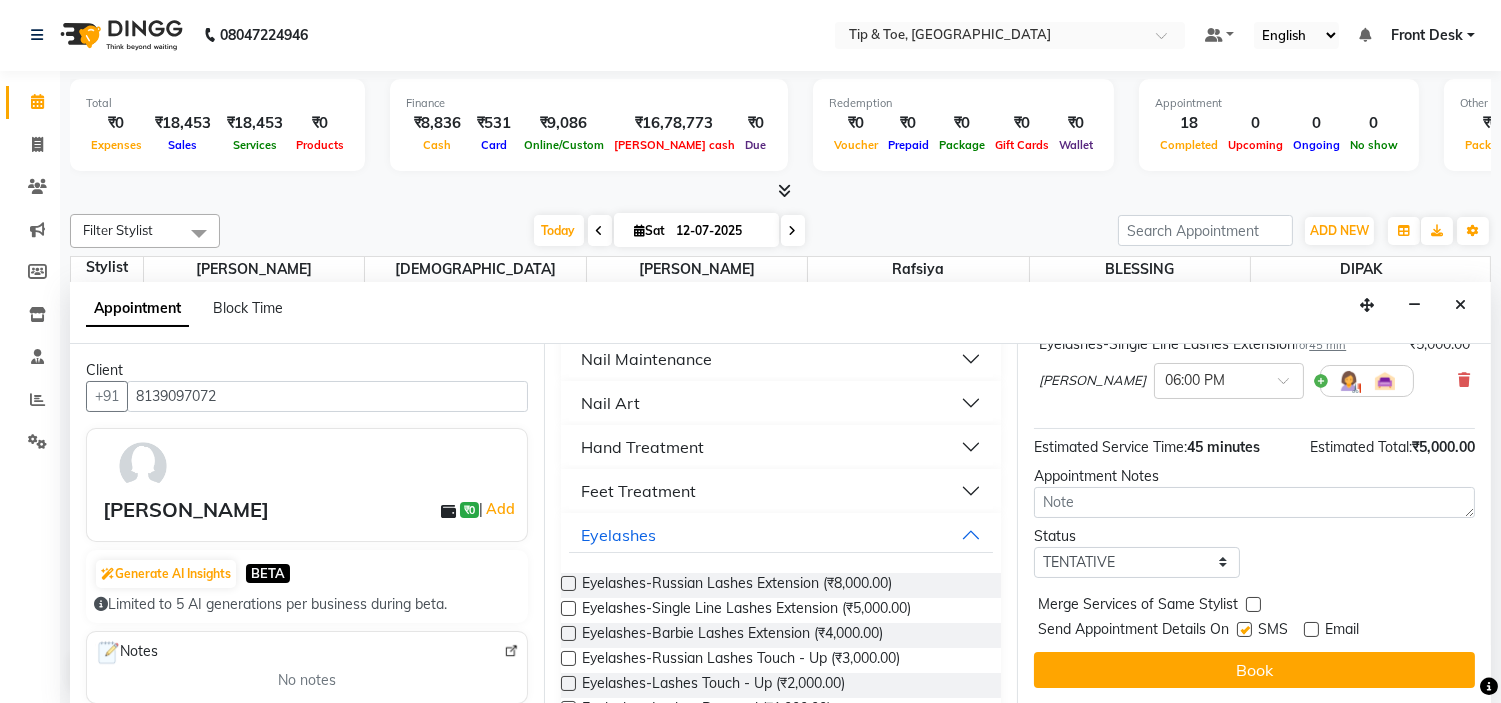 click on "Book" at bounding box center (1254, 670) 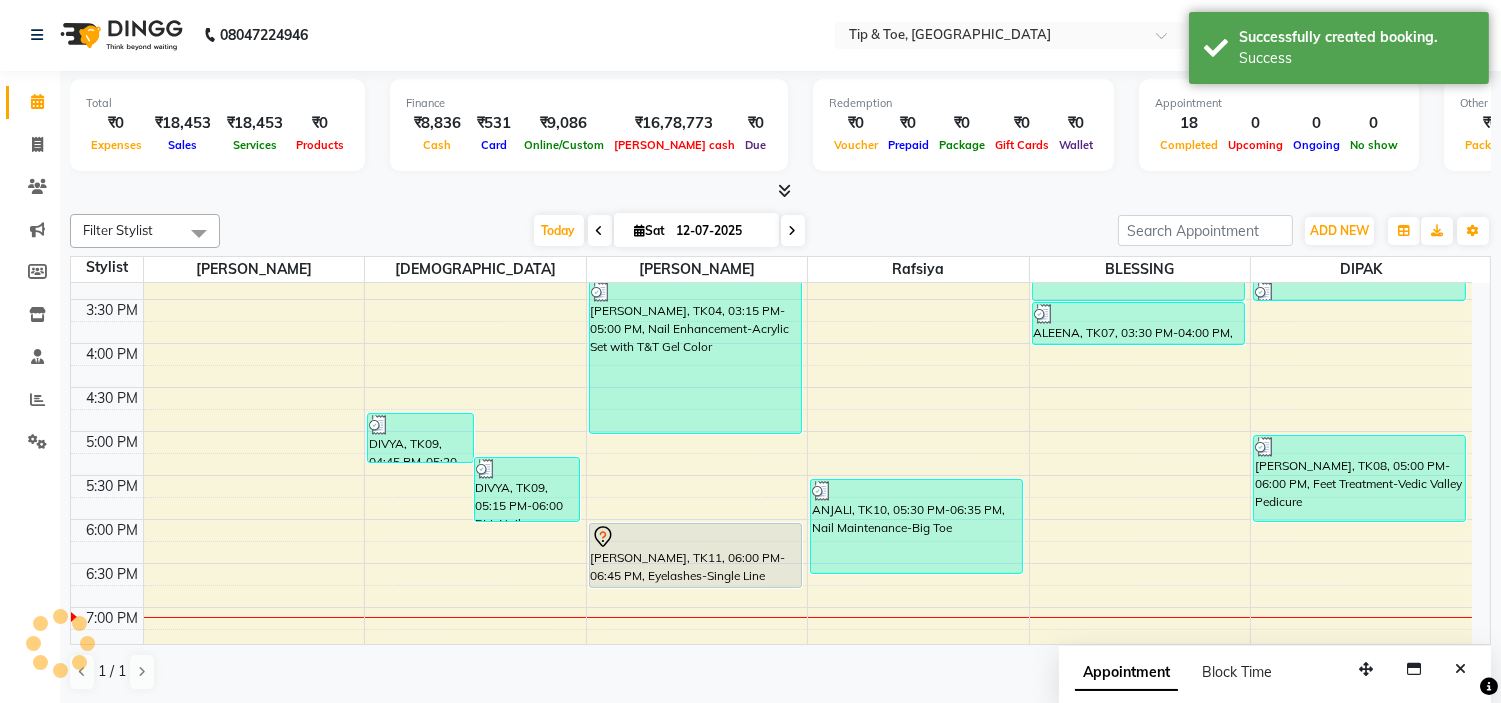 scroll, scrollTop: 0, scrollLeft: 0, axis: both 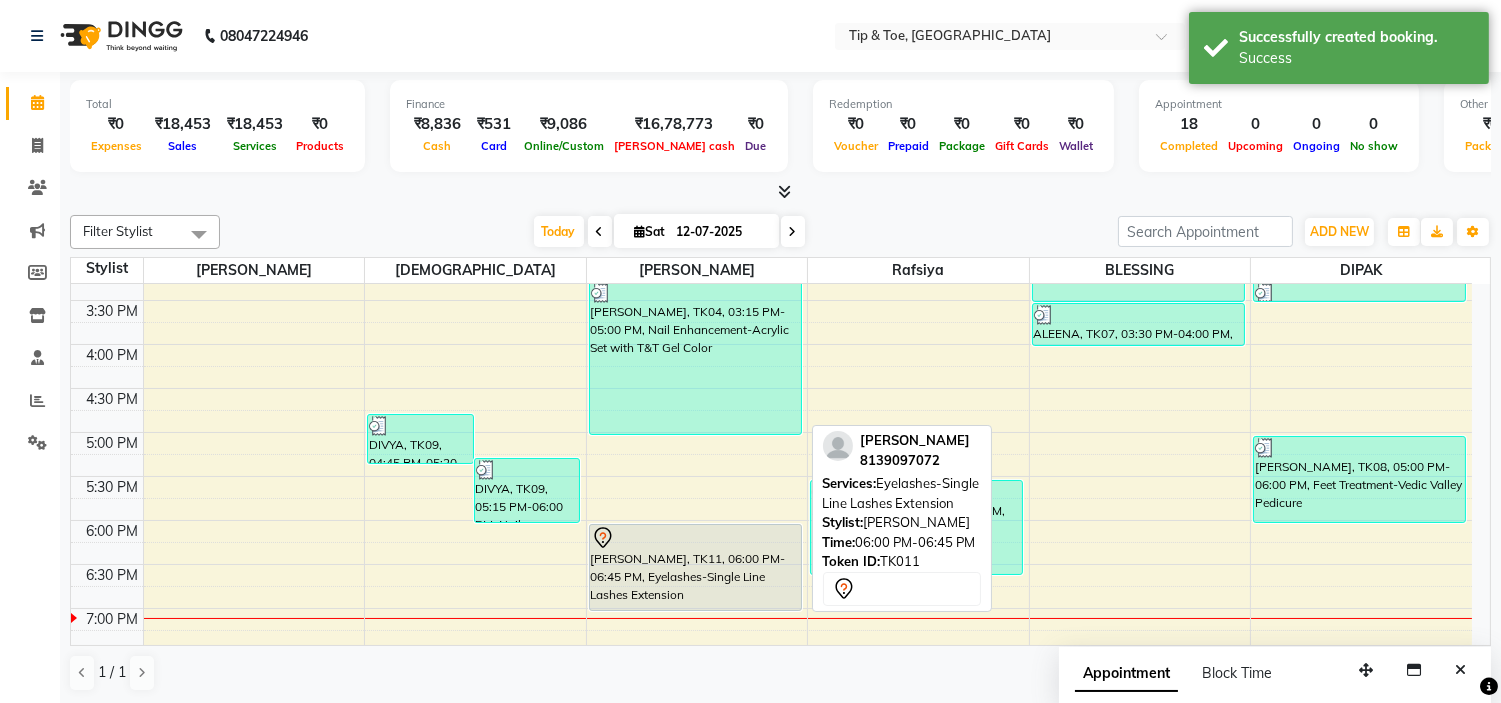 drag, startPoint x: 654, startPoint y: 585, endPoint x: 654, endPoint y: 597, distance: 12 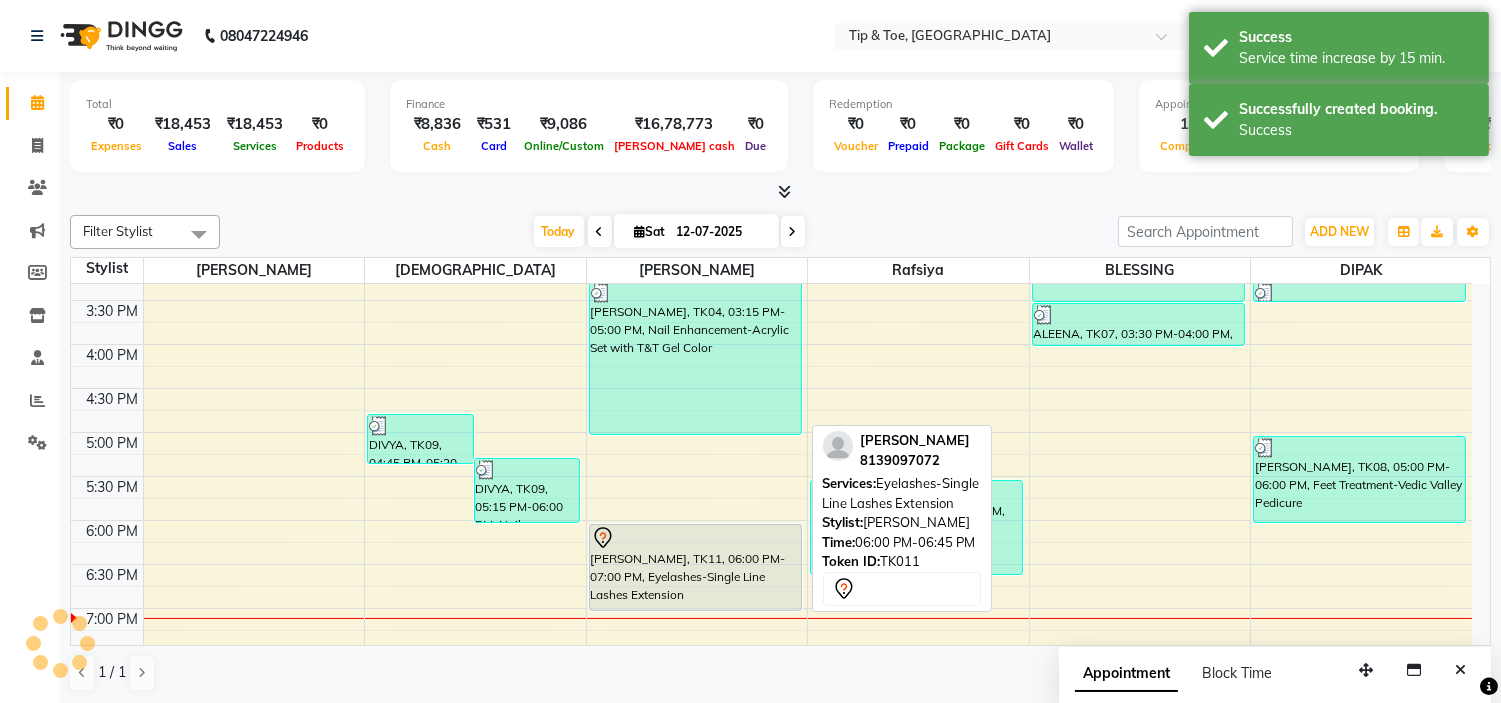 click on "[PERSON_NAME], TK11, 06:00 PM-07:00 PM, Eyelashes-Single Line Lashes Extension" at bounding box center (695, 567) 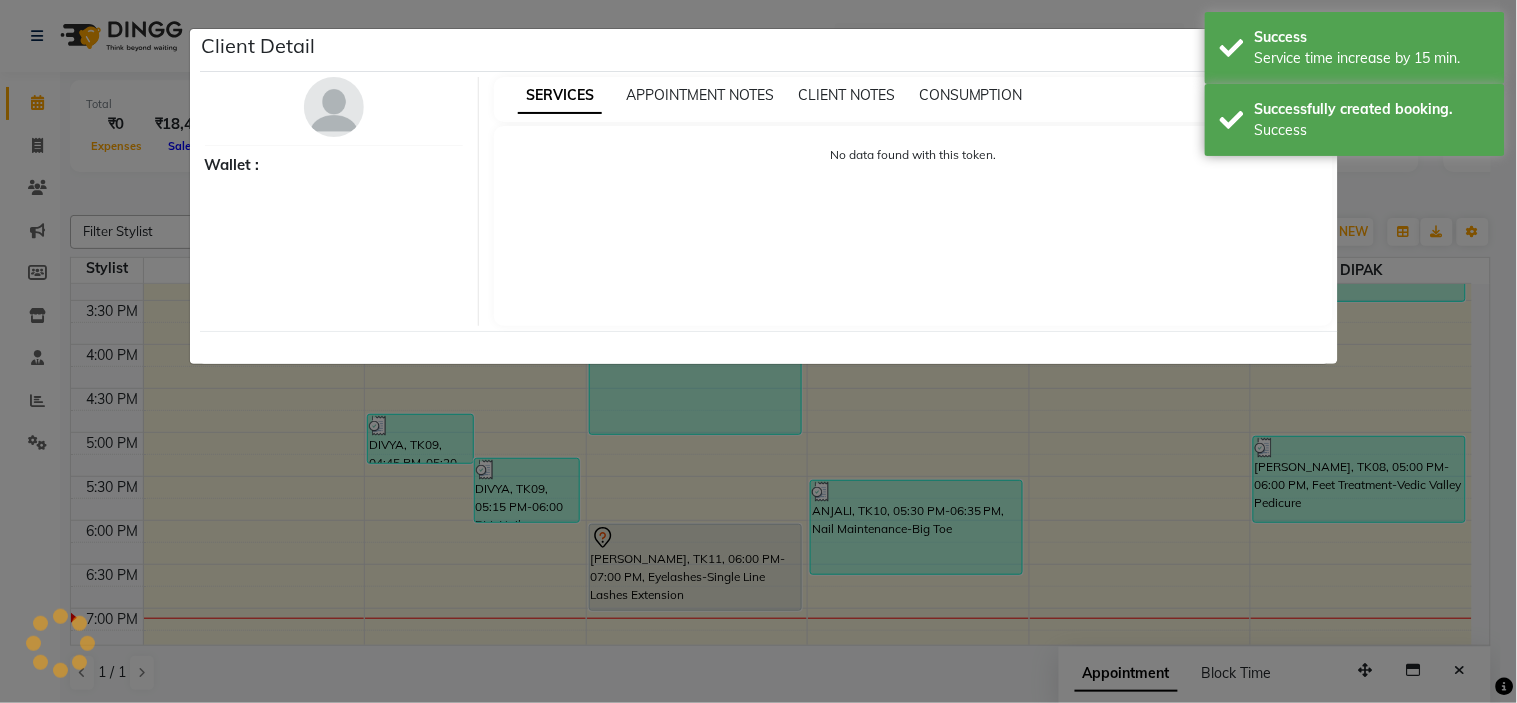 select on "7" 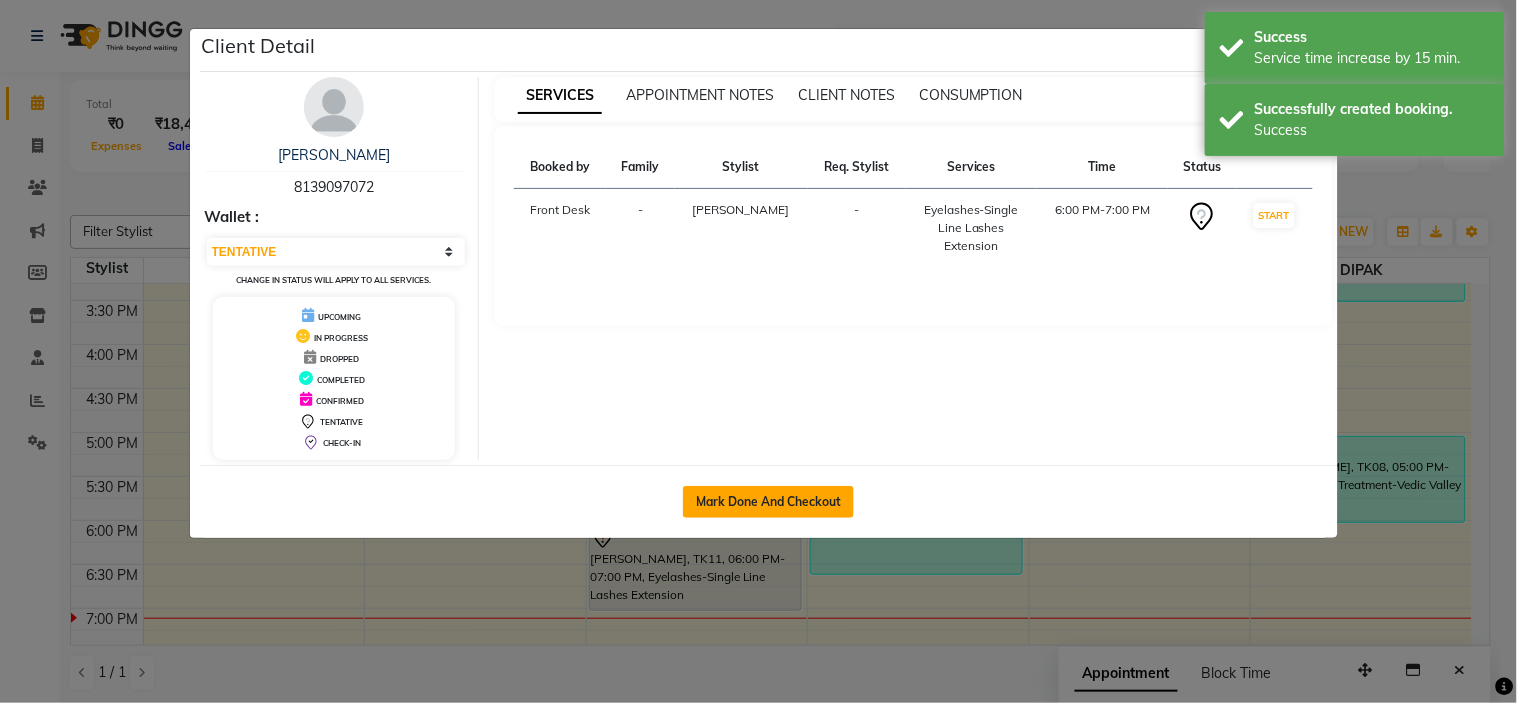 click on "Mark Done And Checkout" 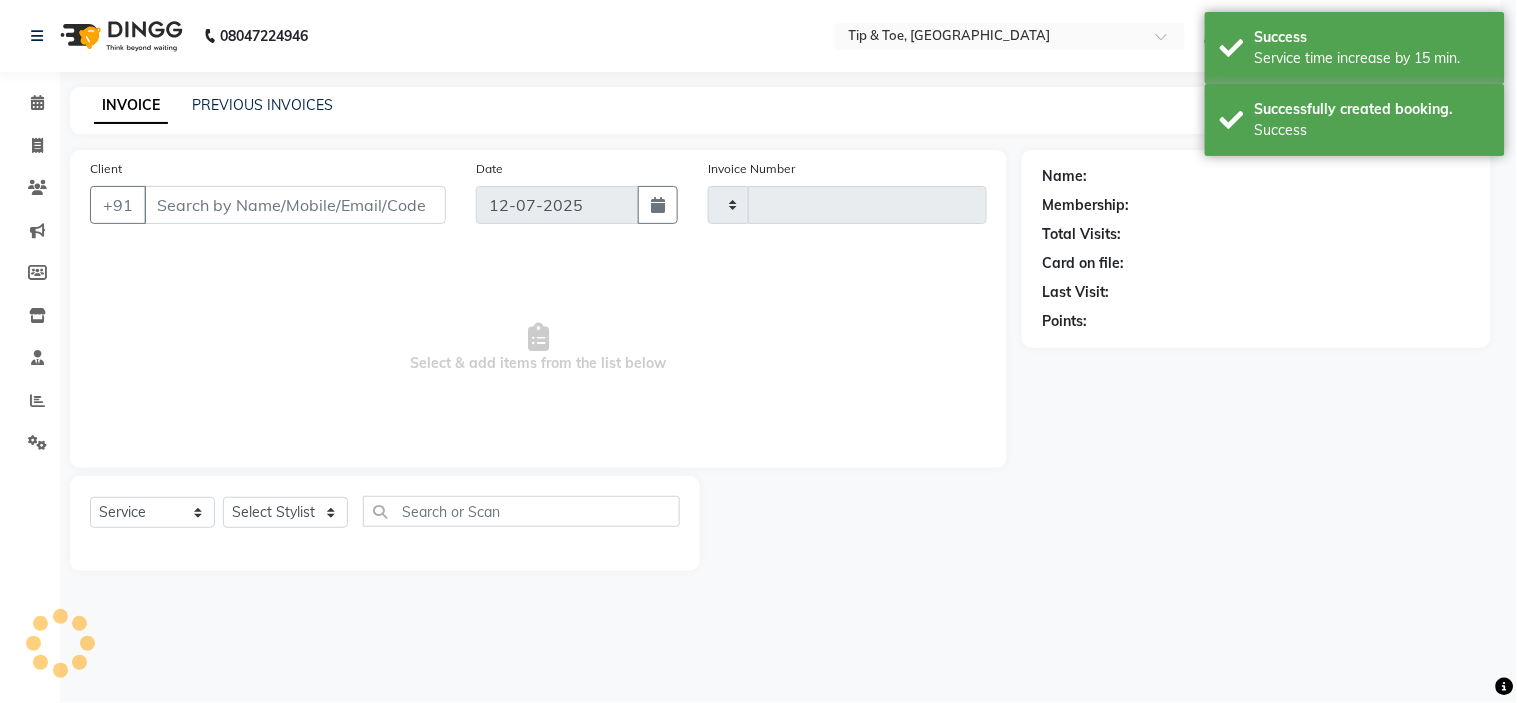 type on "0656" 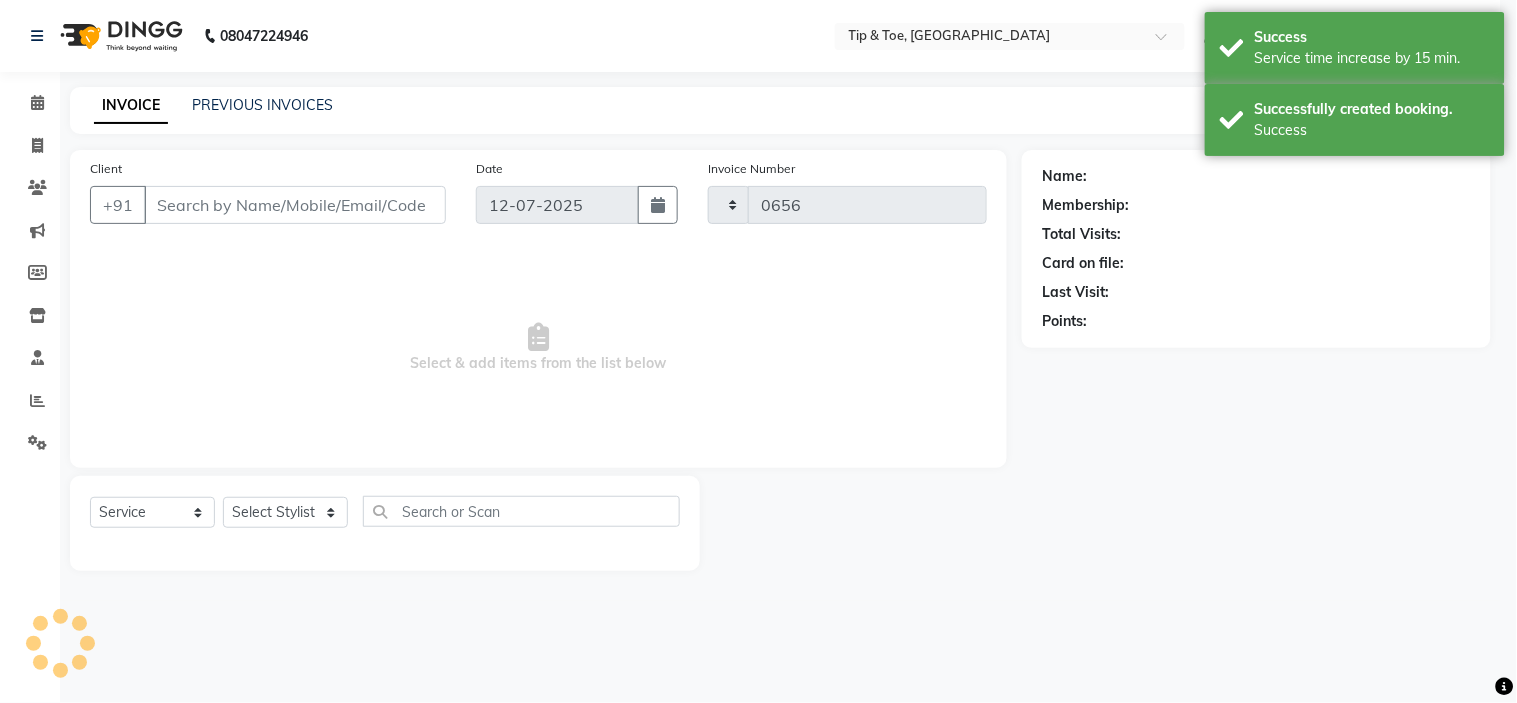 select on "5360" 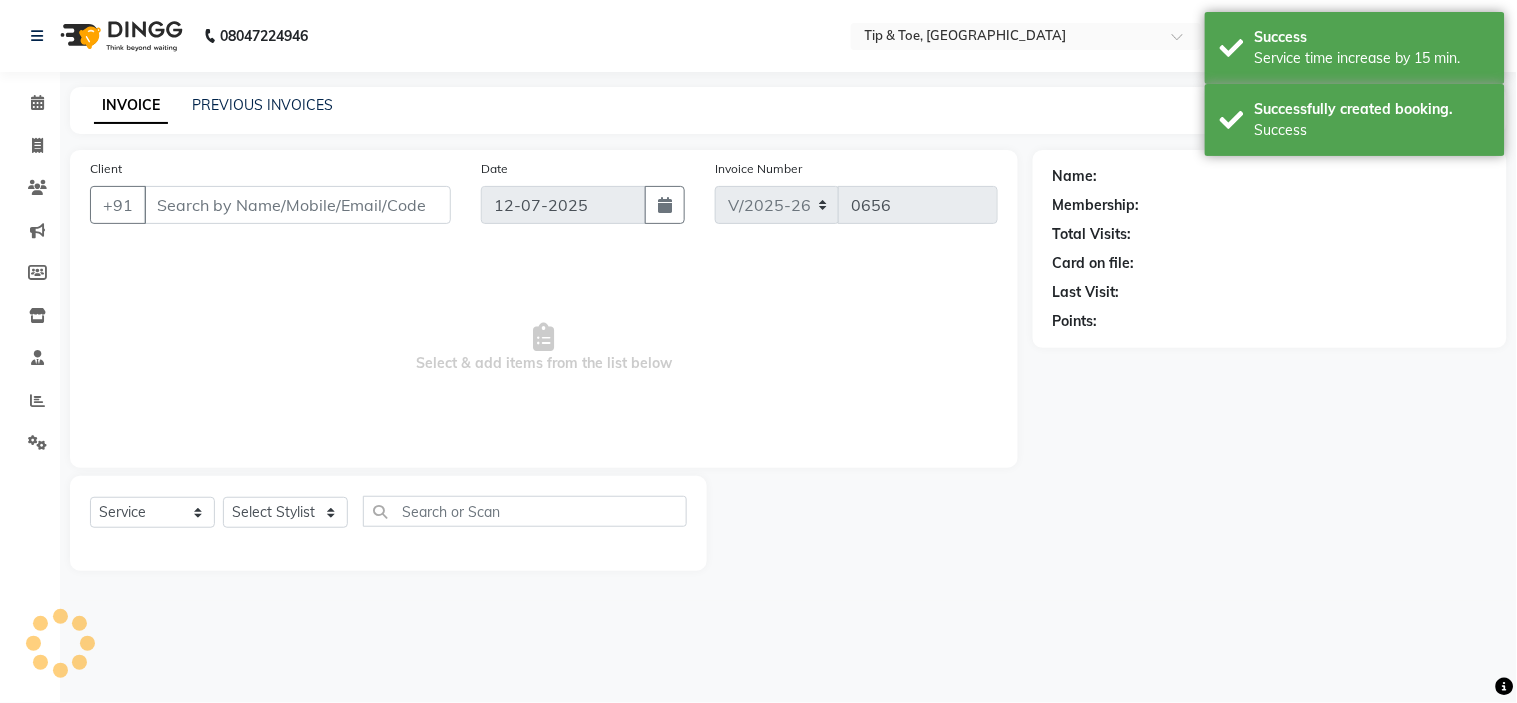 type on "8139097072" 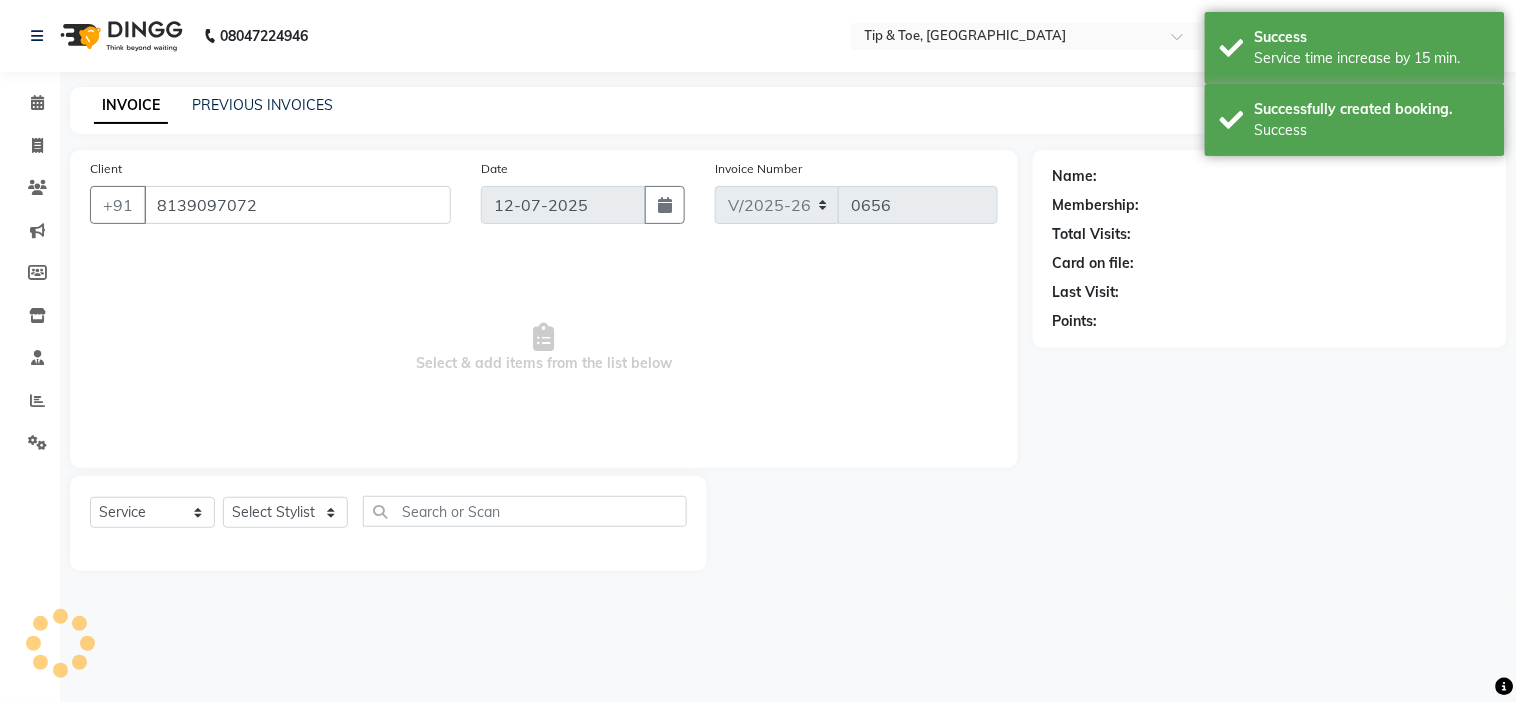select on "46387" 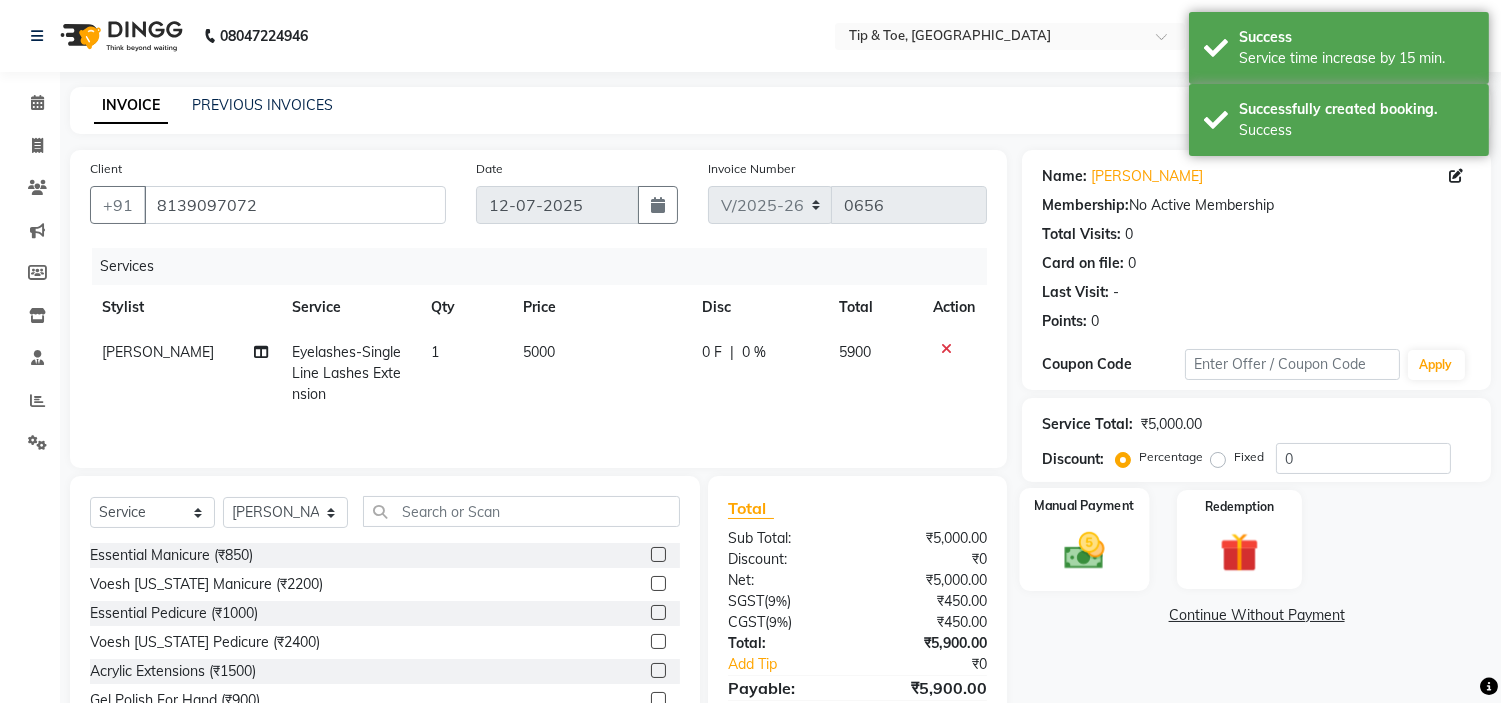 scroll, scrollTop: 100, scrollLeft: 0, axis: vertical 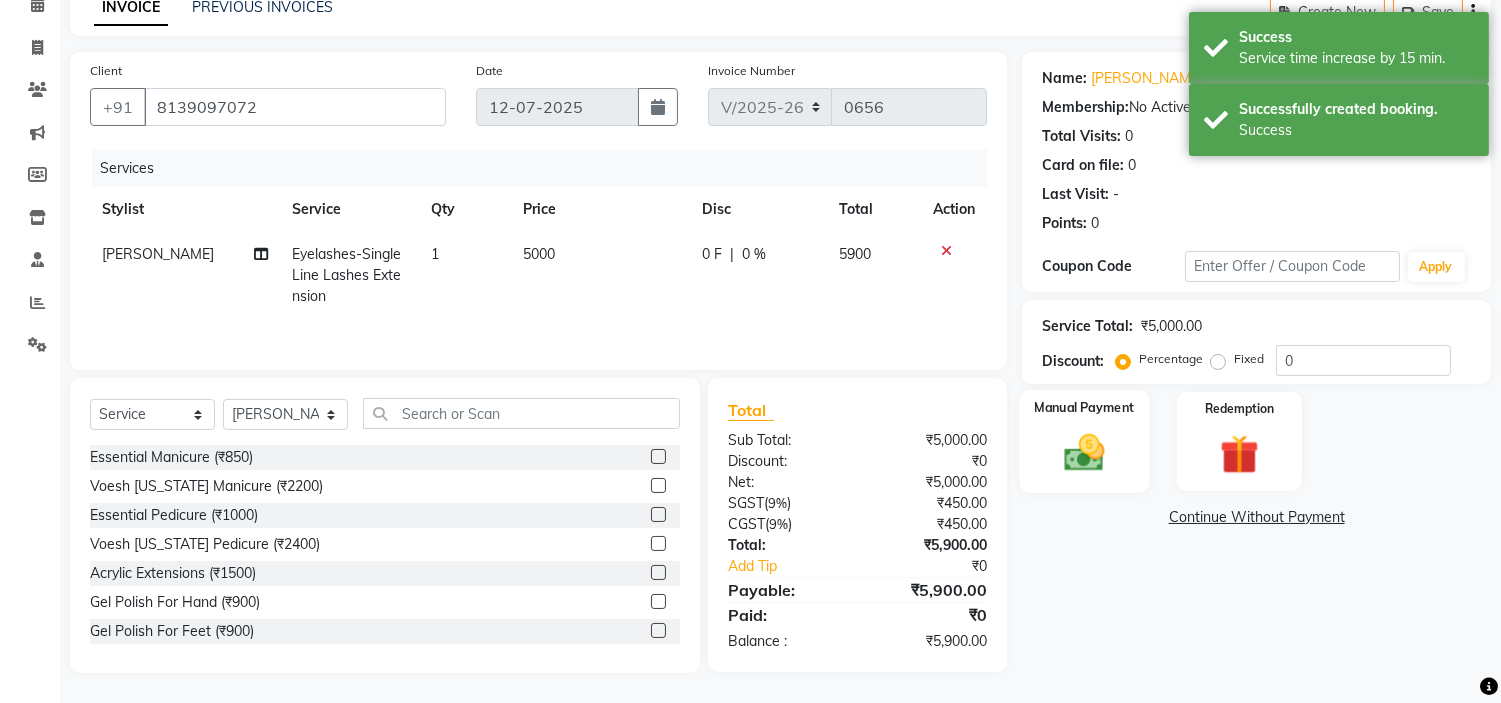 click 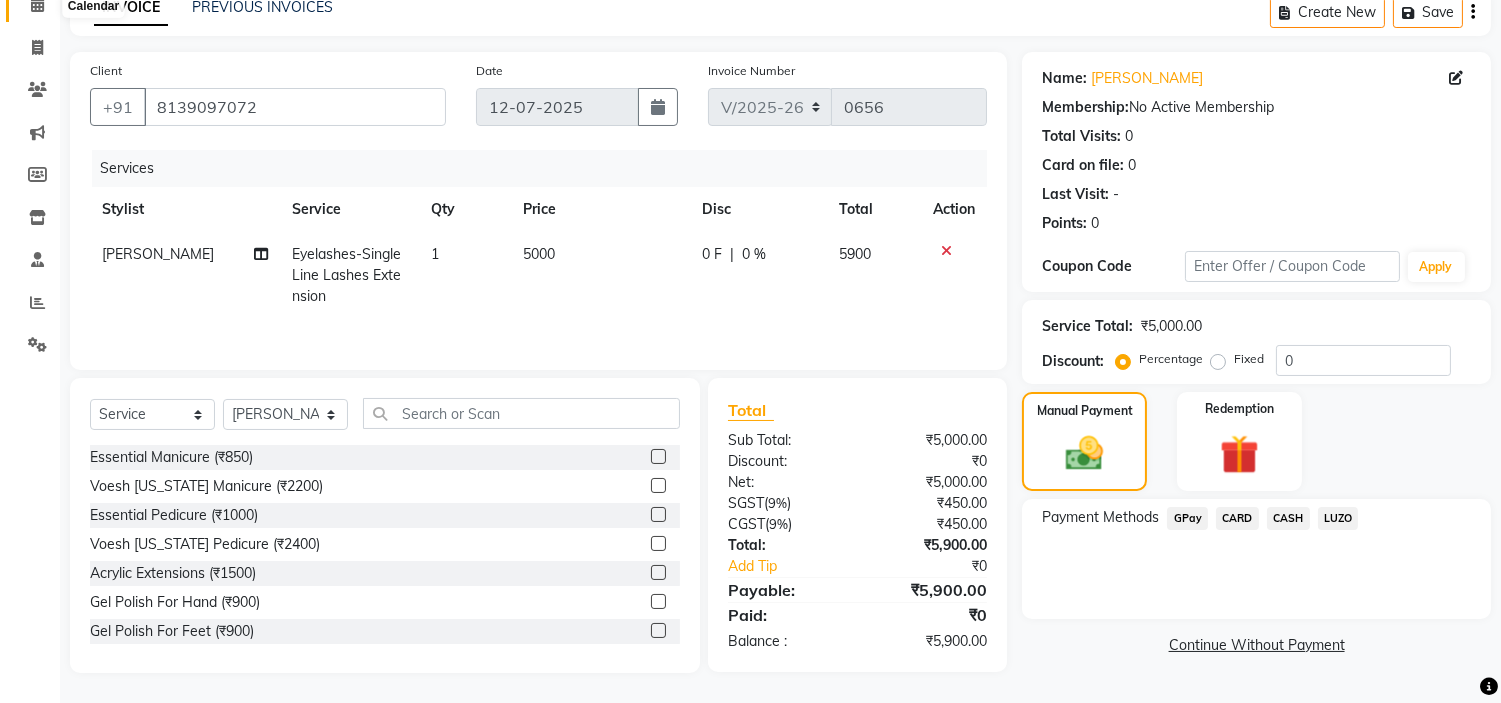 scroll, scrollTop: 0, scrollLeft: 0, axis: both 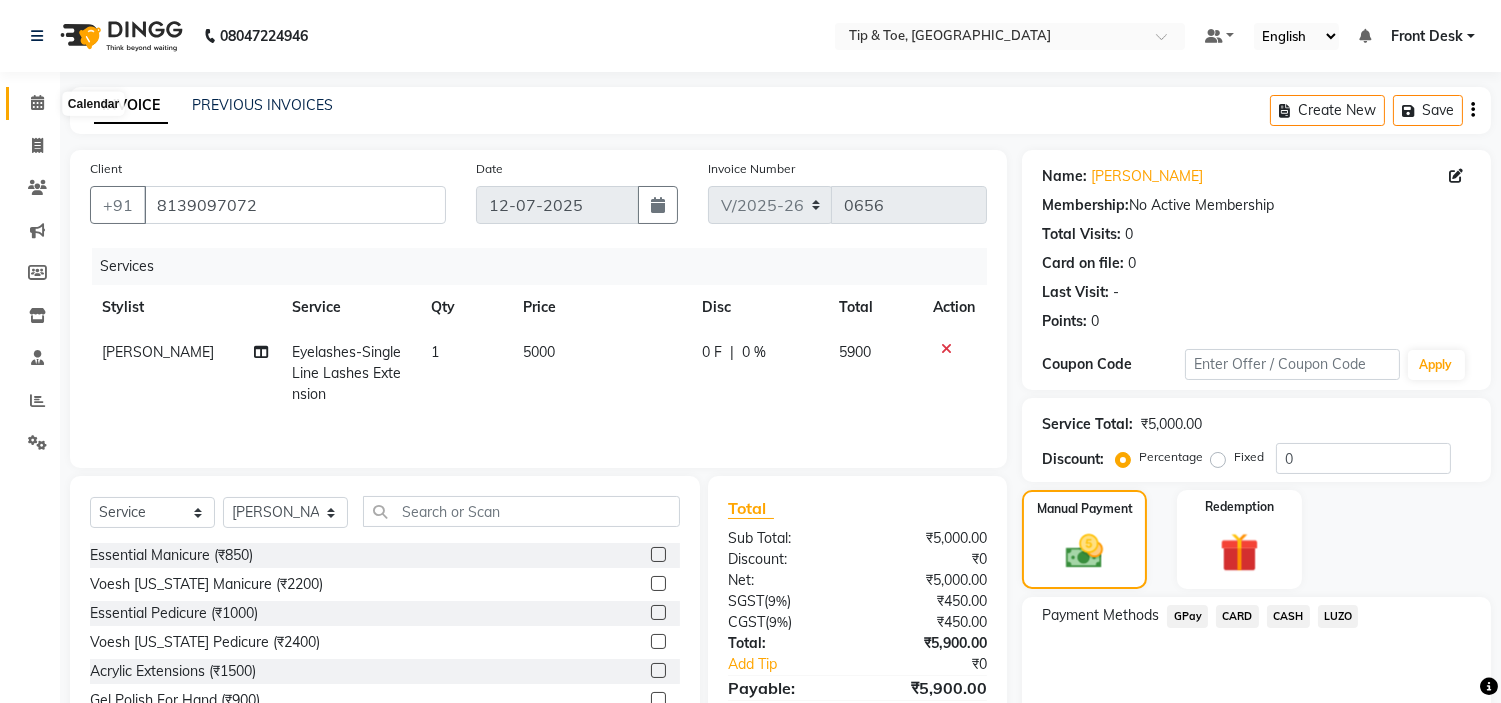 click 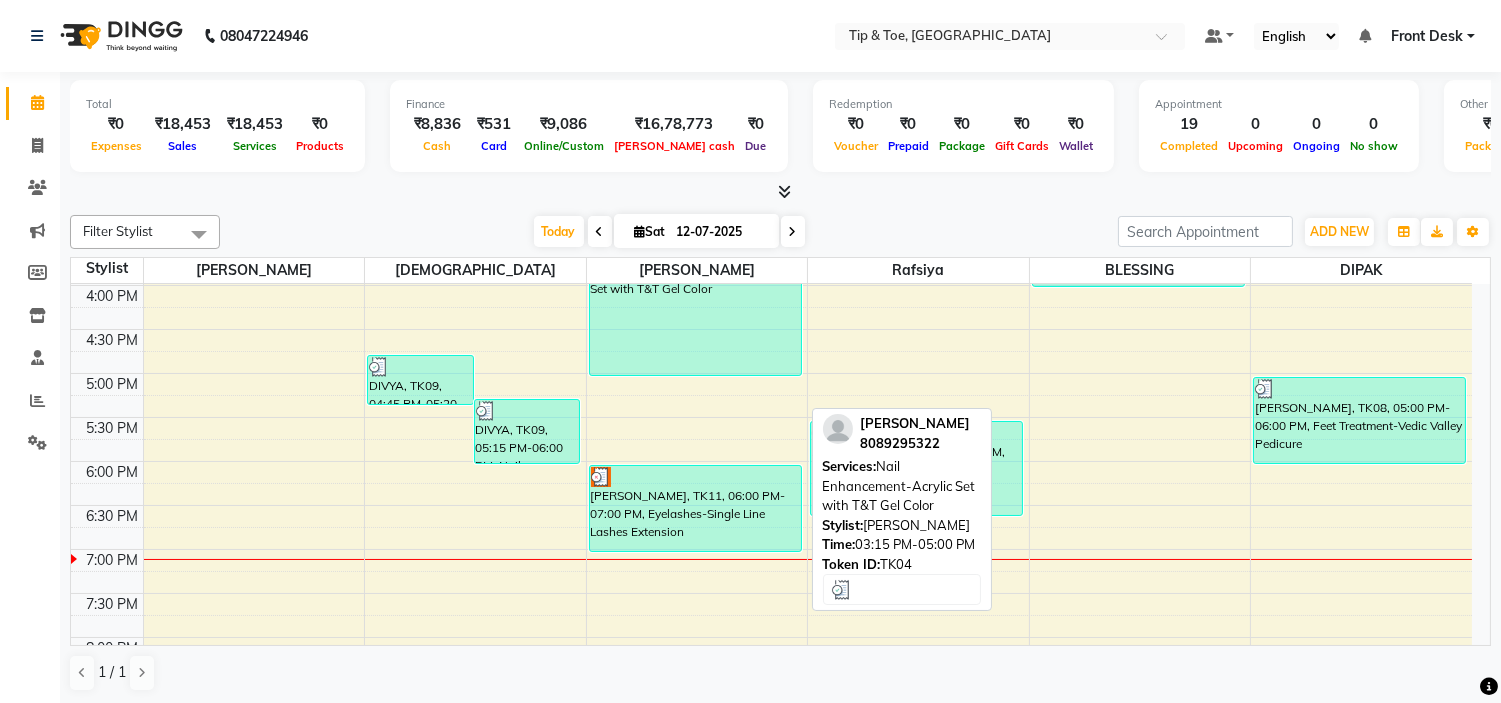 scroll, scrollTop: 666, scrollLeft: 0, axis: vertical 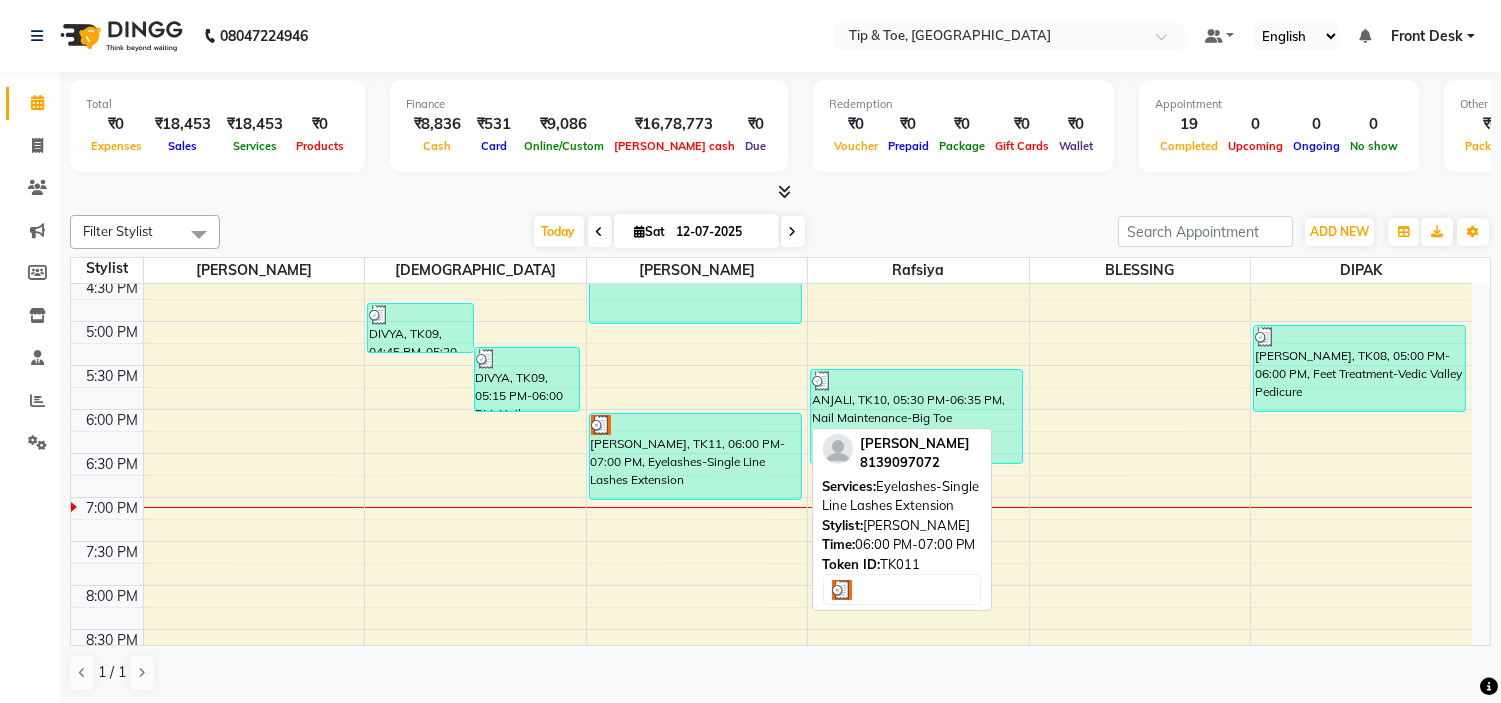 click on "[PERSON_NAME], TK11, 06:00 PM-07:00 PM, Eyelashes-Single Line Lashes Extension" at bounding box center [695, 456] 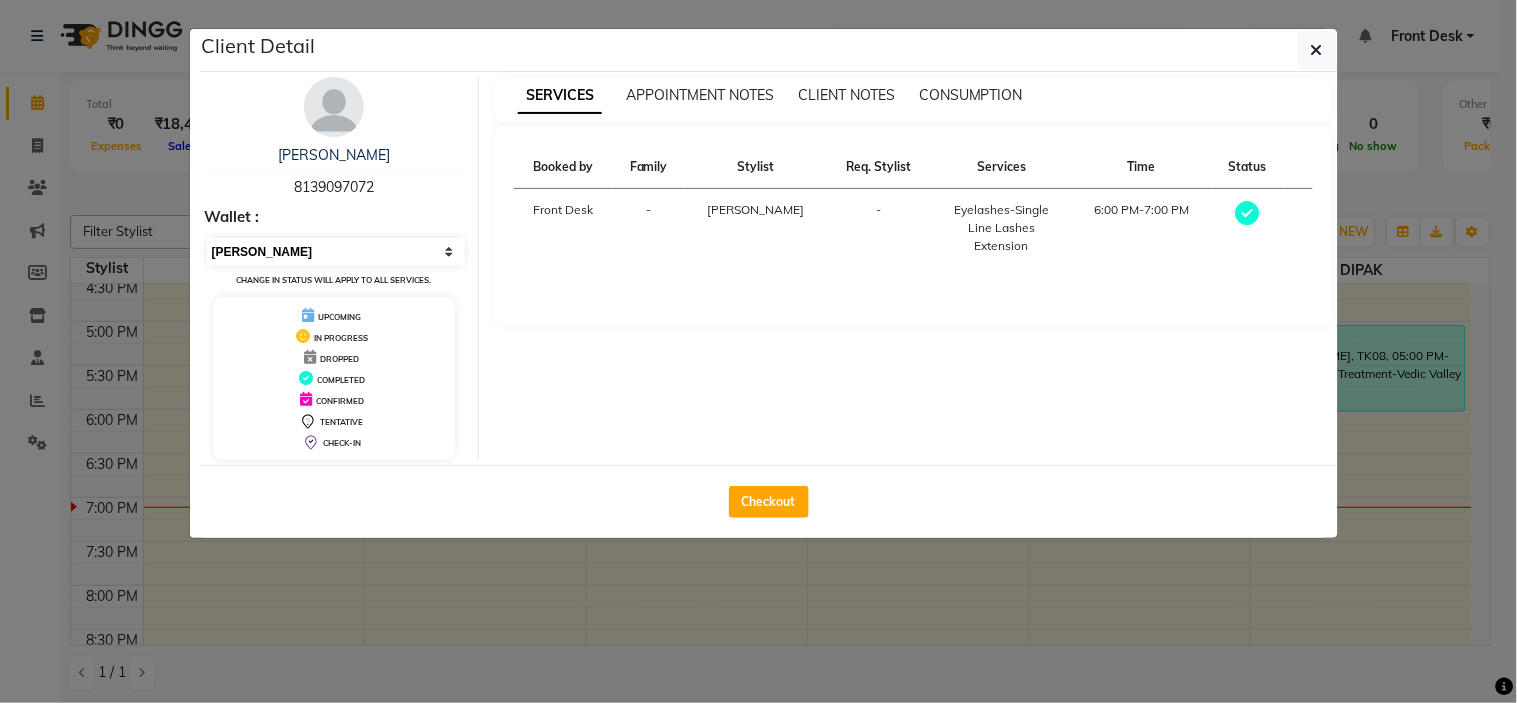 click on "Select MARK DONE UPCOMING" at bounding box center [336, 252] 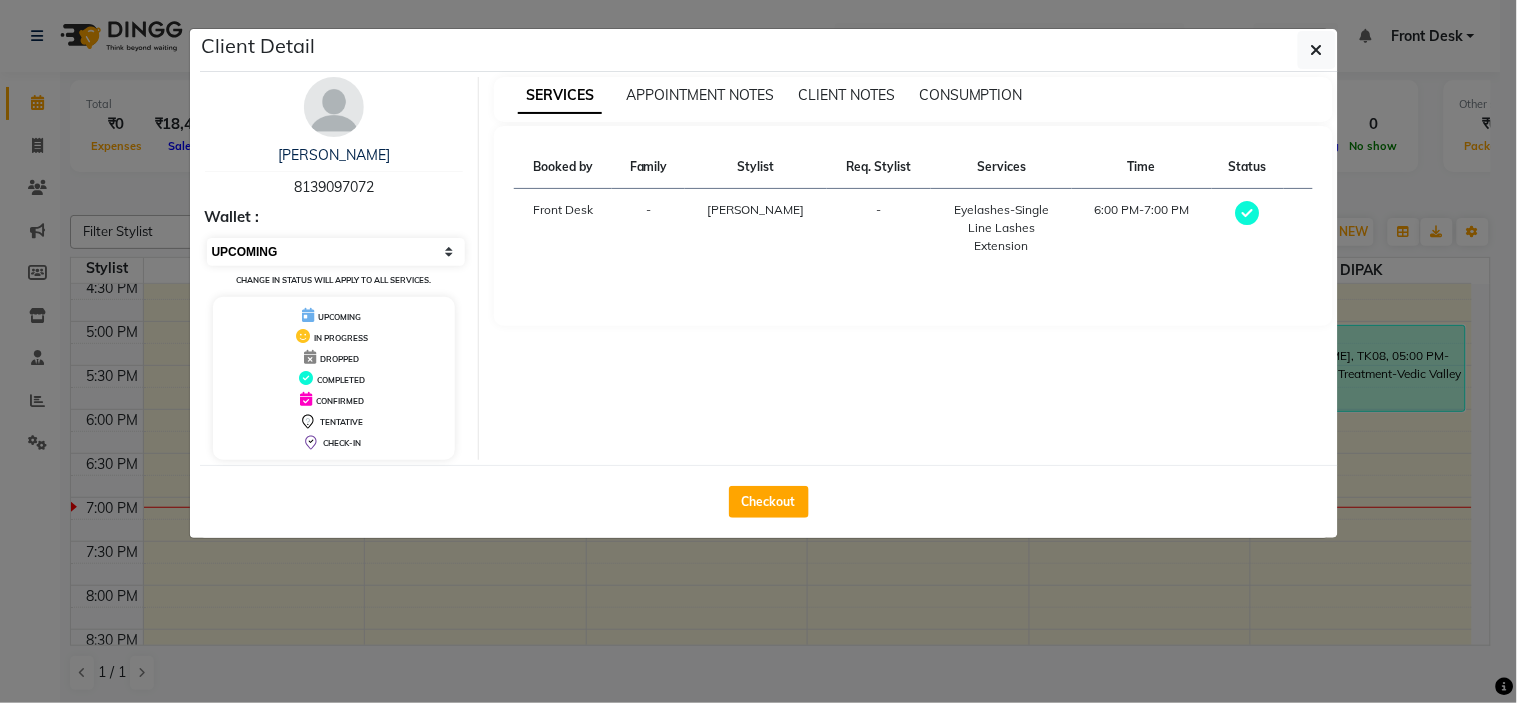 click on "Select MARK DONE UPCOMING" at bounding box center (336, 252) 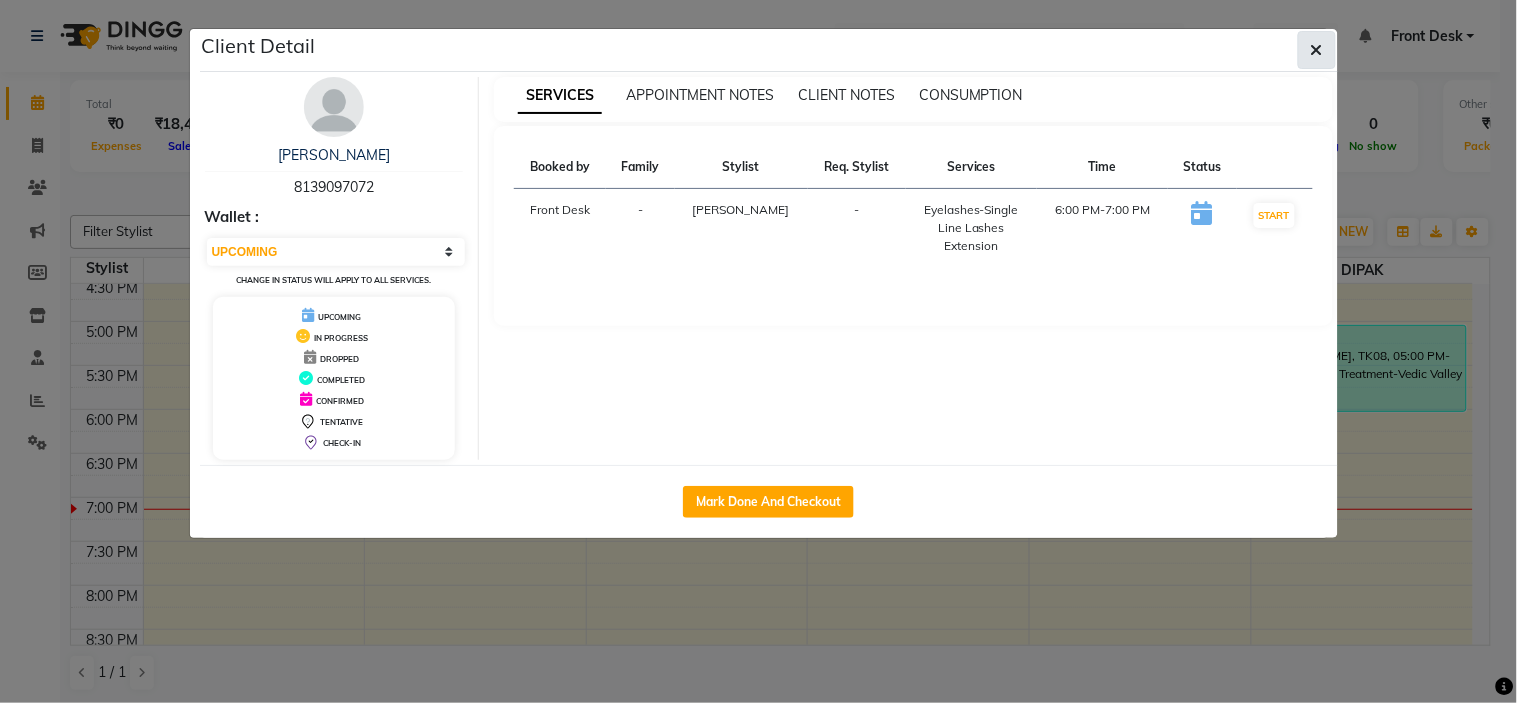click 